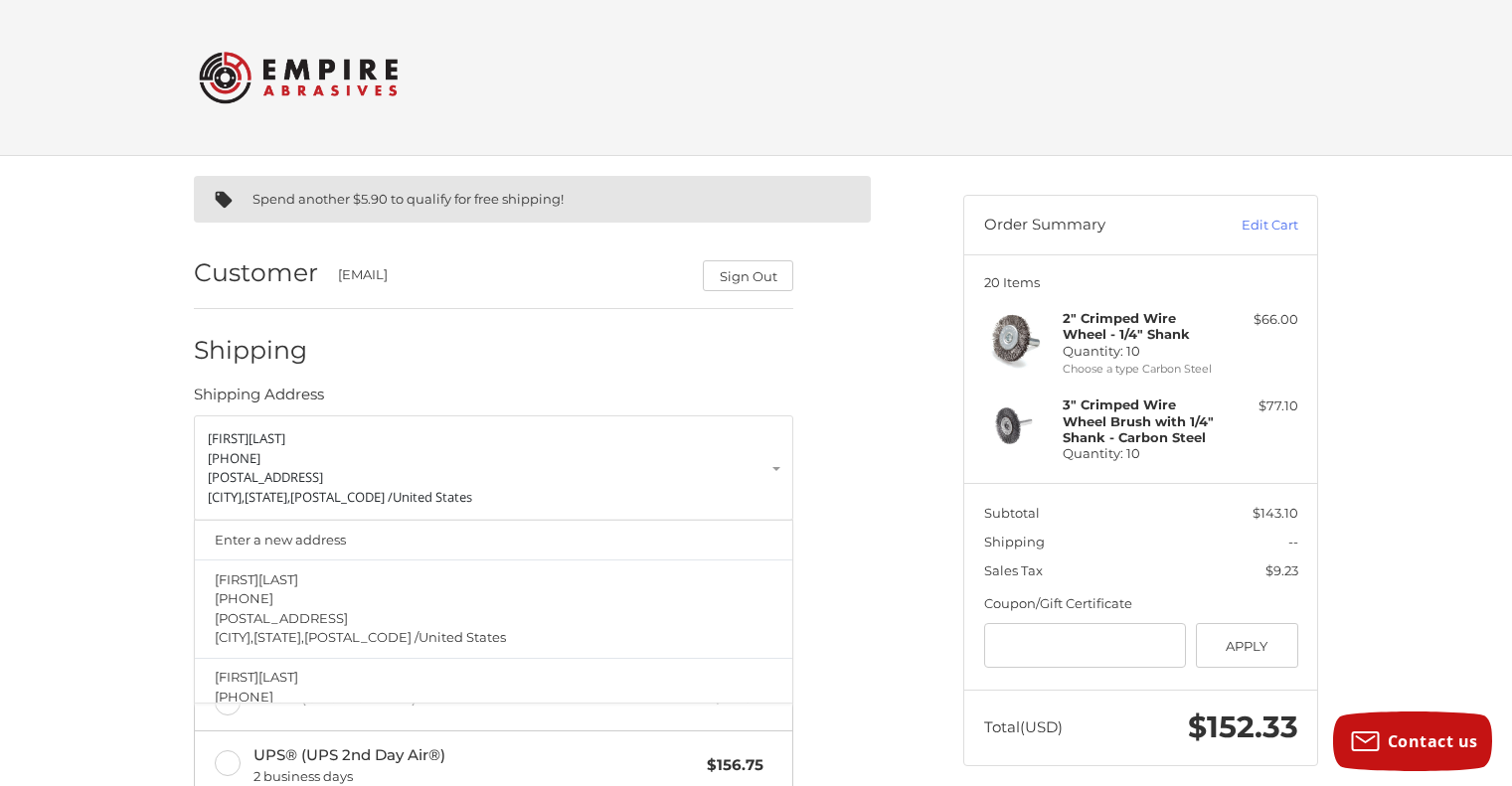 scroll, scrollTop: 1, scrollLeft: 0, axis: vertical 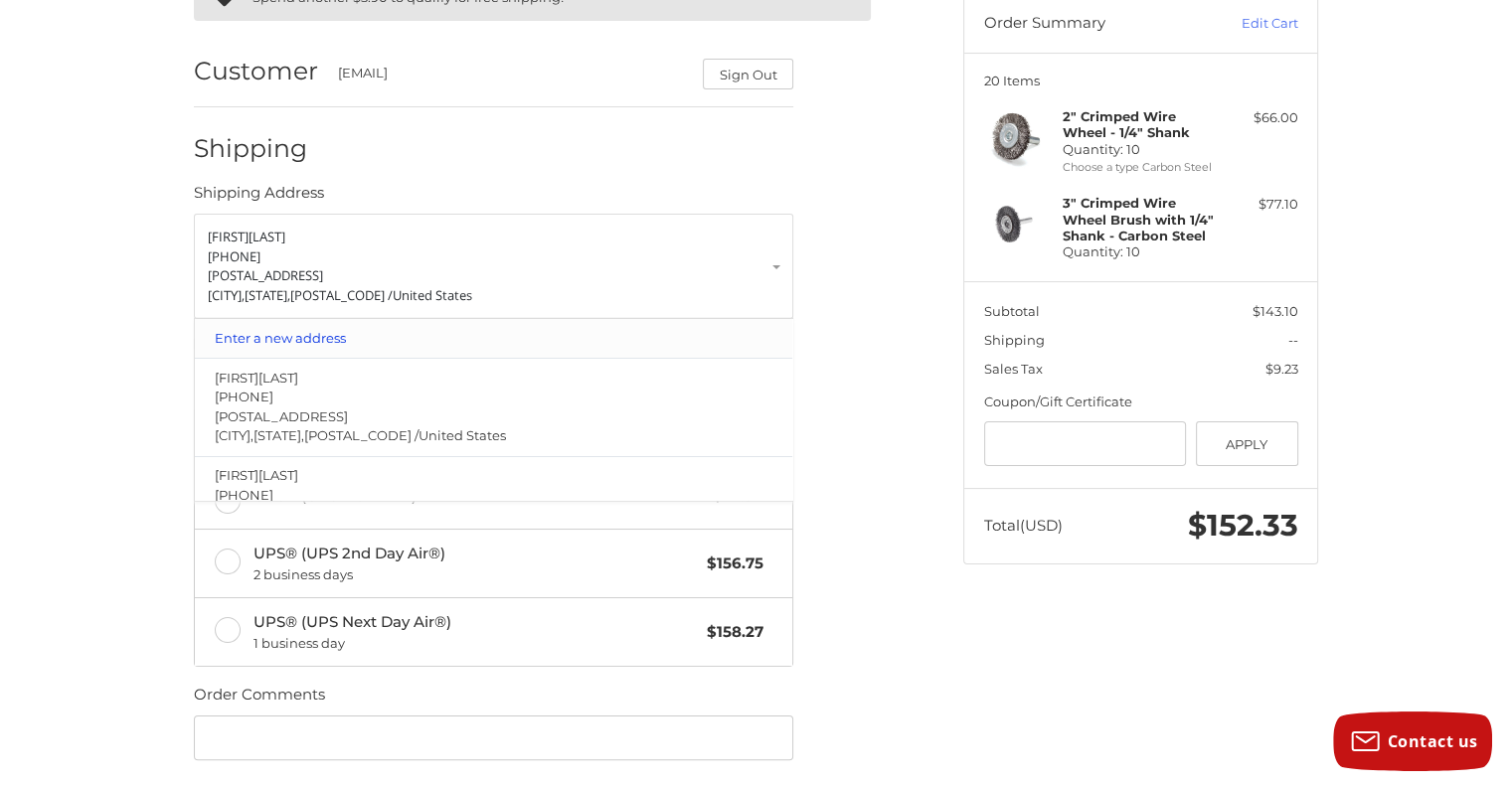 click on "Enter a new address" at bounding box center (494, 338) 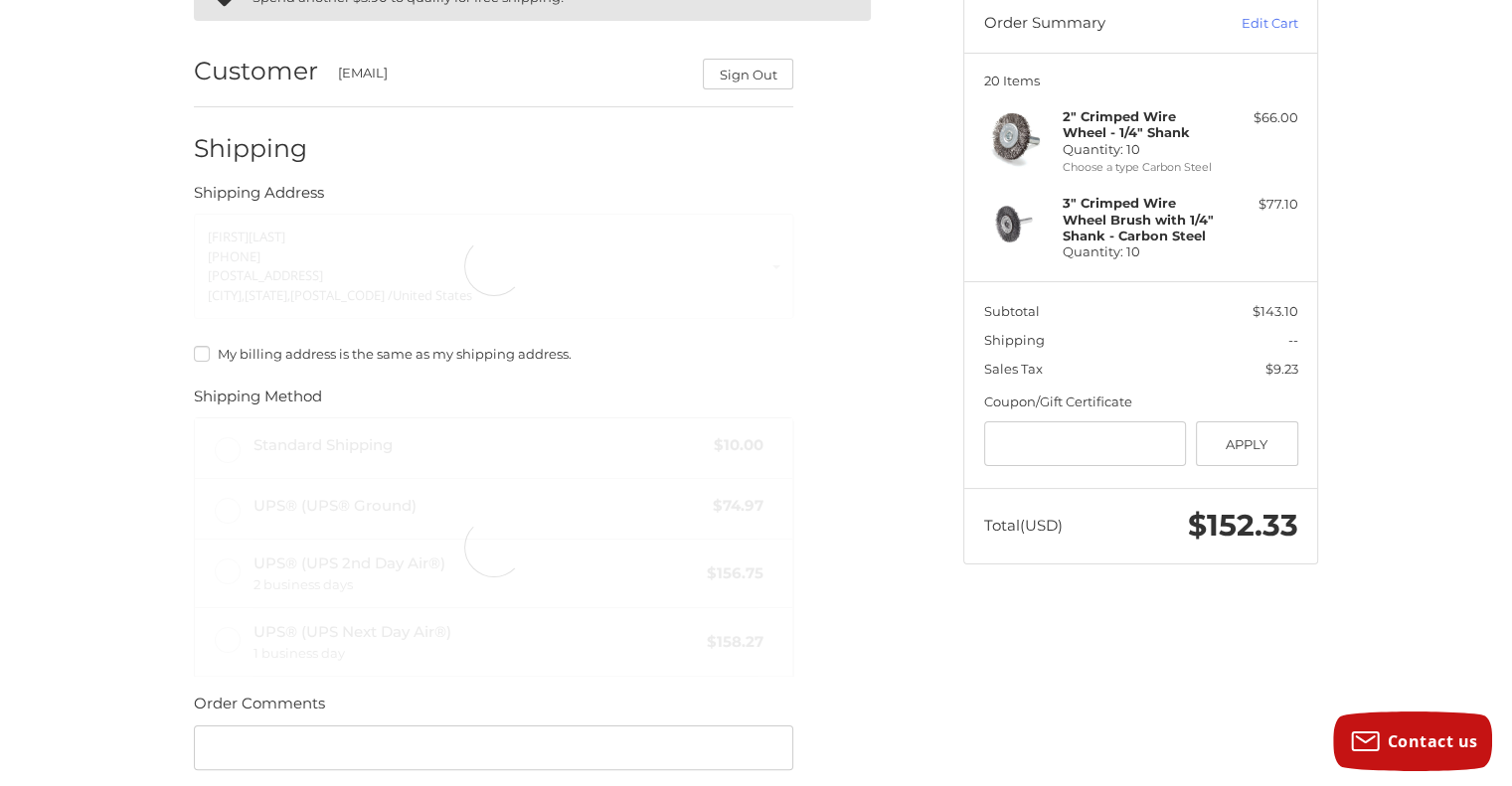 select on "**" 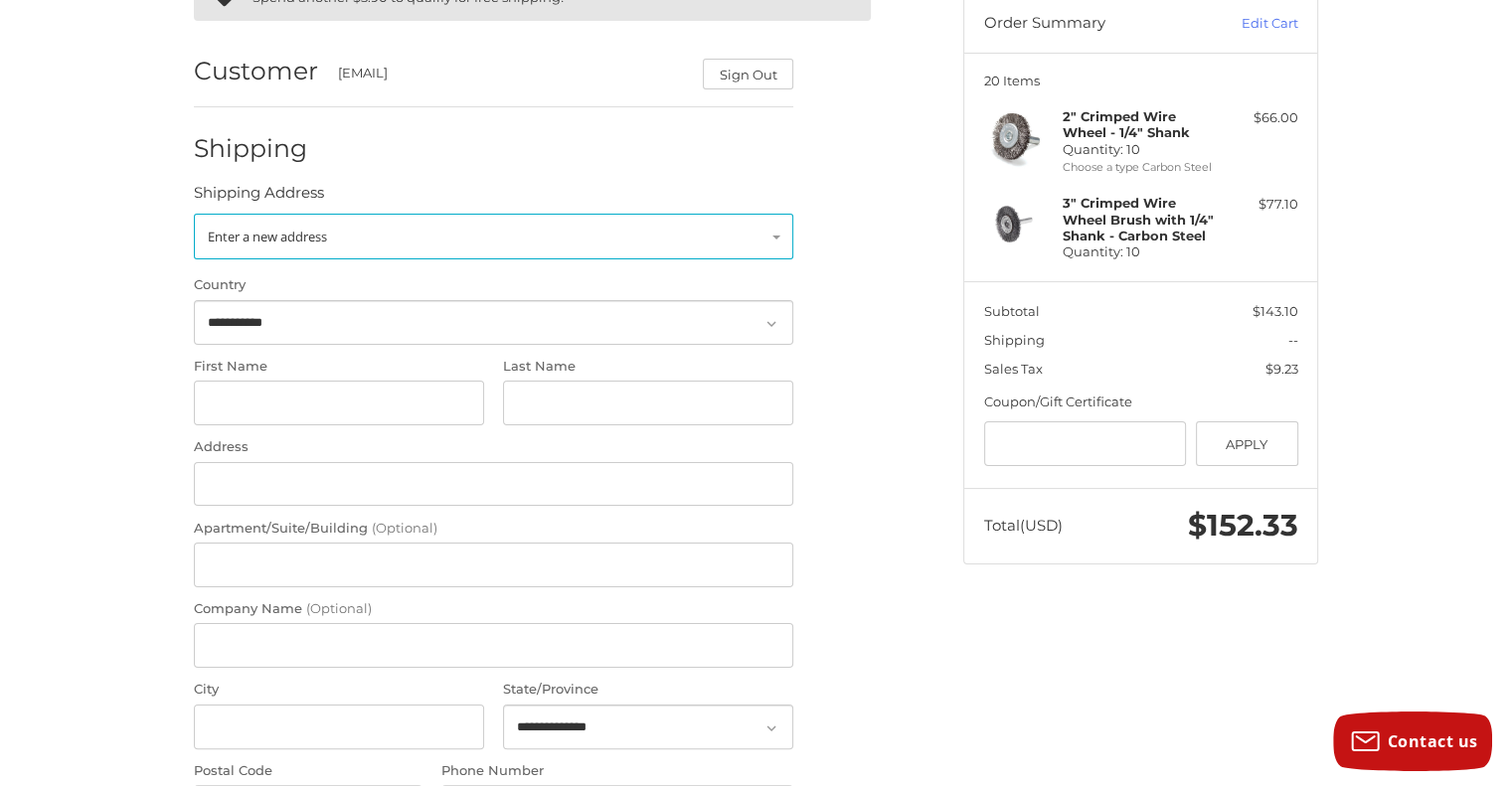 click on "Enter a new address" at bounding box center [267, 236] 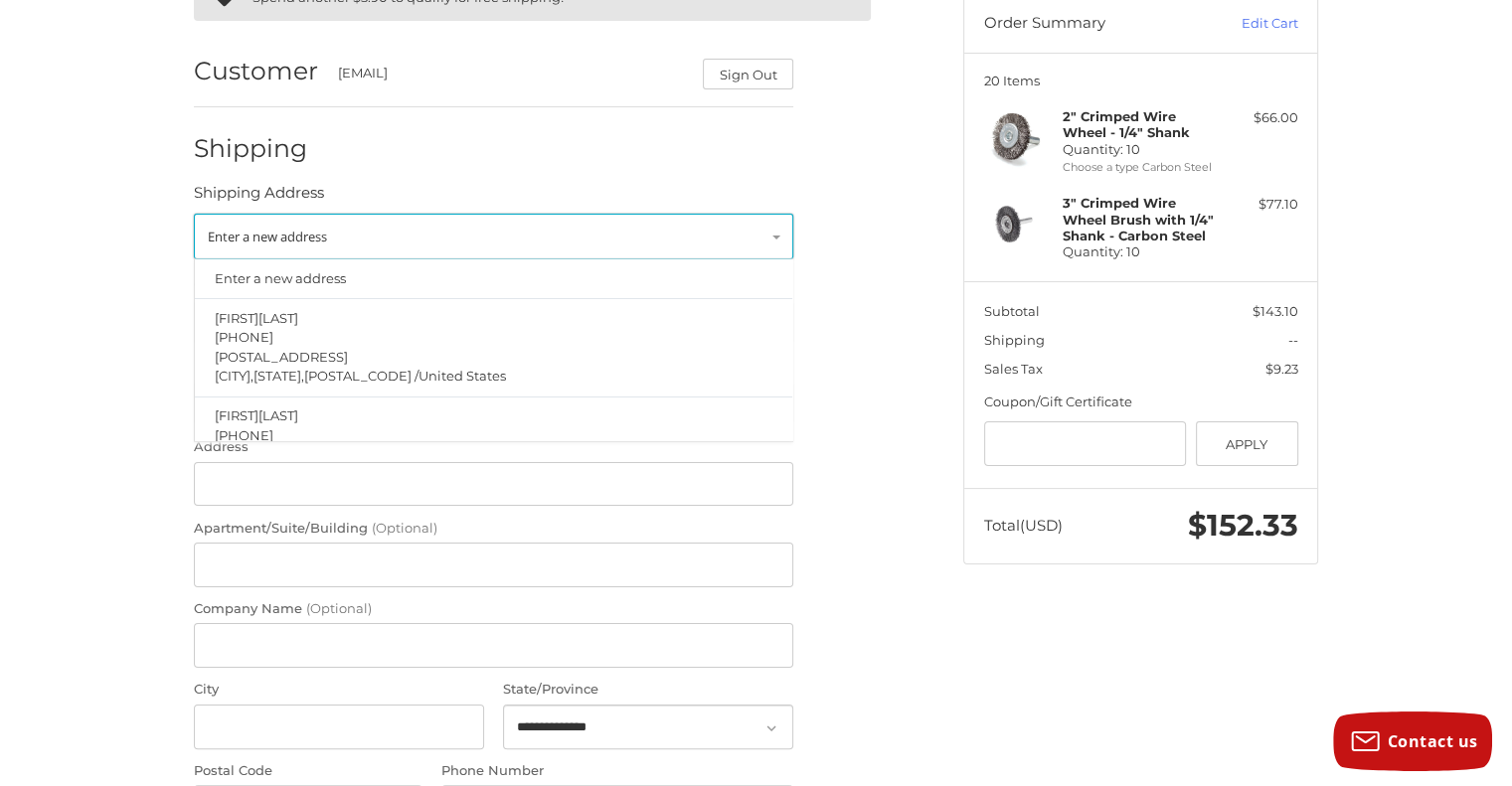 click on "Enter a new address" at bounding box center [267, 236] 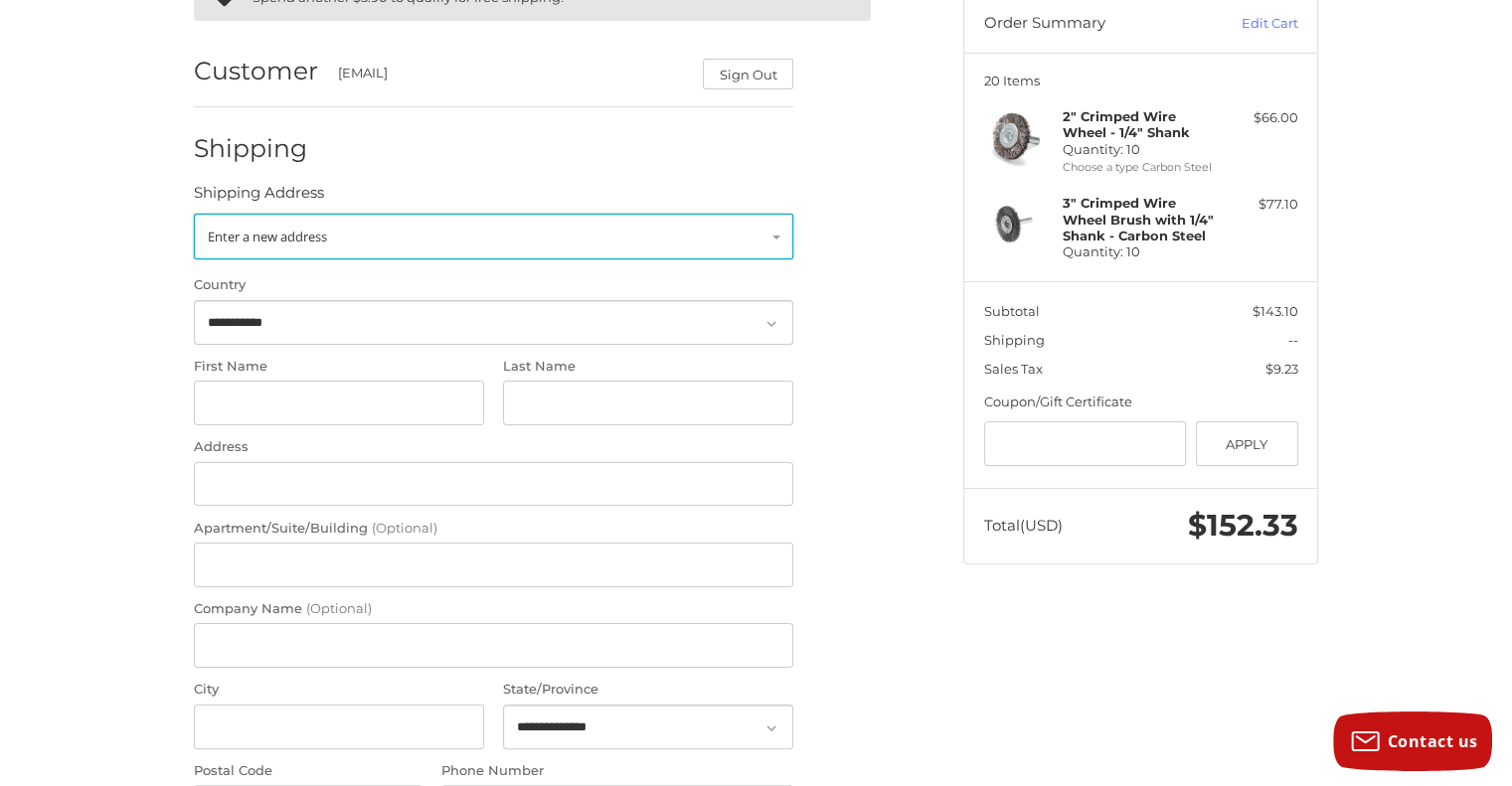 click on "Enter a new address" at bounding box center [493, 236] 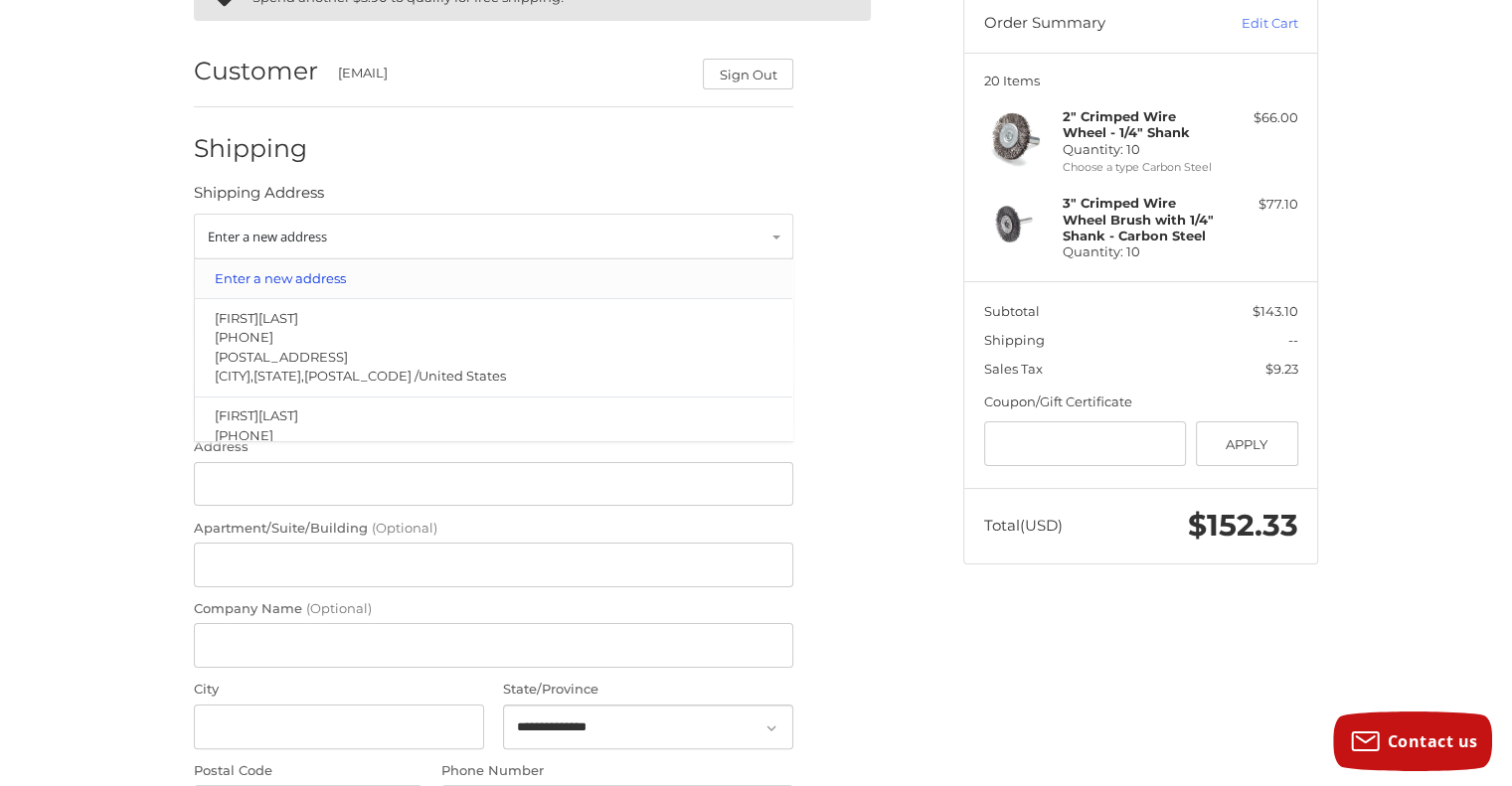 click on "Enter a new address" at bounding box center [494, 278] 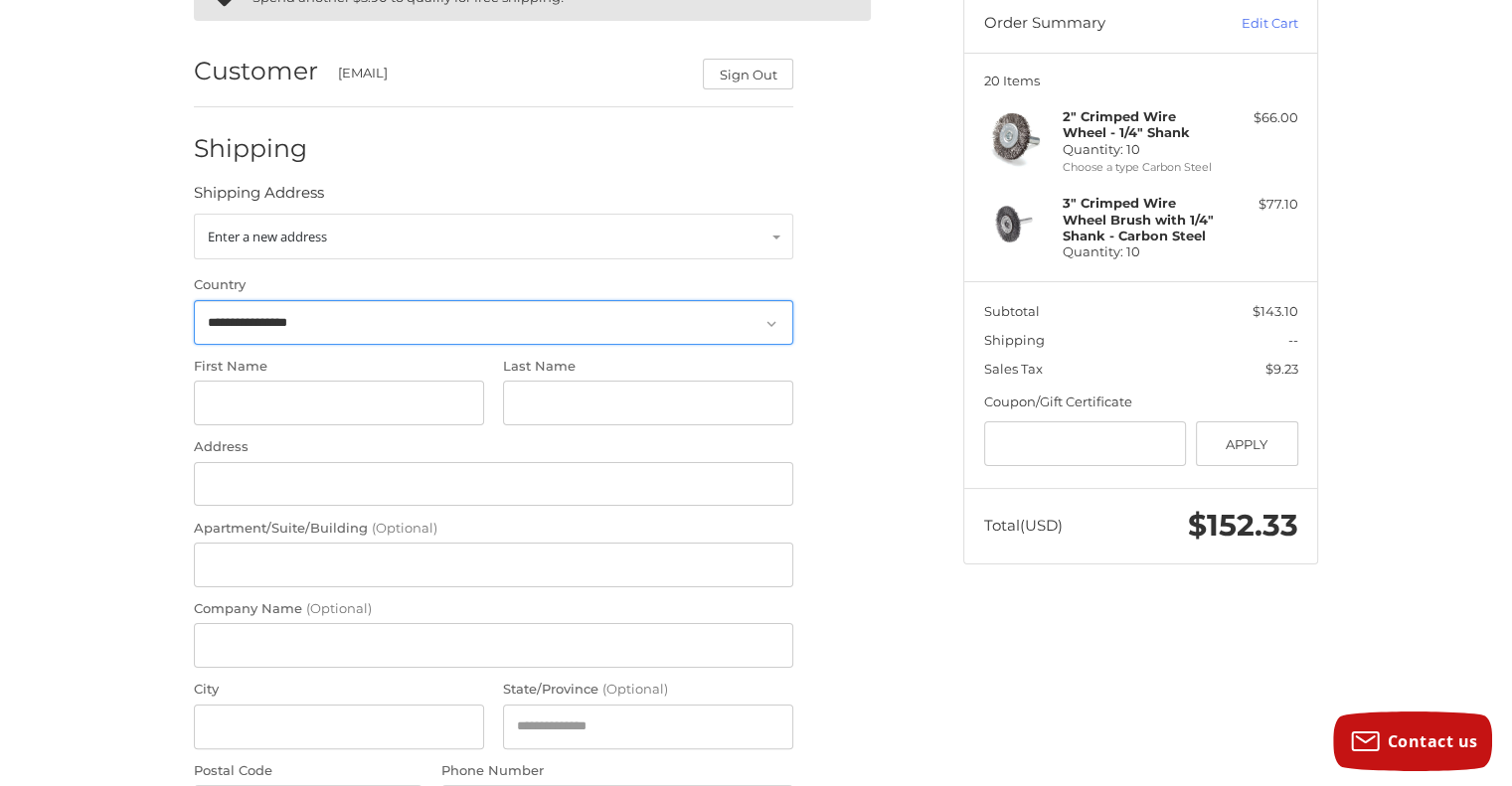 click on "**********" at bounding box center (493, 322) 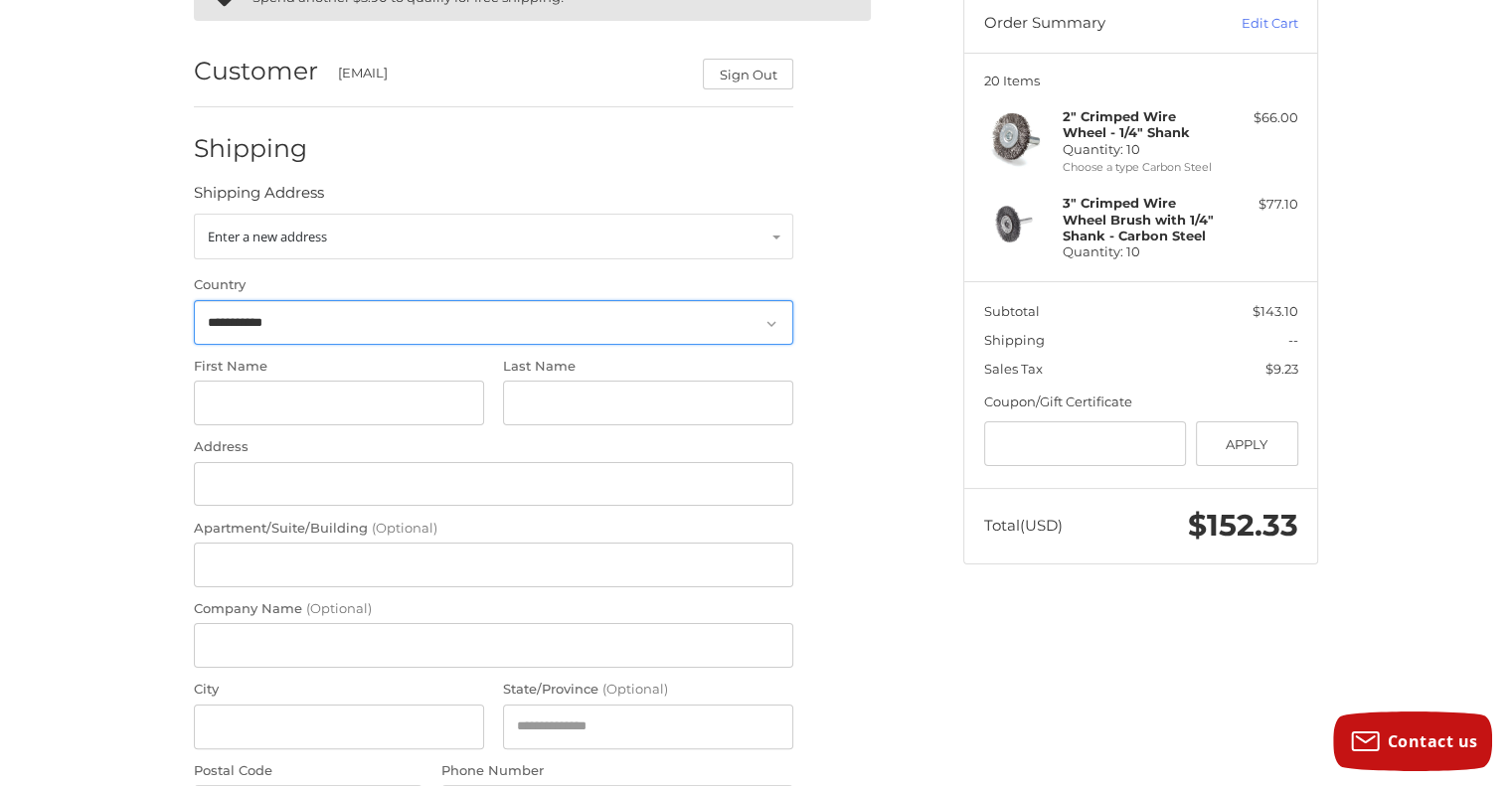 click on "**********" at bounding box center [493, 322] 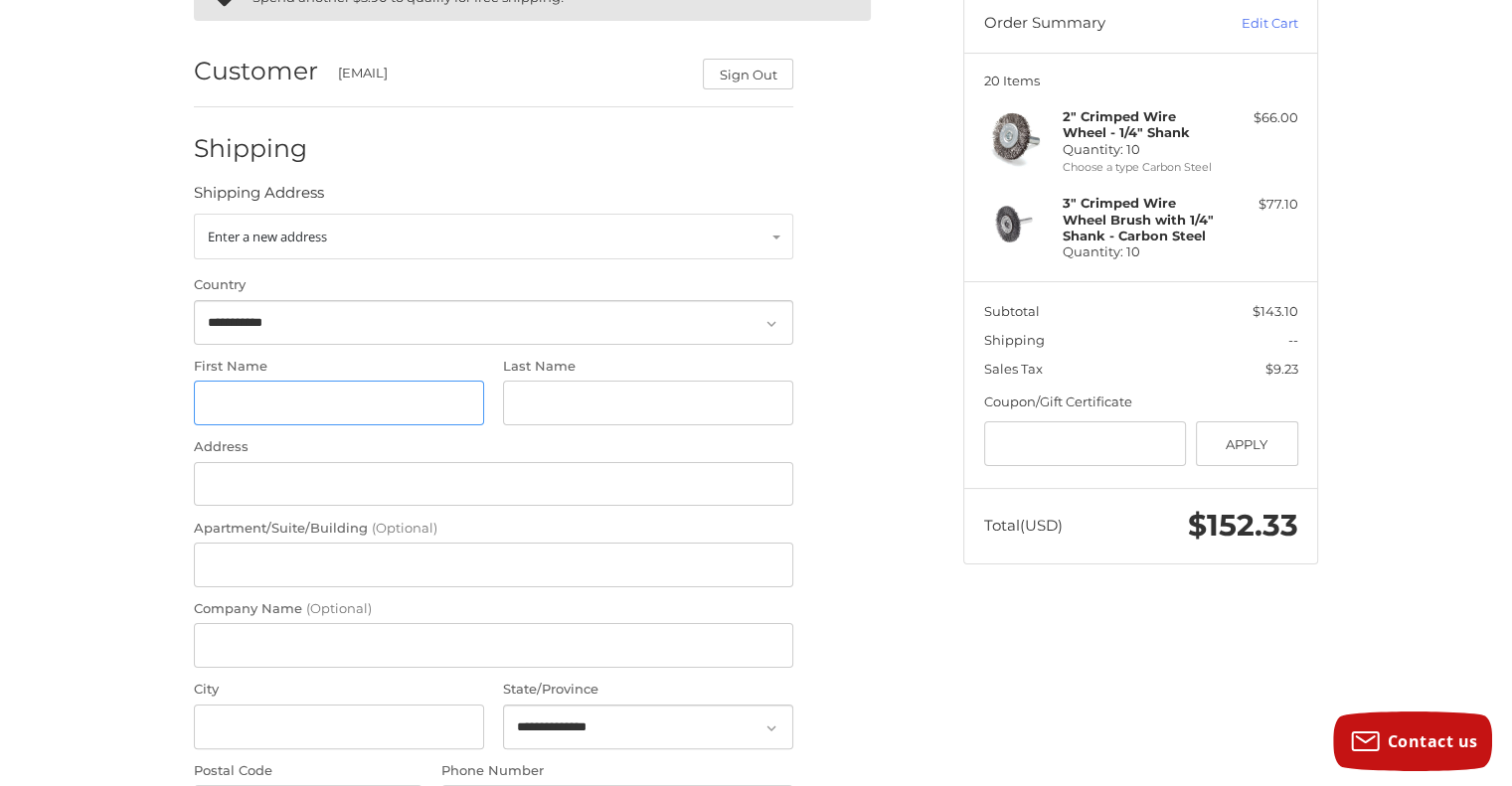 click on "First Name" at bounding box center (339, 402) 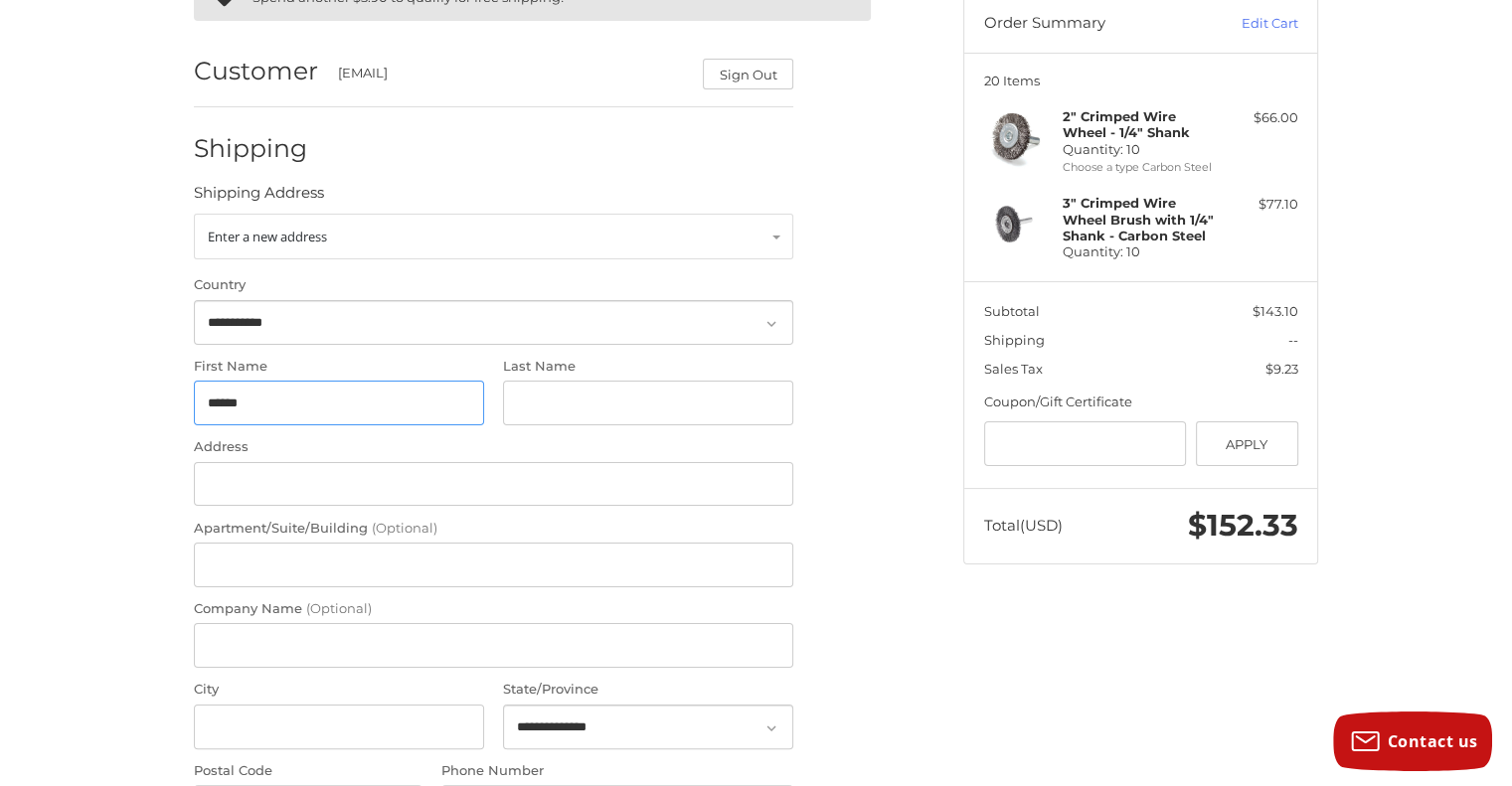 type on "******" 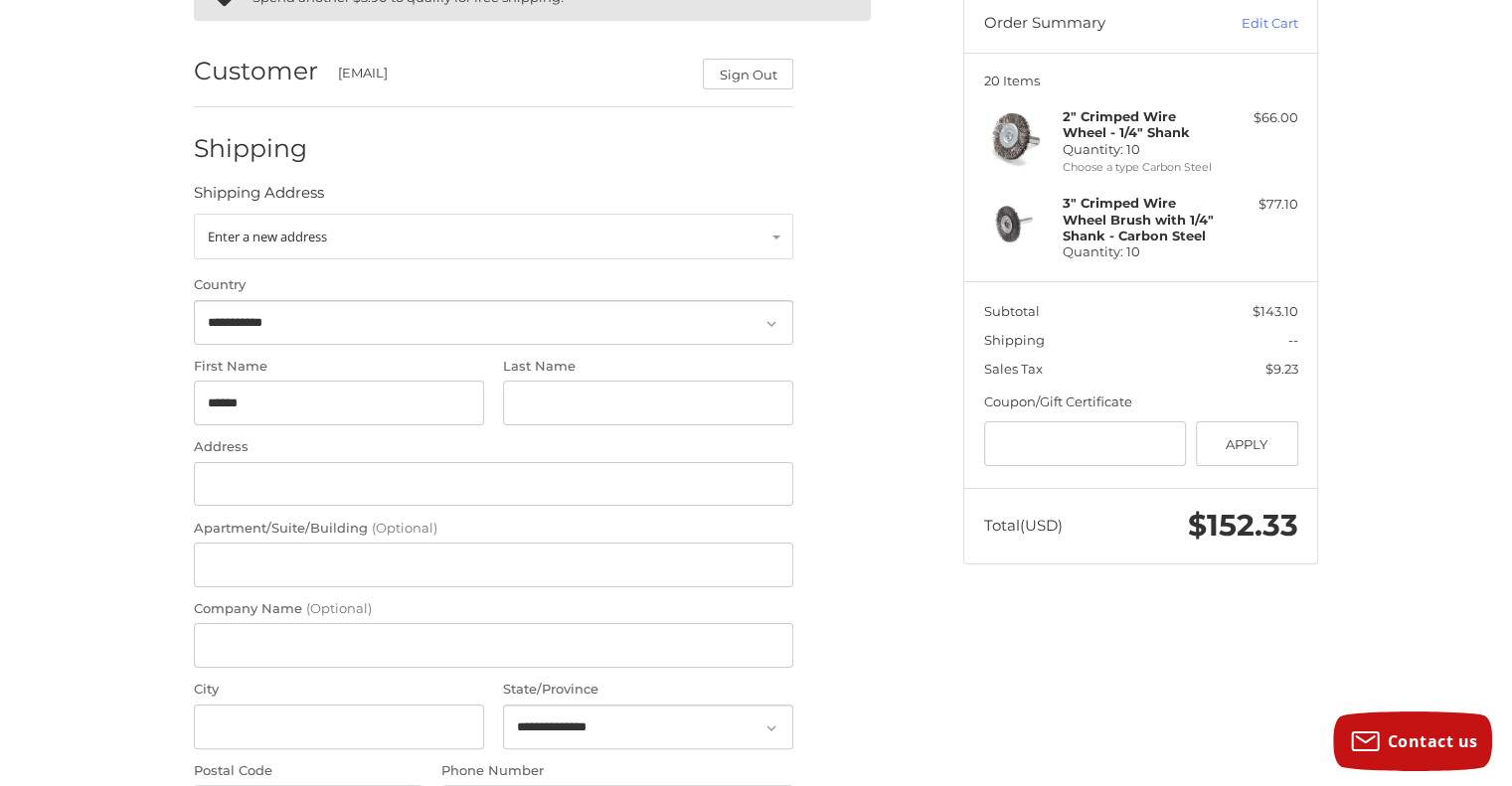 click on "Last Name" at bounding box center (648, 402) 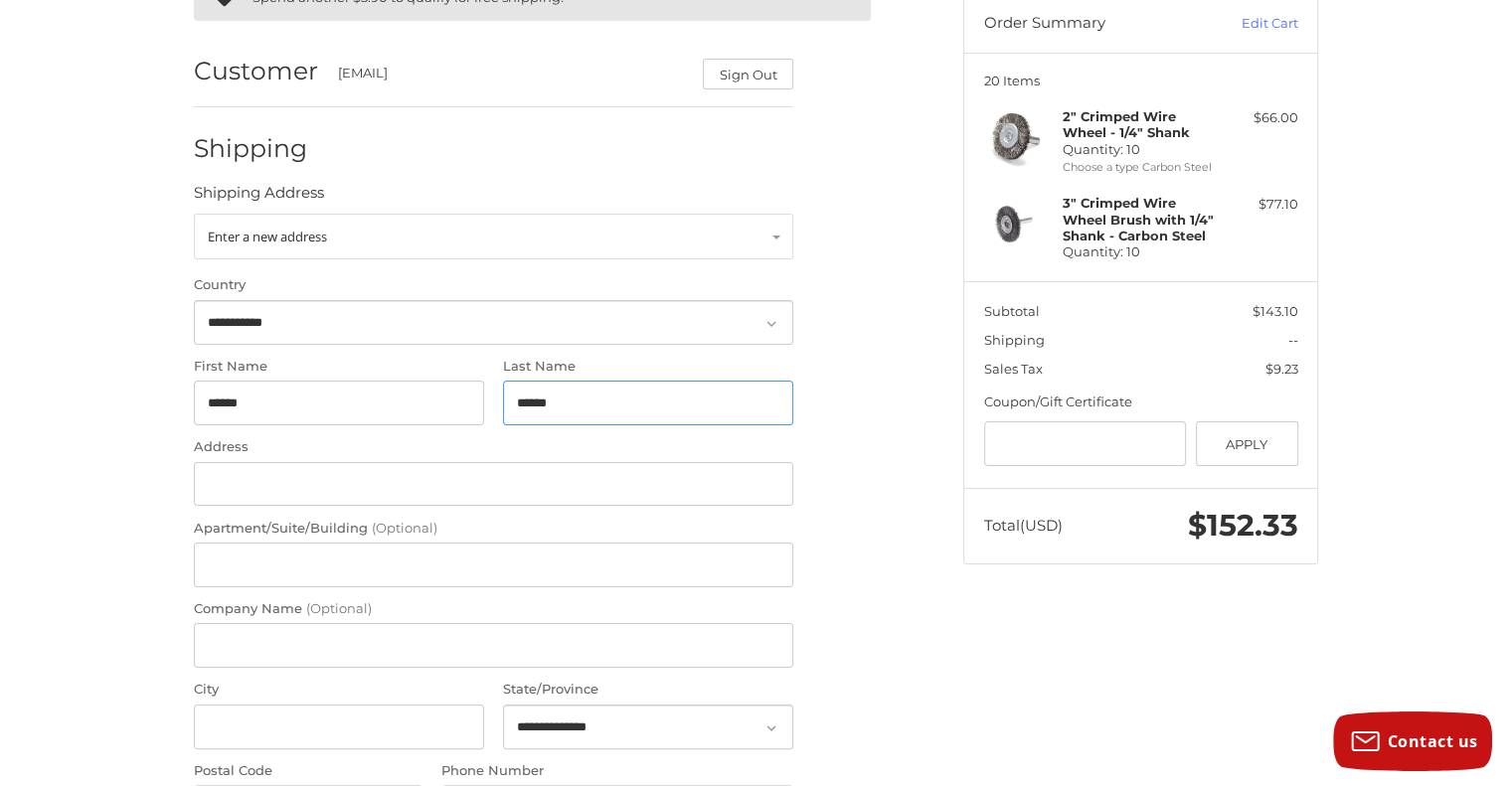 type on "******" 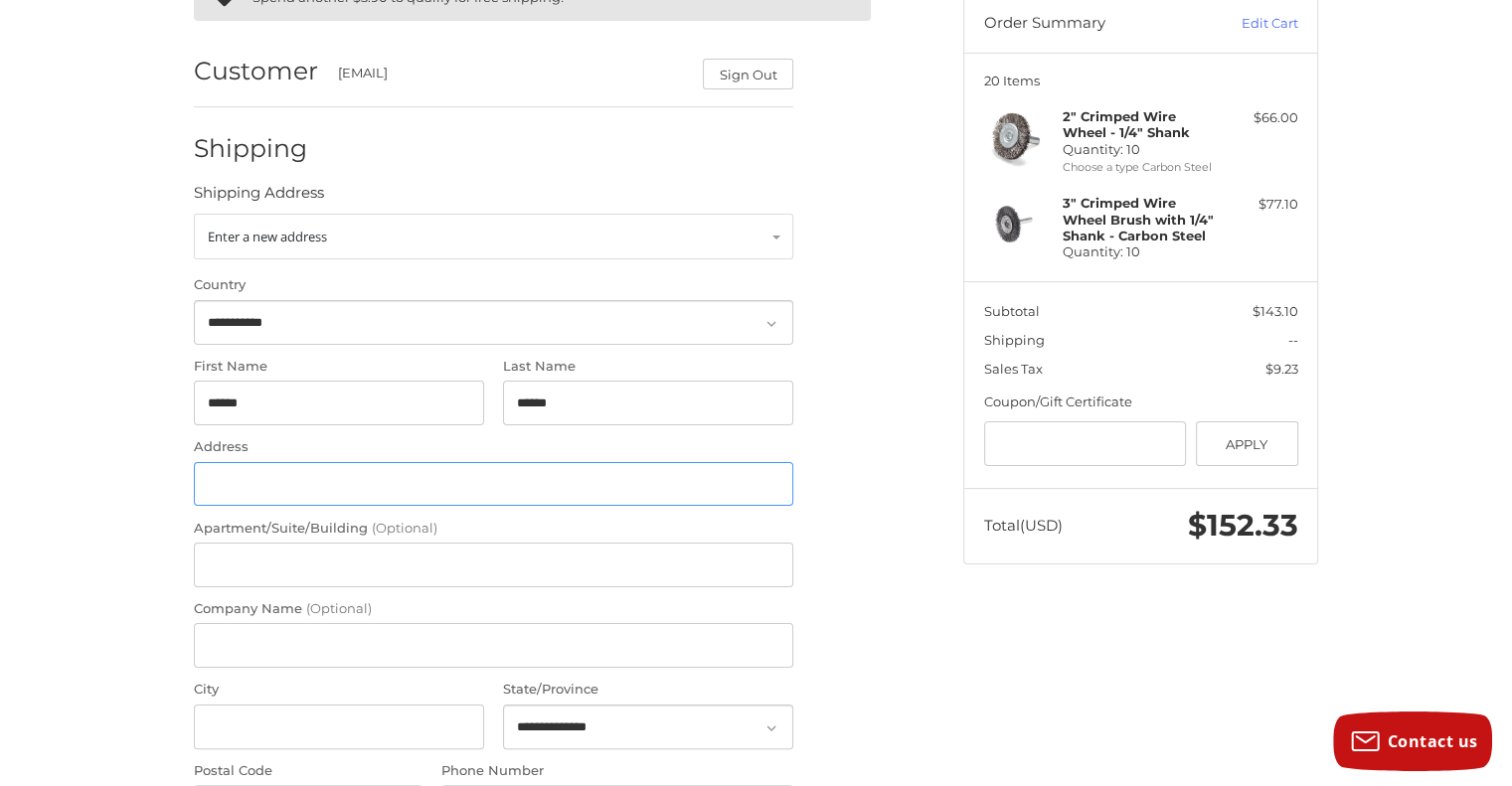 click on "Address" at bounding box center [493, 484] 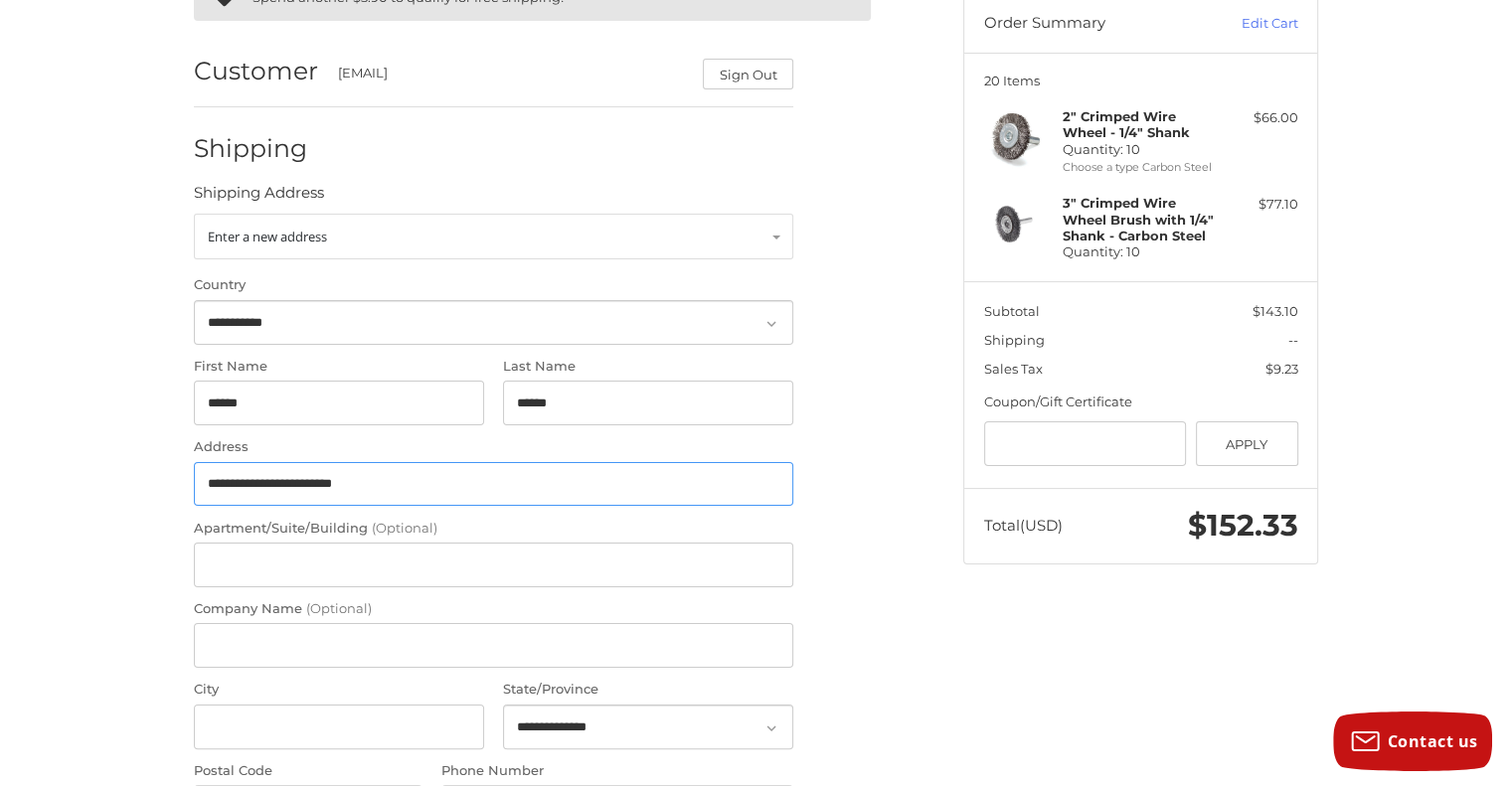 type on "**********" 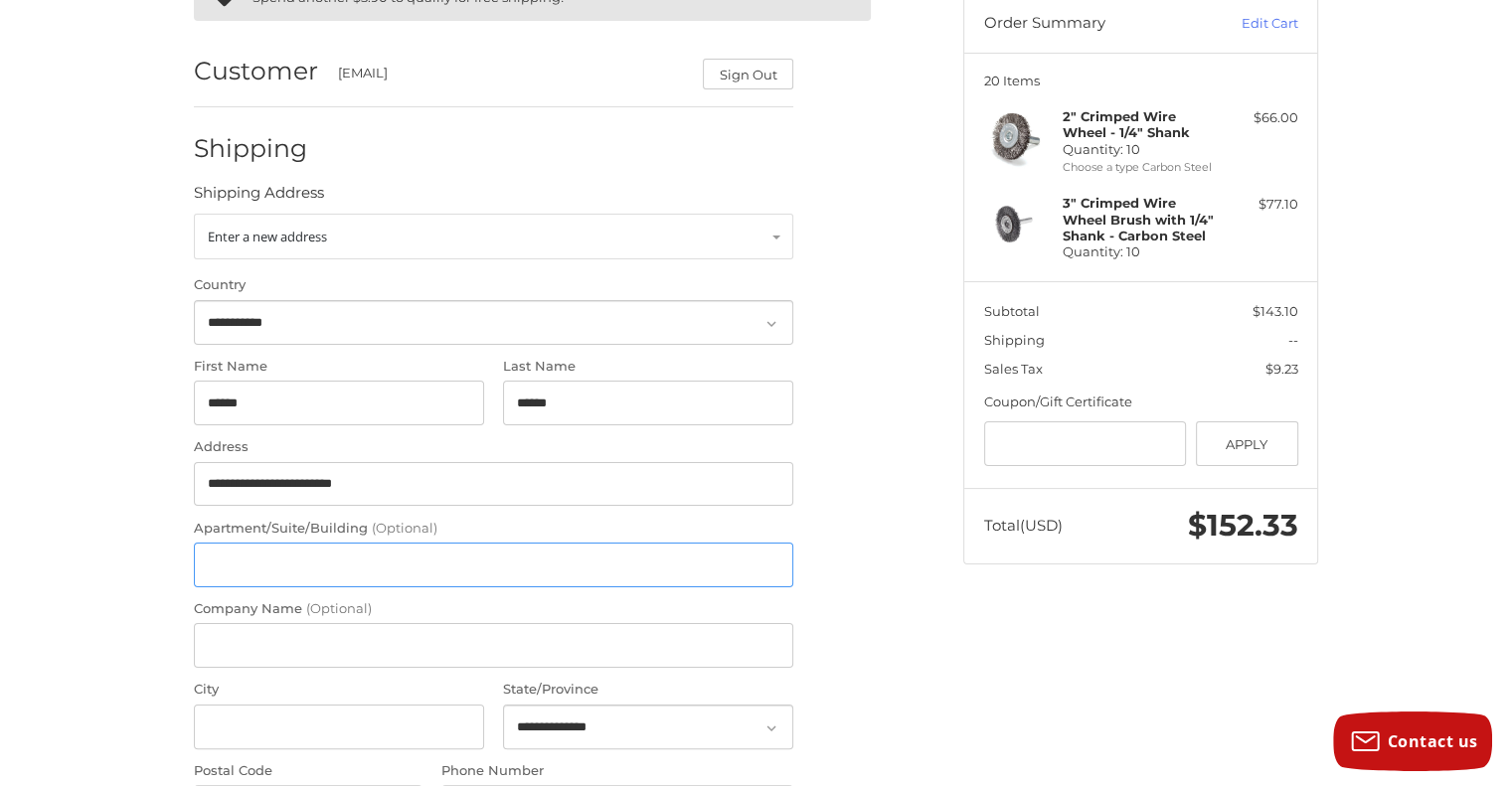click on "Apartment/Suite/Building   (Optional)" at bounding box center [493, 564] 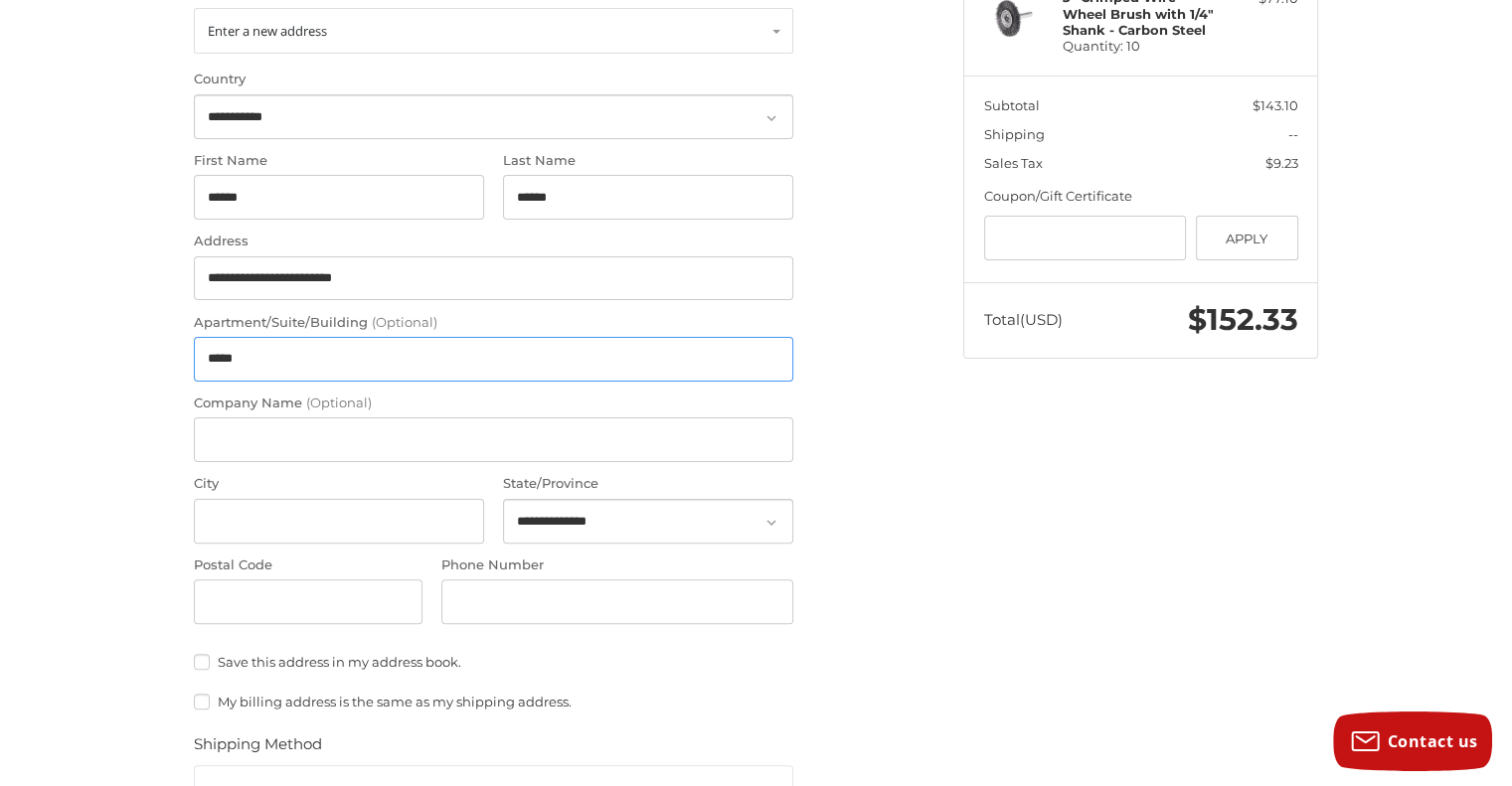 scroll, scrollTop: 409, scrollLeft: 0, axis: vertical 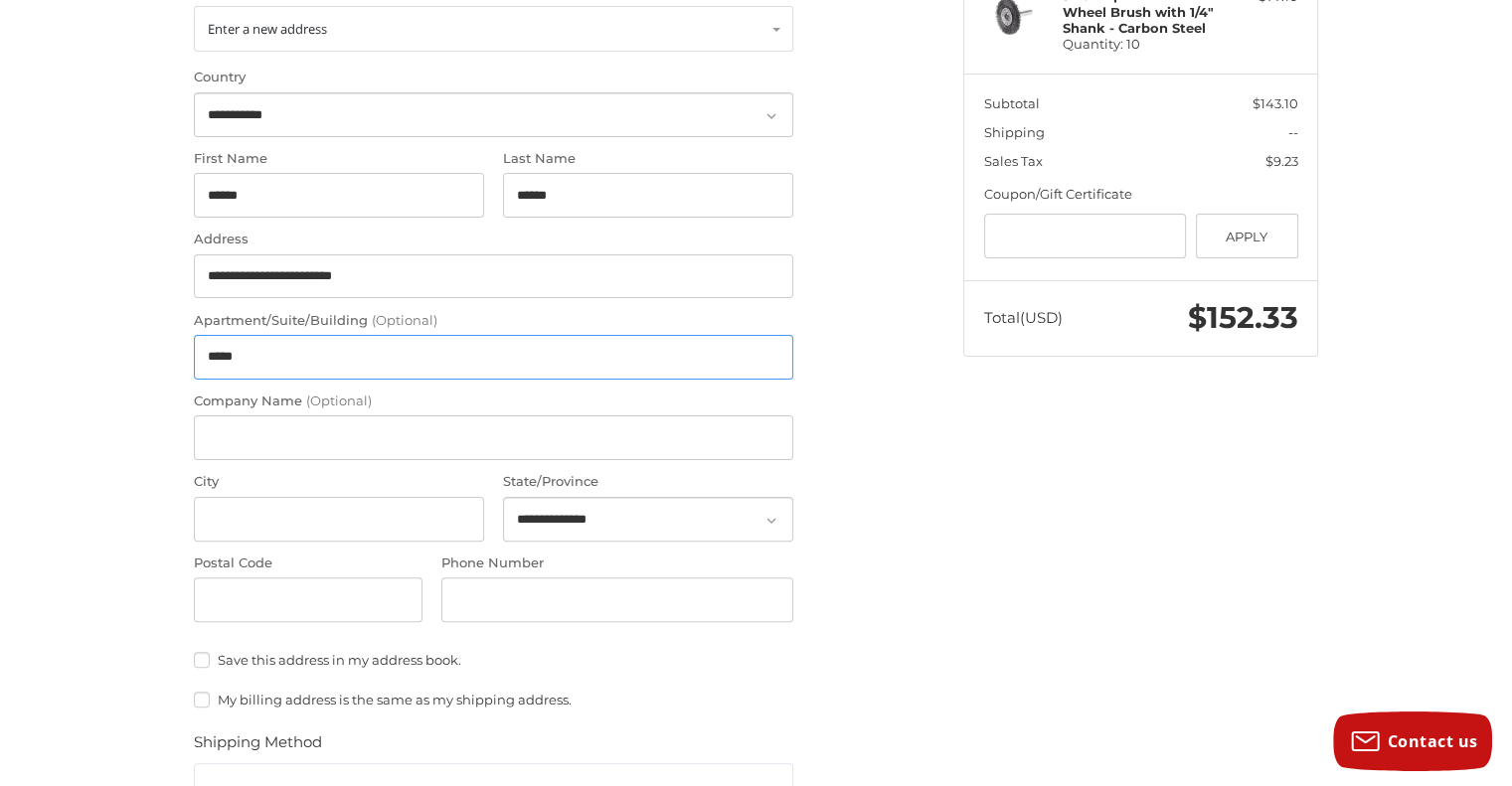 type on "*****" 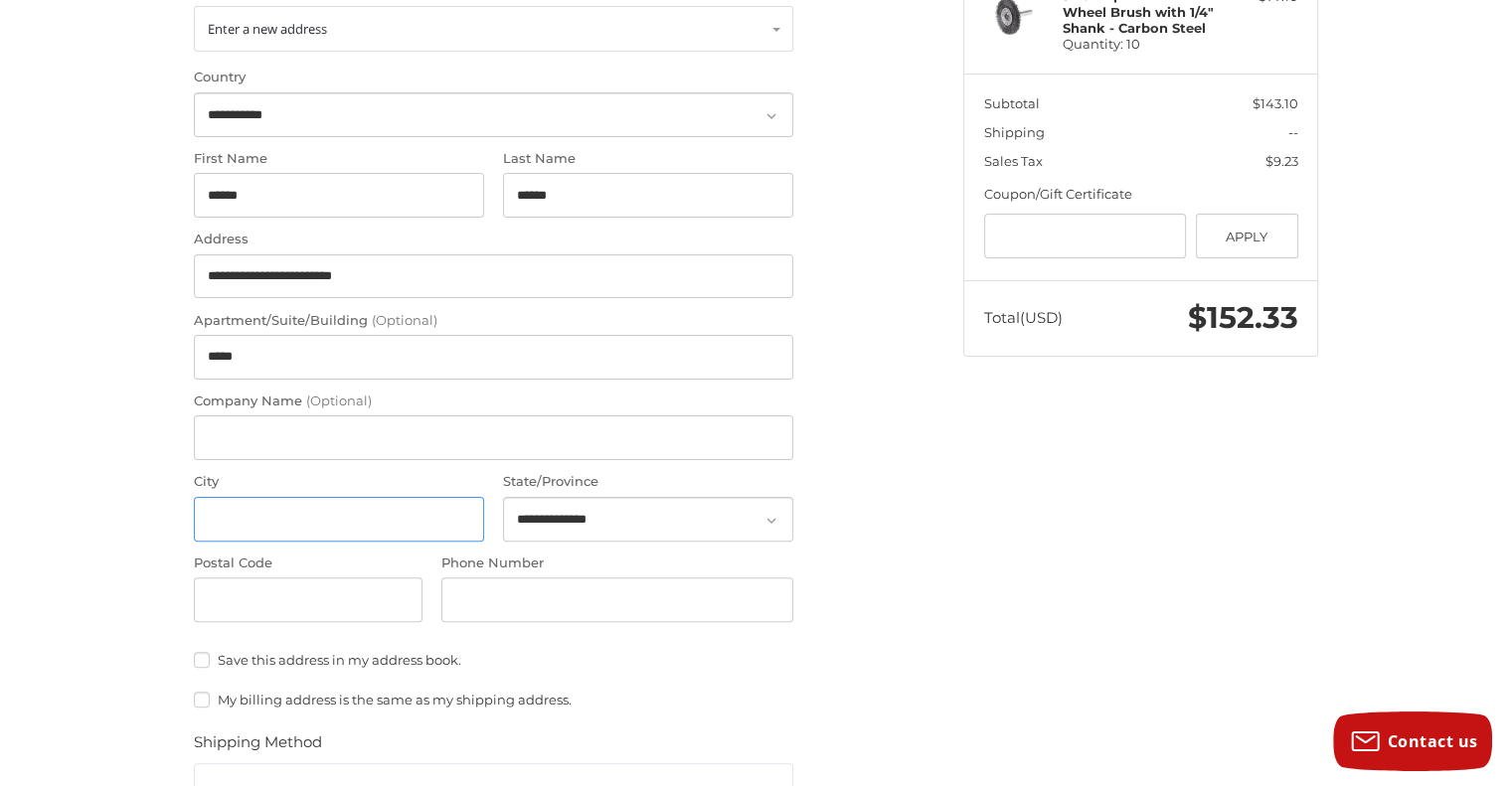 click on "City" at bounding box center (339, 519) 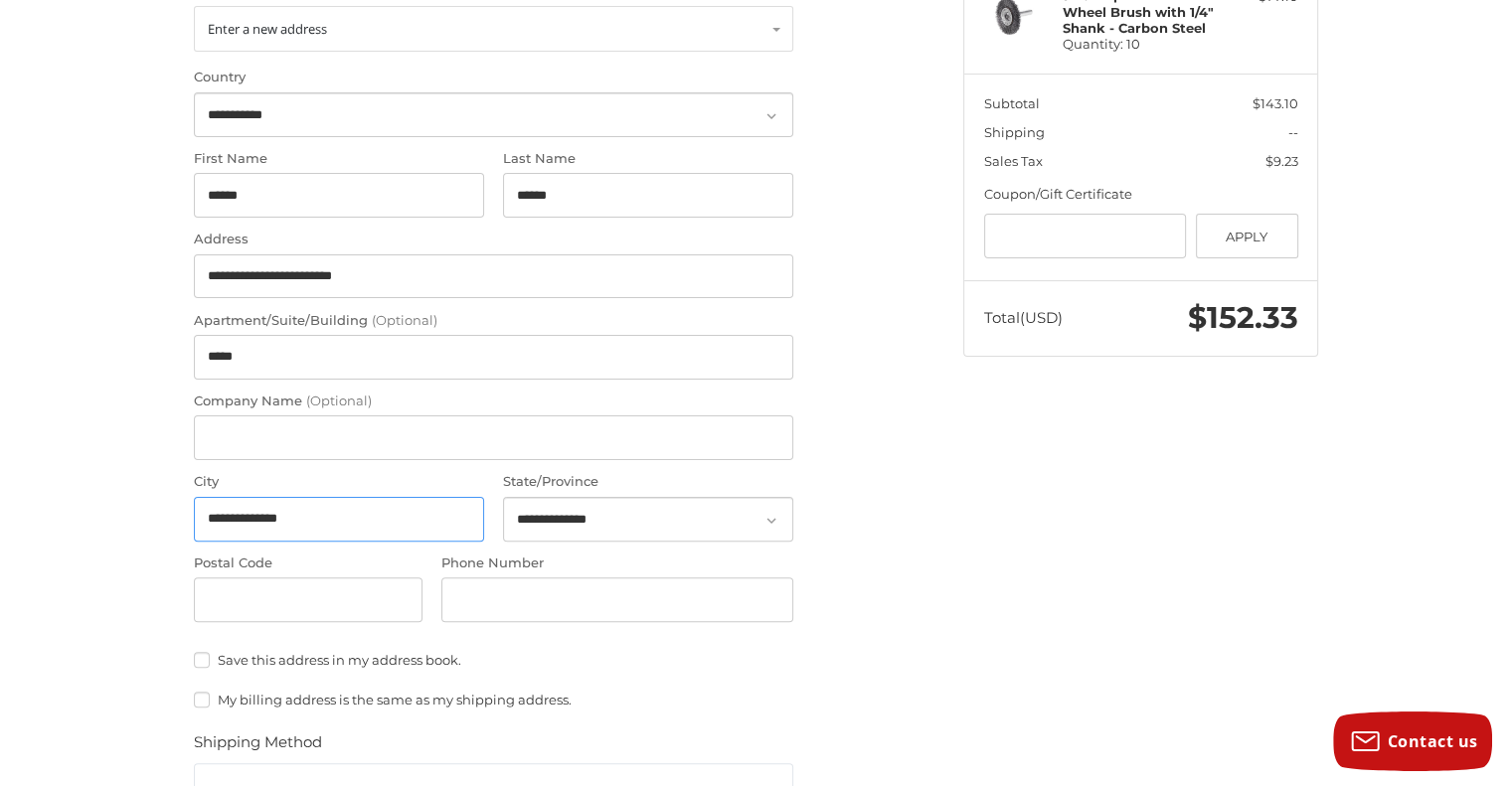 type on "**********" 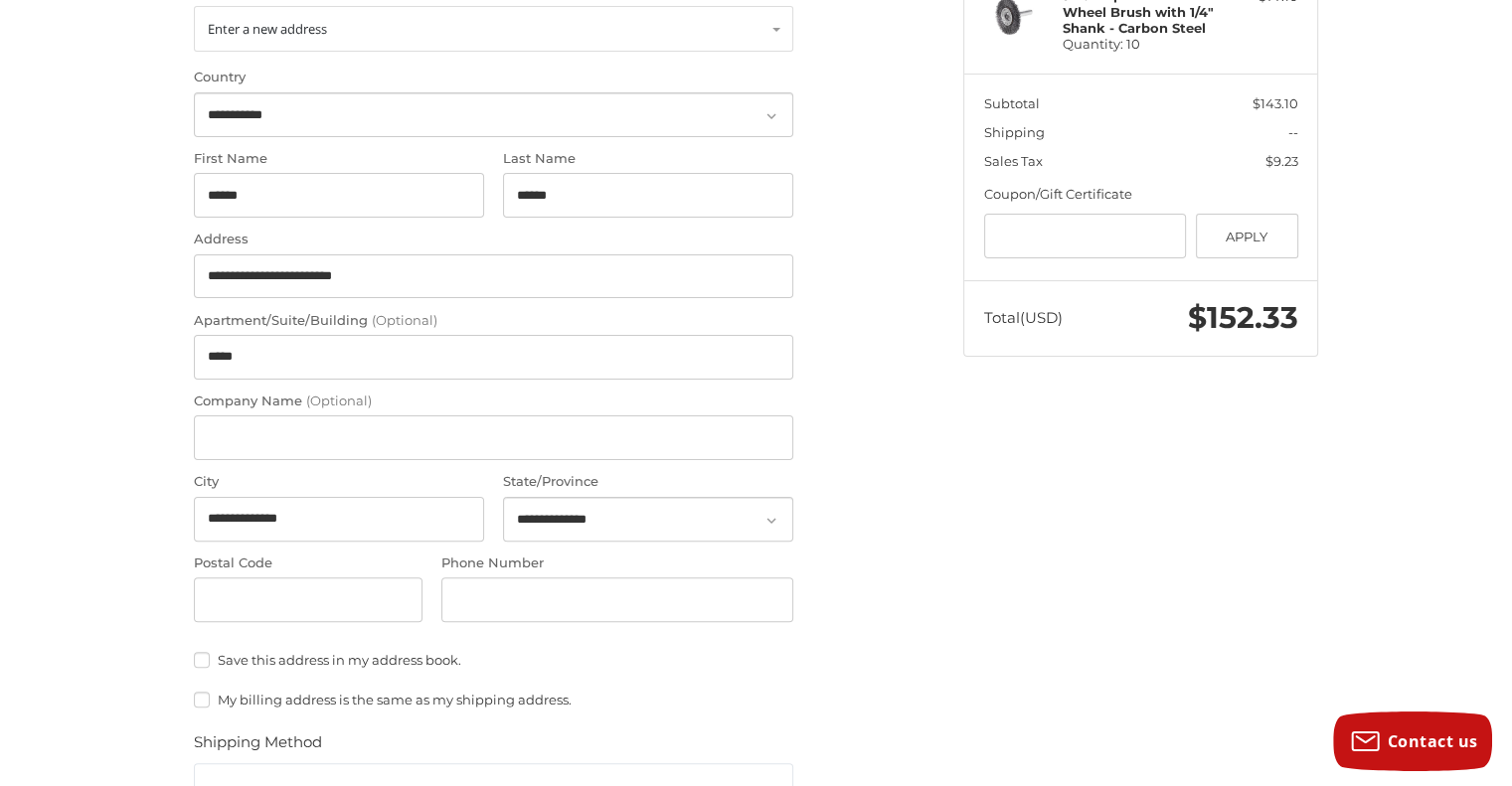 click 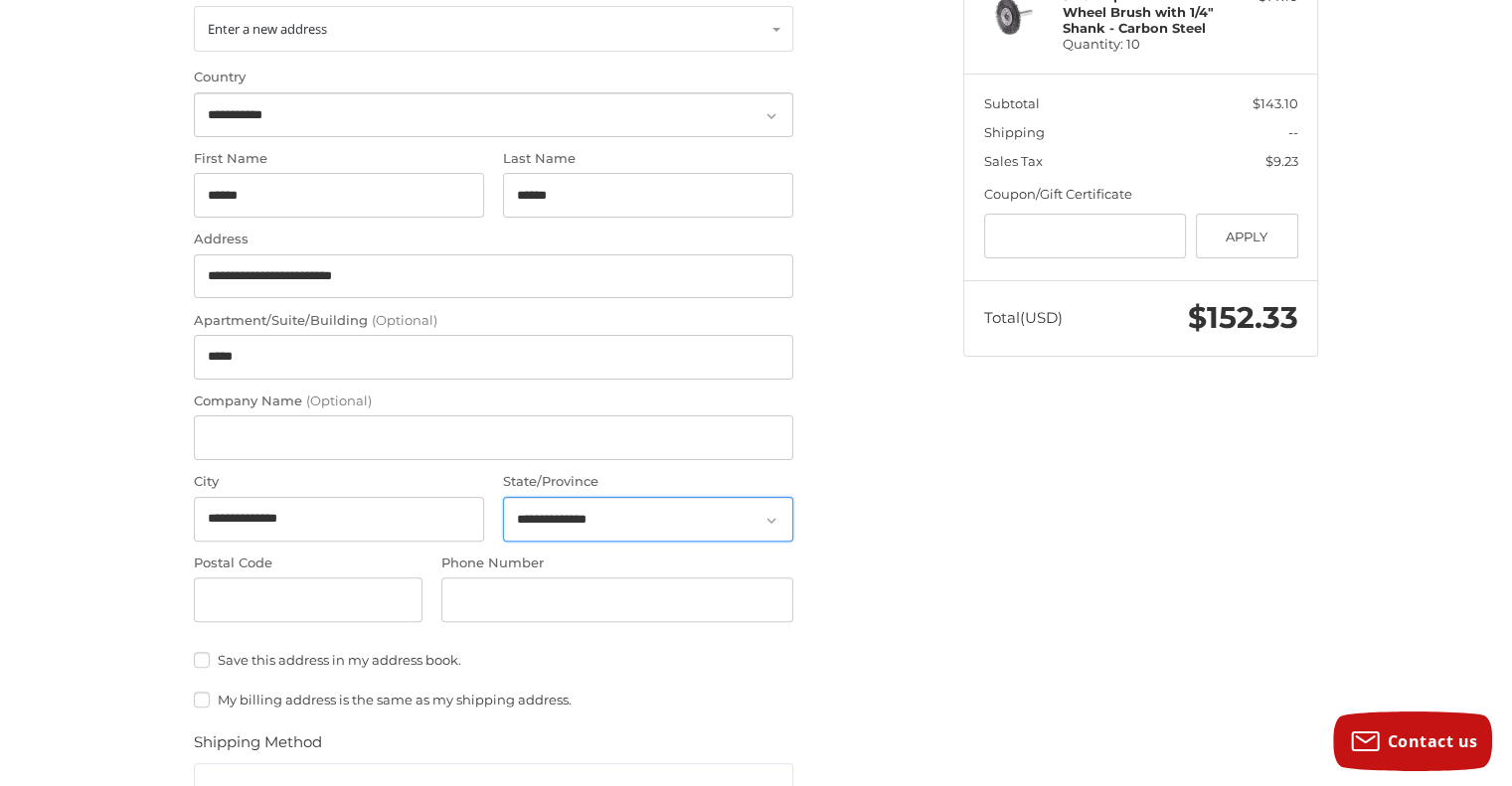 click on "**********" at bounding box center [648, 519] 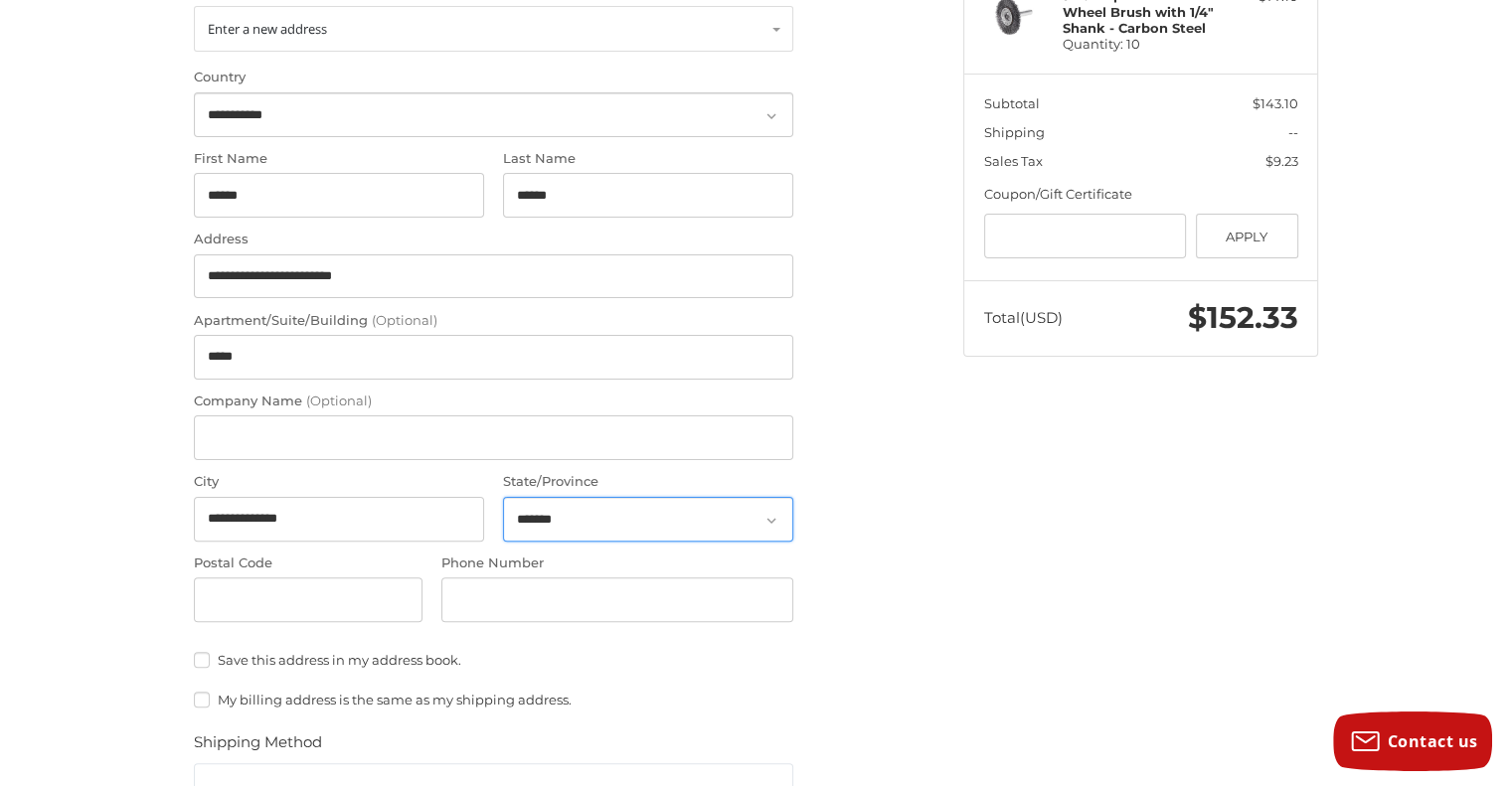 click on "**********" at bounding box center (648, 519) 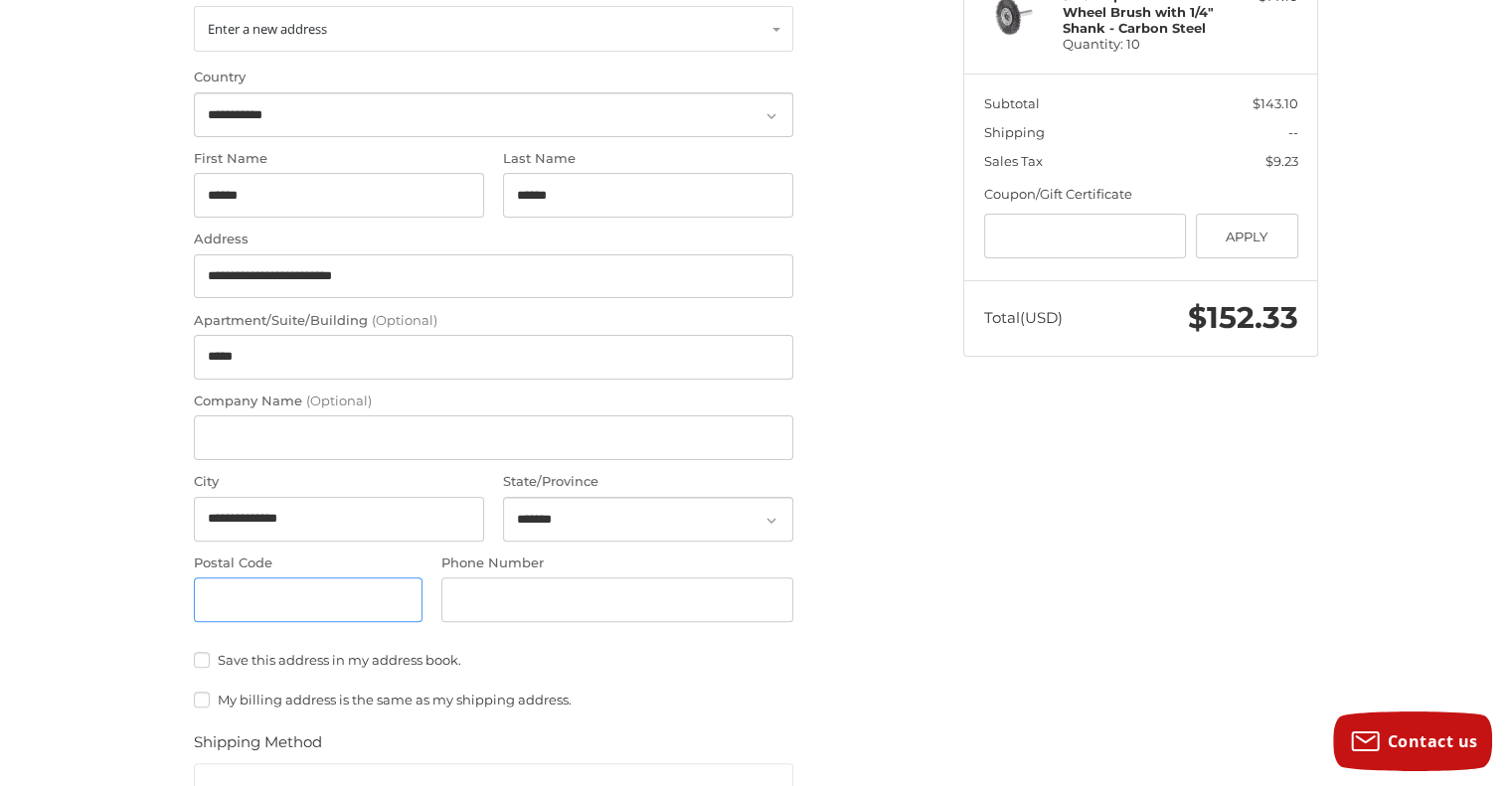 click on "Postal Code" at bounding box center (308, 599) 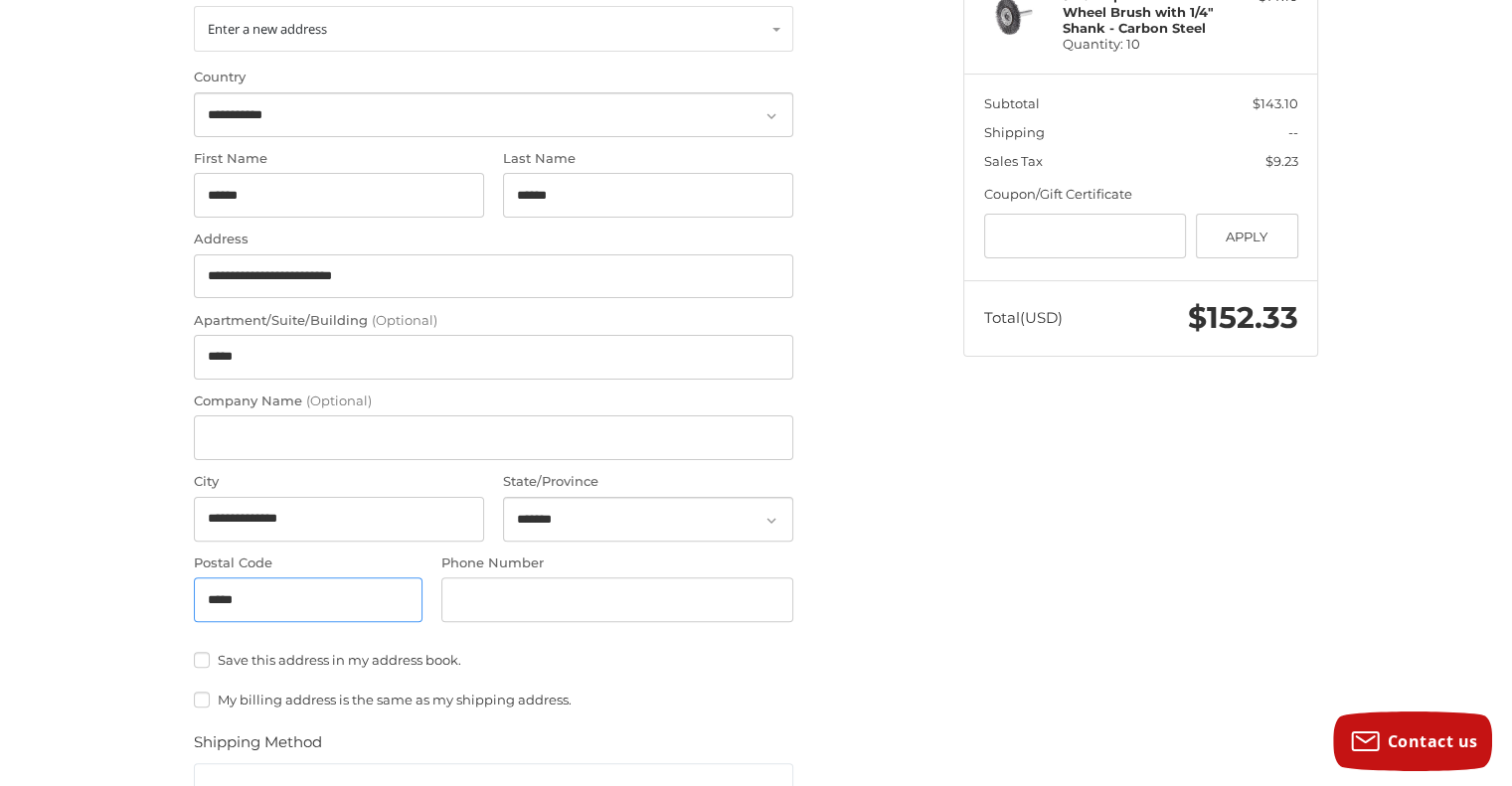 type on "*****" 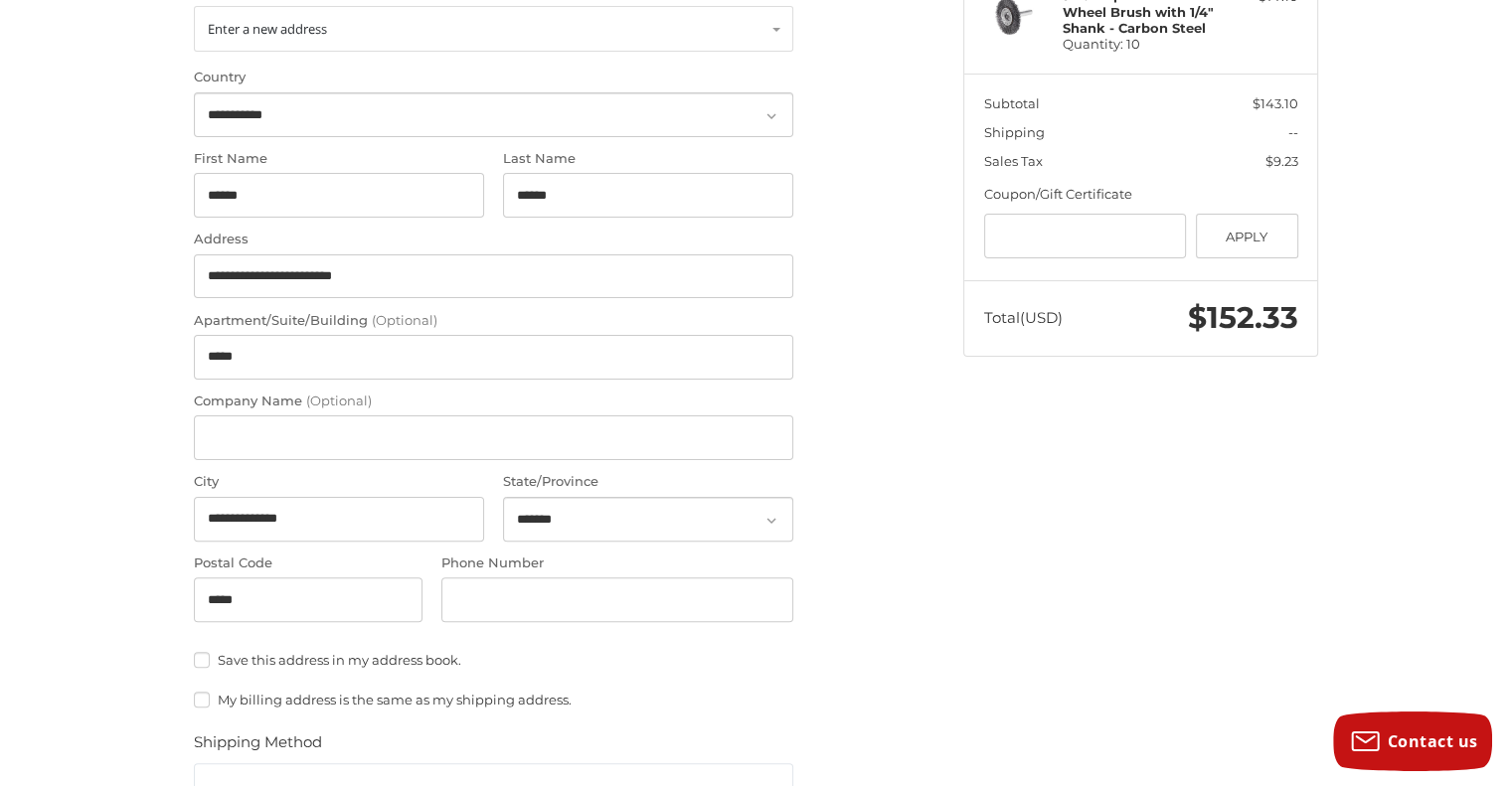 click on "Phone Number" at bounding box center (617, 599) 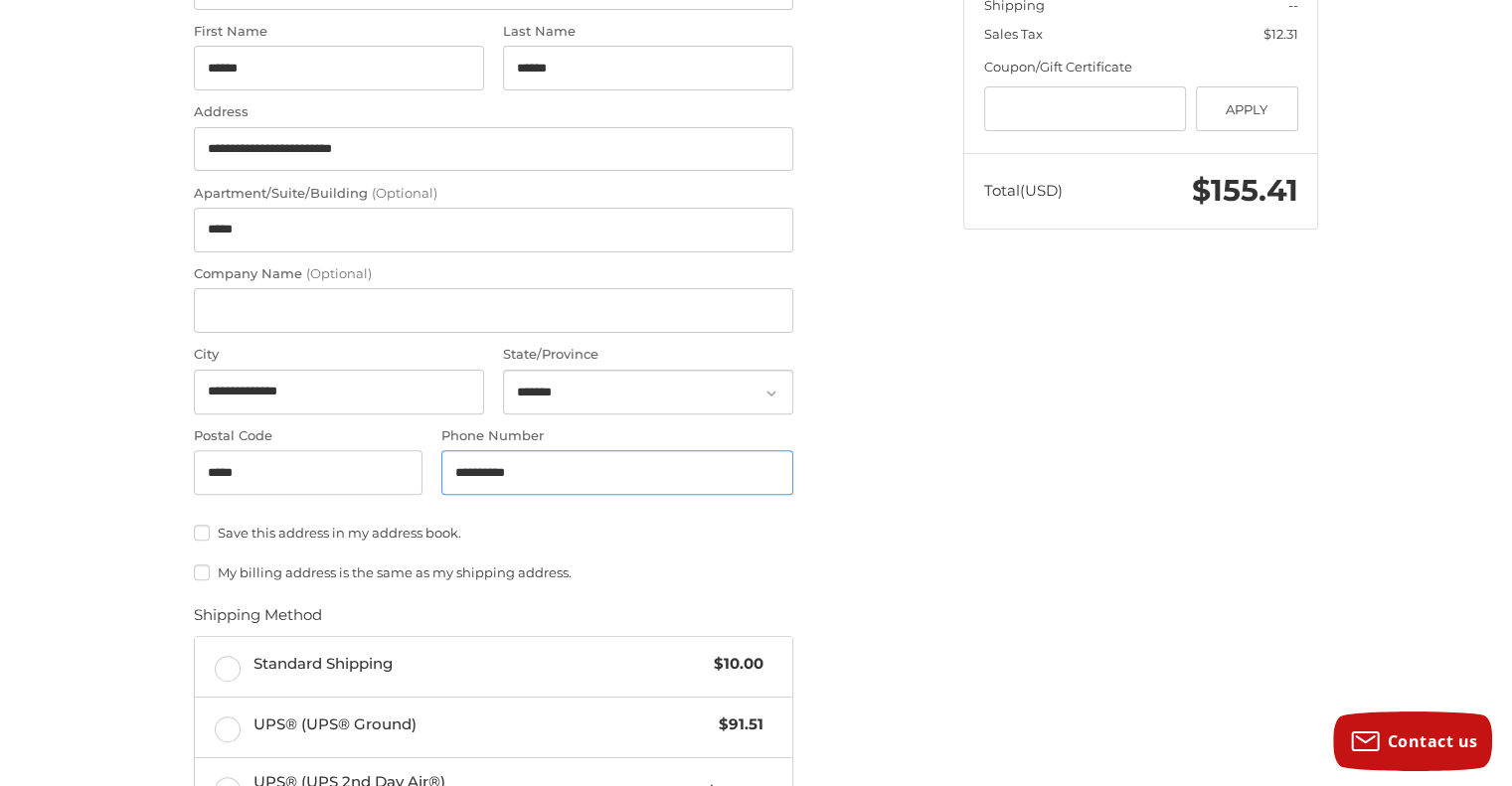 scroll, scrollTop: 540, scrollLeft: 0, axis: vertical 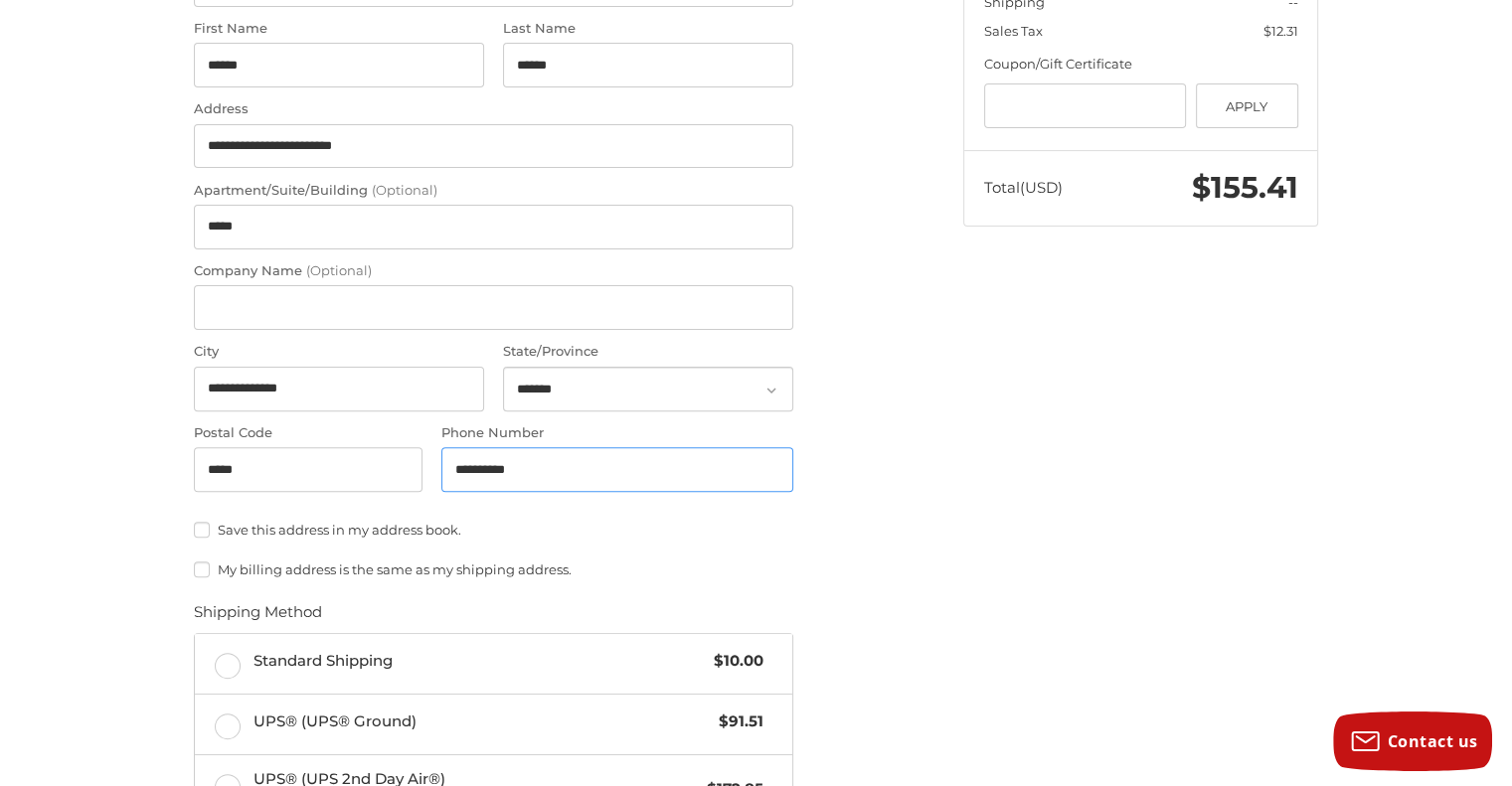 type on "**********" 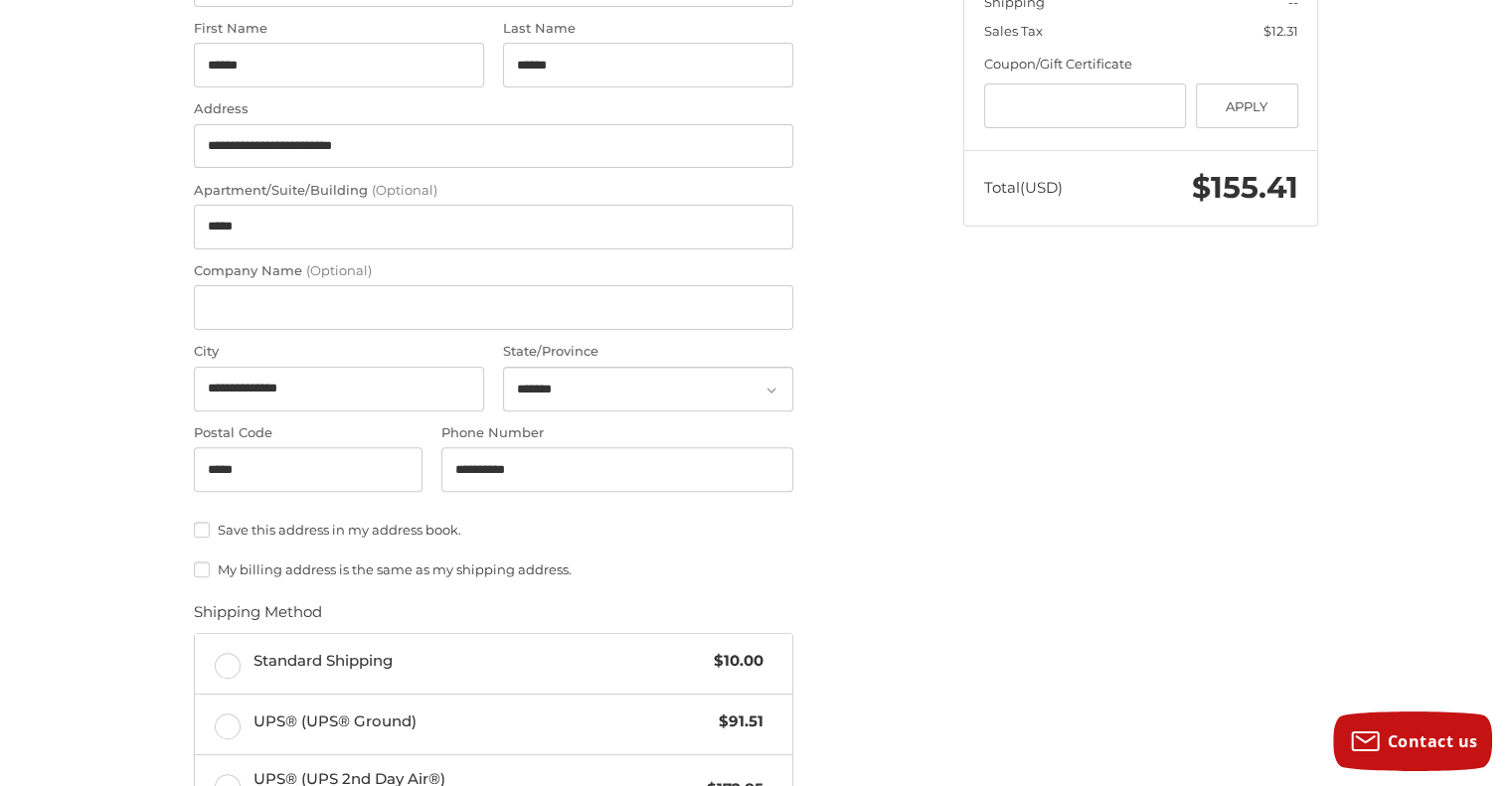 click on "My billing address is the same as my shipping address." at bounding box center [493, 569] 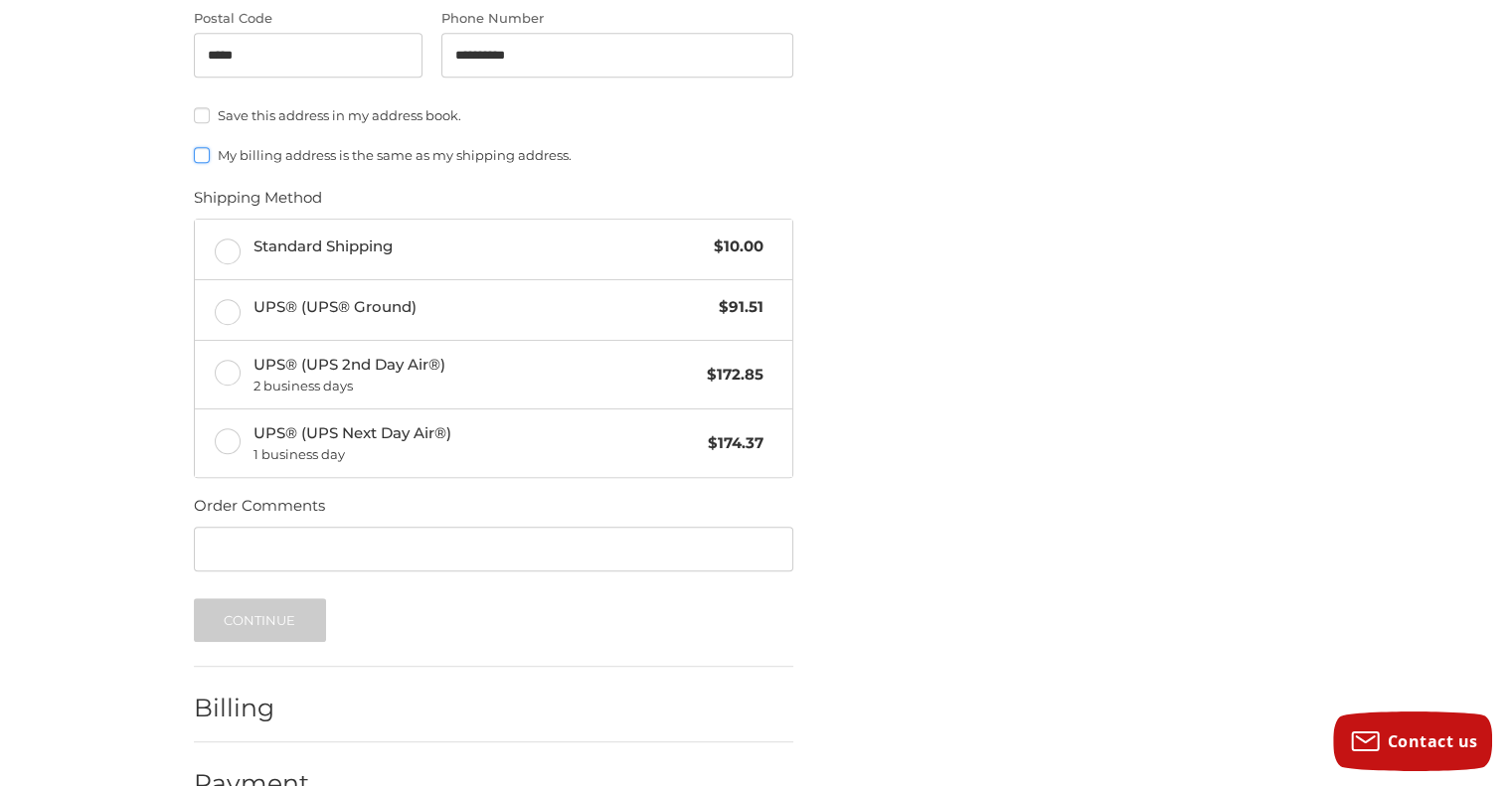 scroll, scrollTop: 962, scrollLeft: 0, axis: vertical 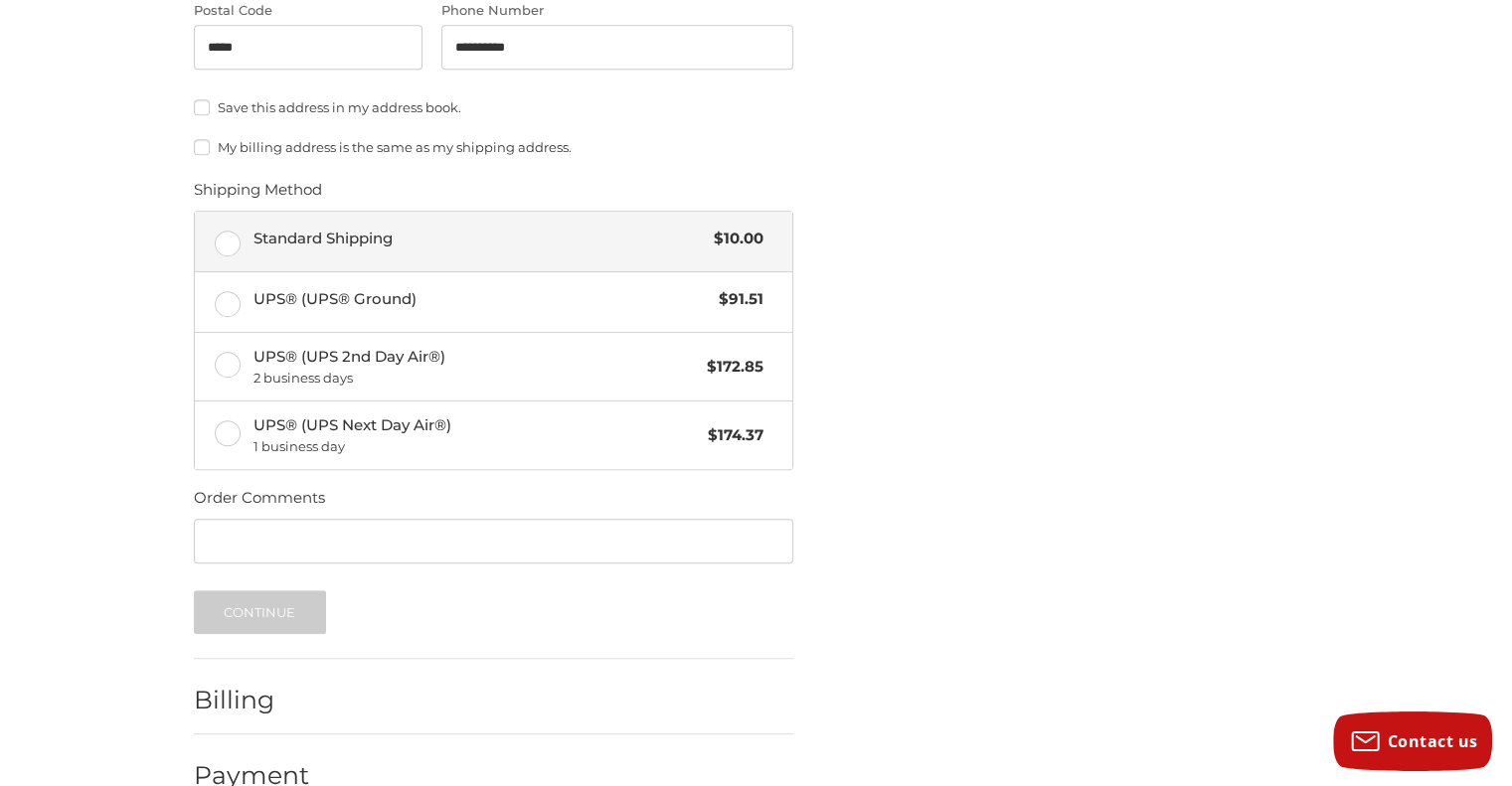 click on "Standard Shipping $10.00" at bounding box center [493, 241] 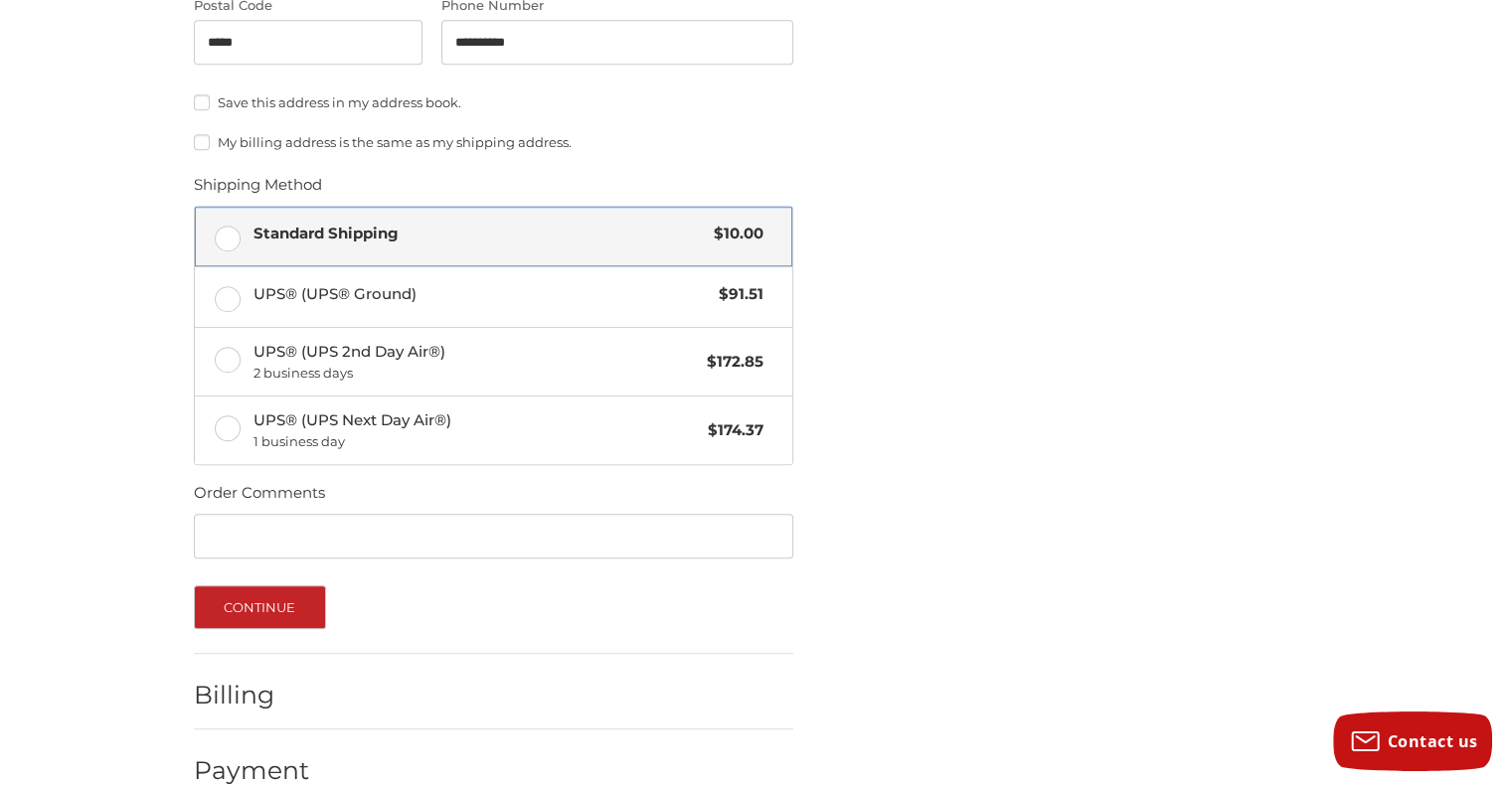 scroll, scrollTop: 1002, scrollLeft: 0, axis: vertical 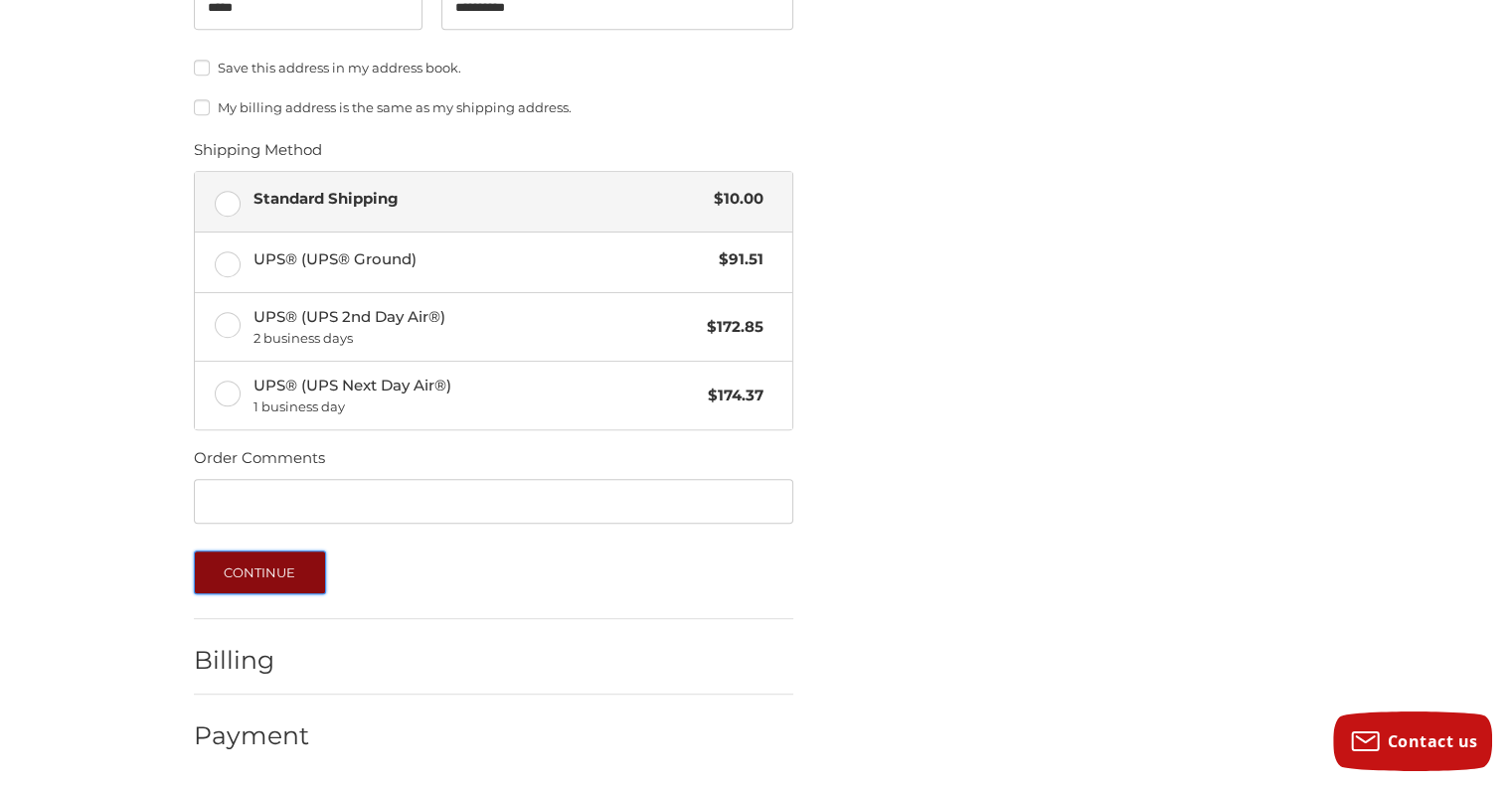 click on "Continue" at bounding box center [259, 572] 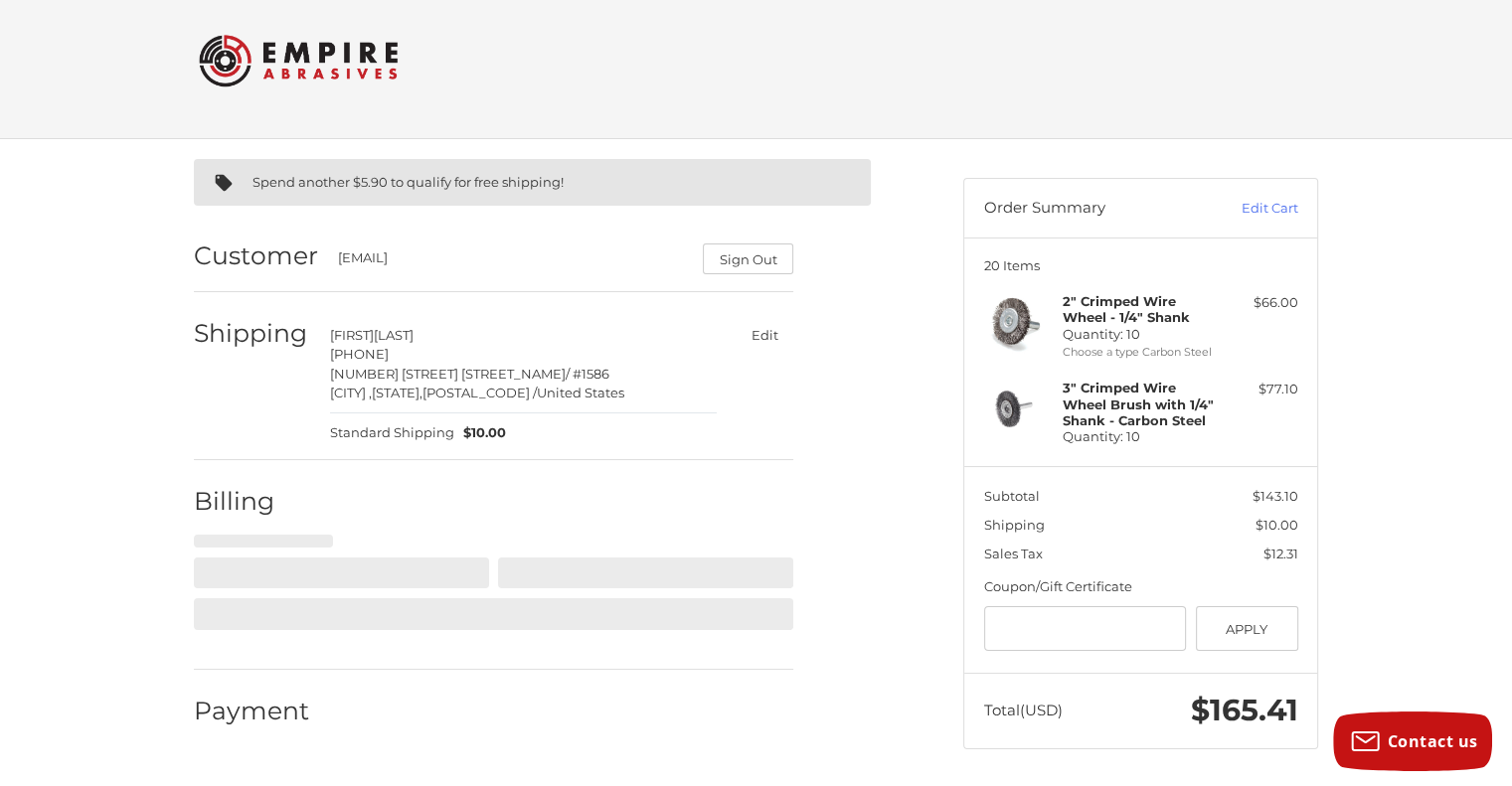 select on "**" 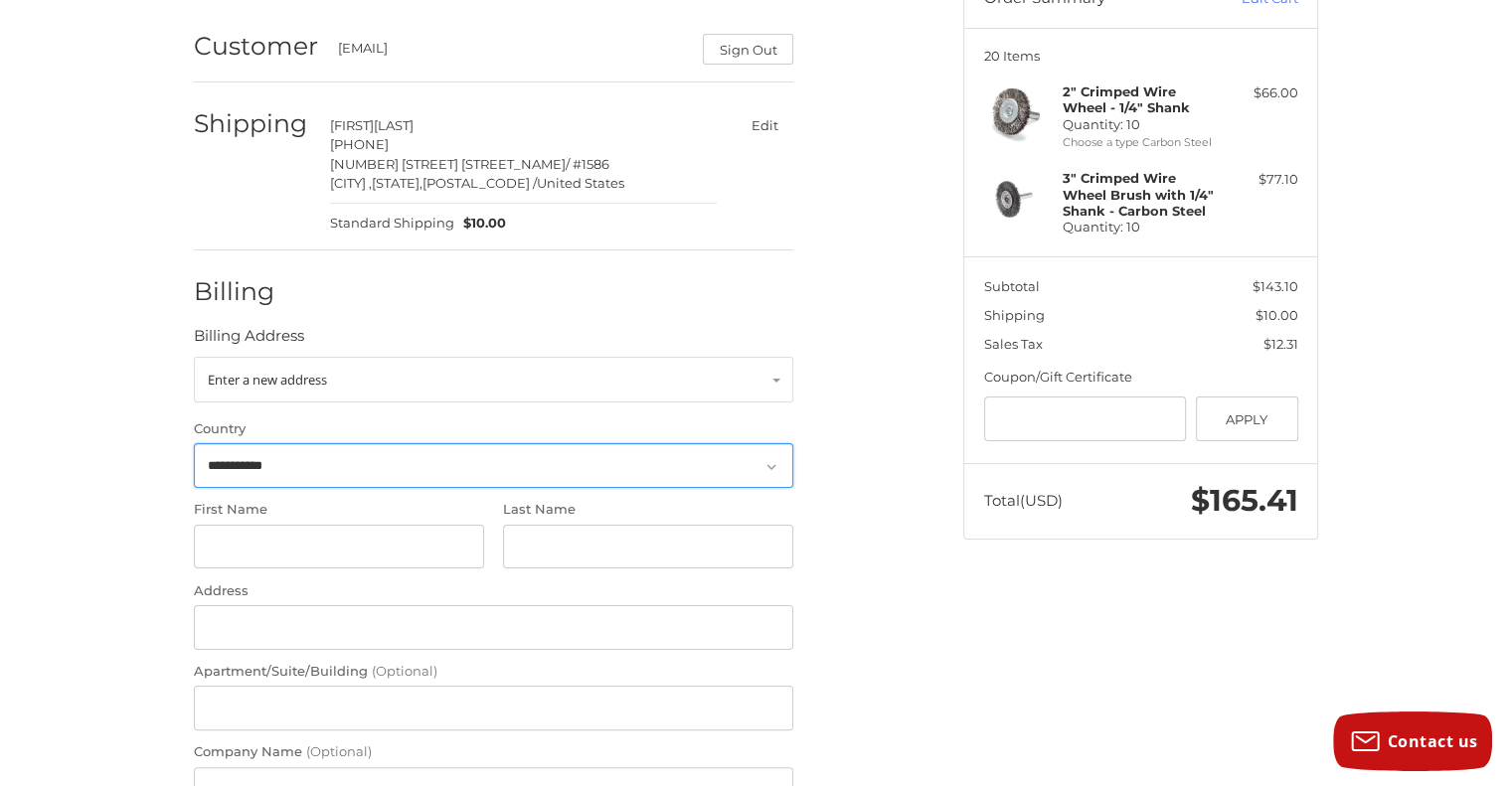 scroll, scrollTop: 318, scrollLeft: 0, axis: vertical 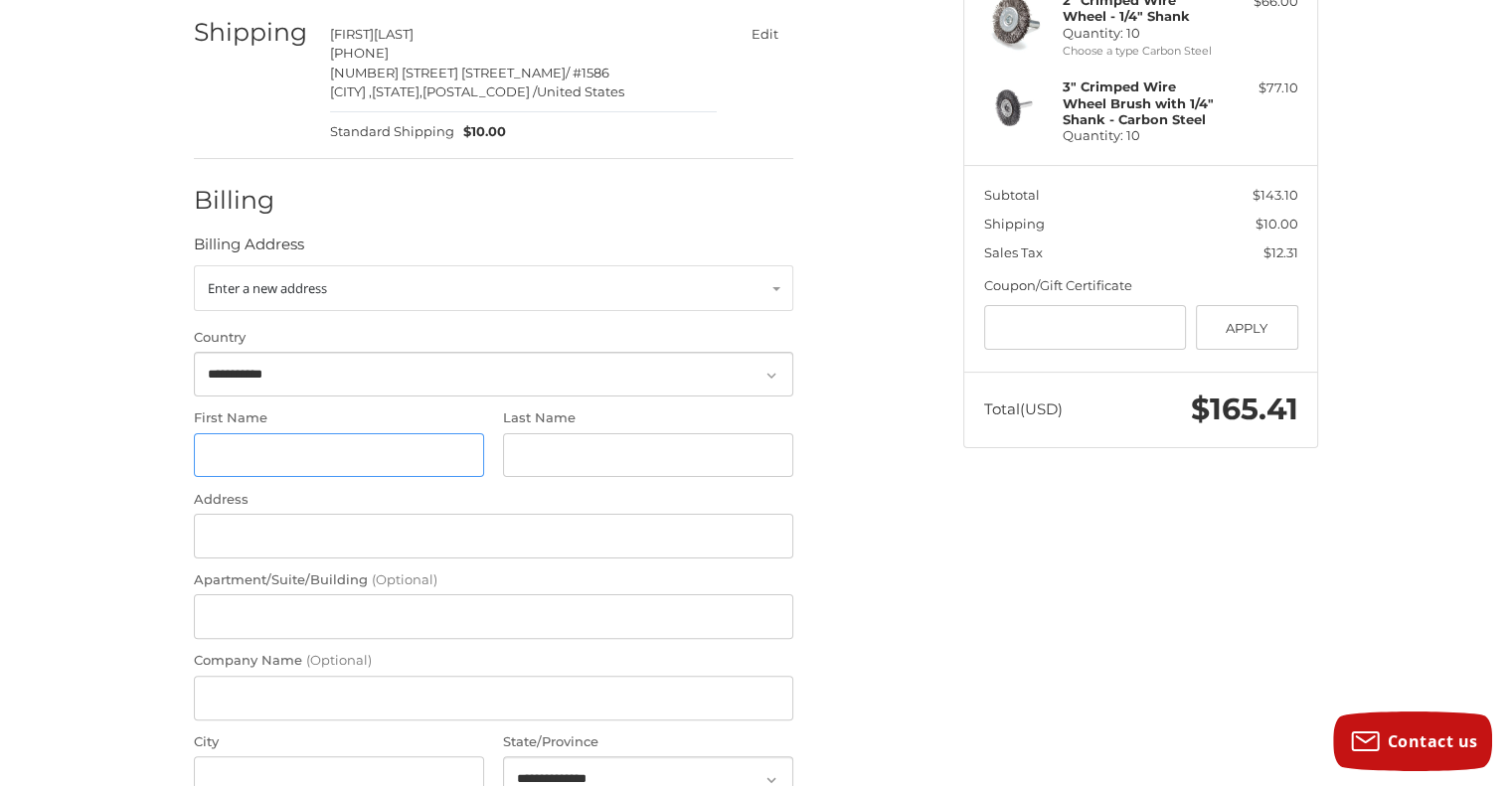 click on "First Name" at bounding box center (339, 455) 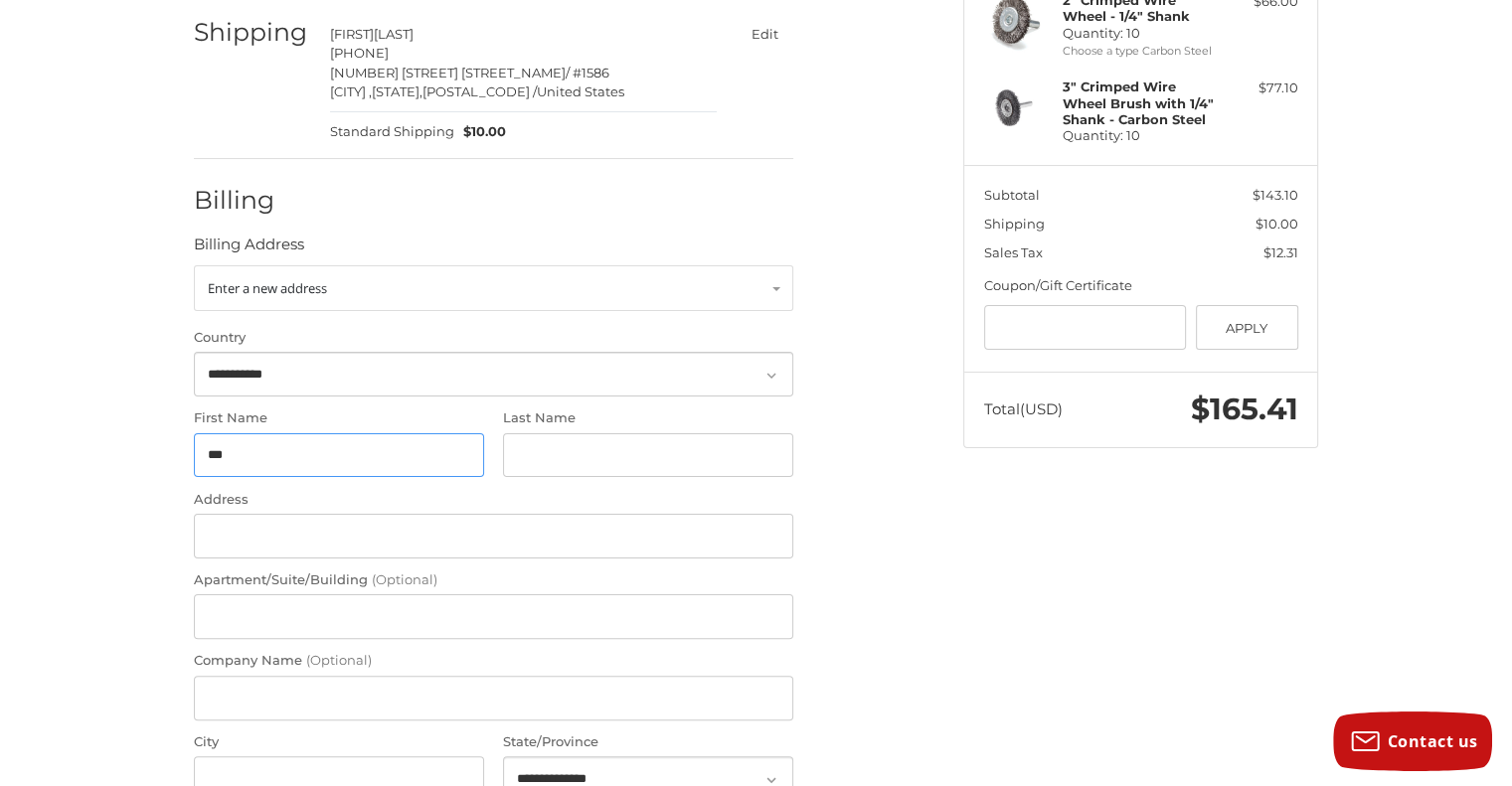 type on "***" 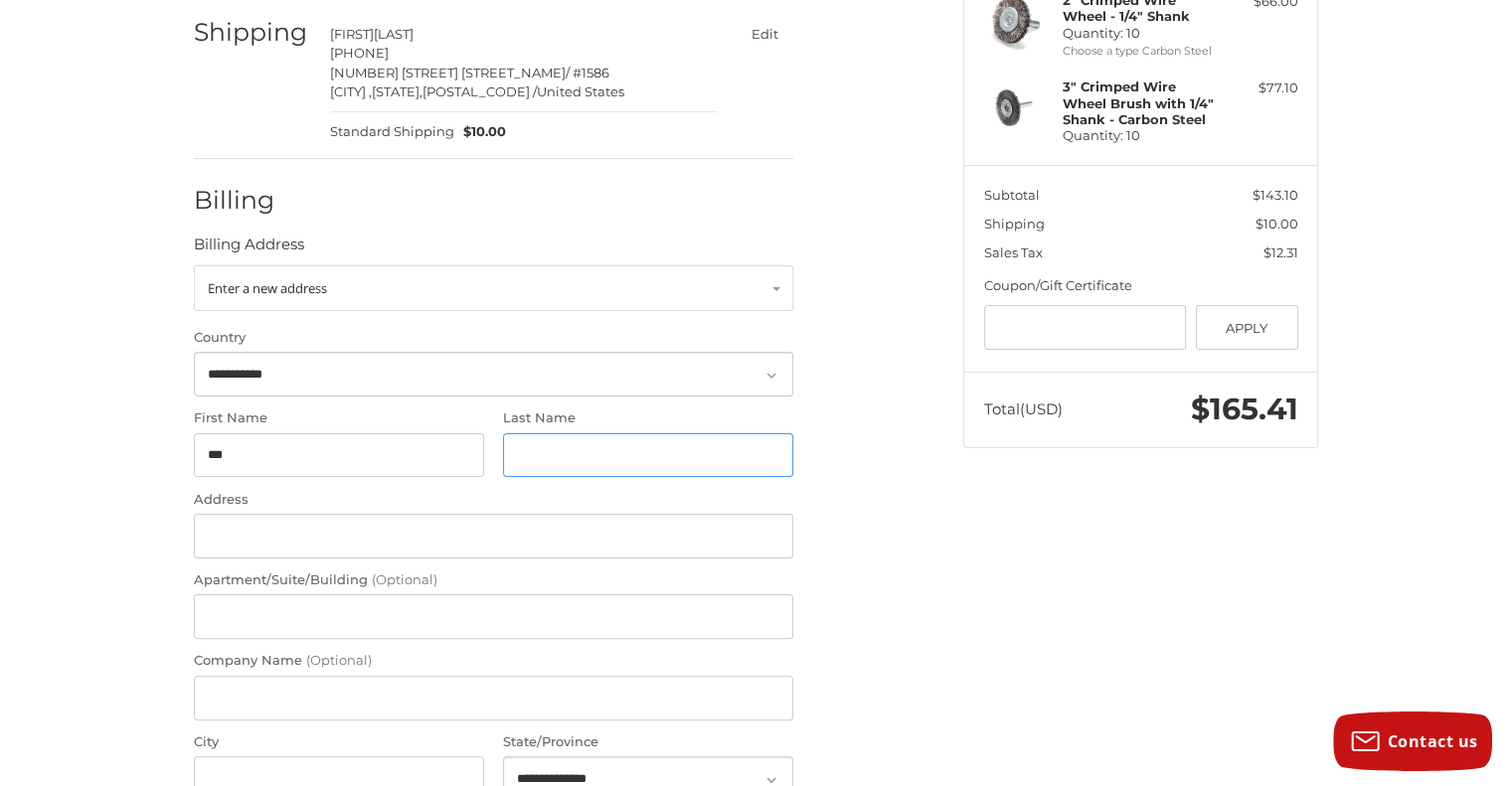 click on "Last Name" at bounding box center (648, 455) 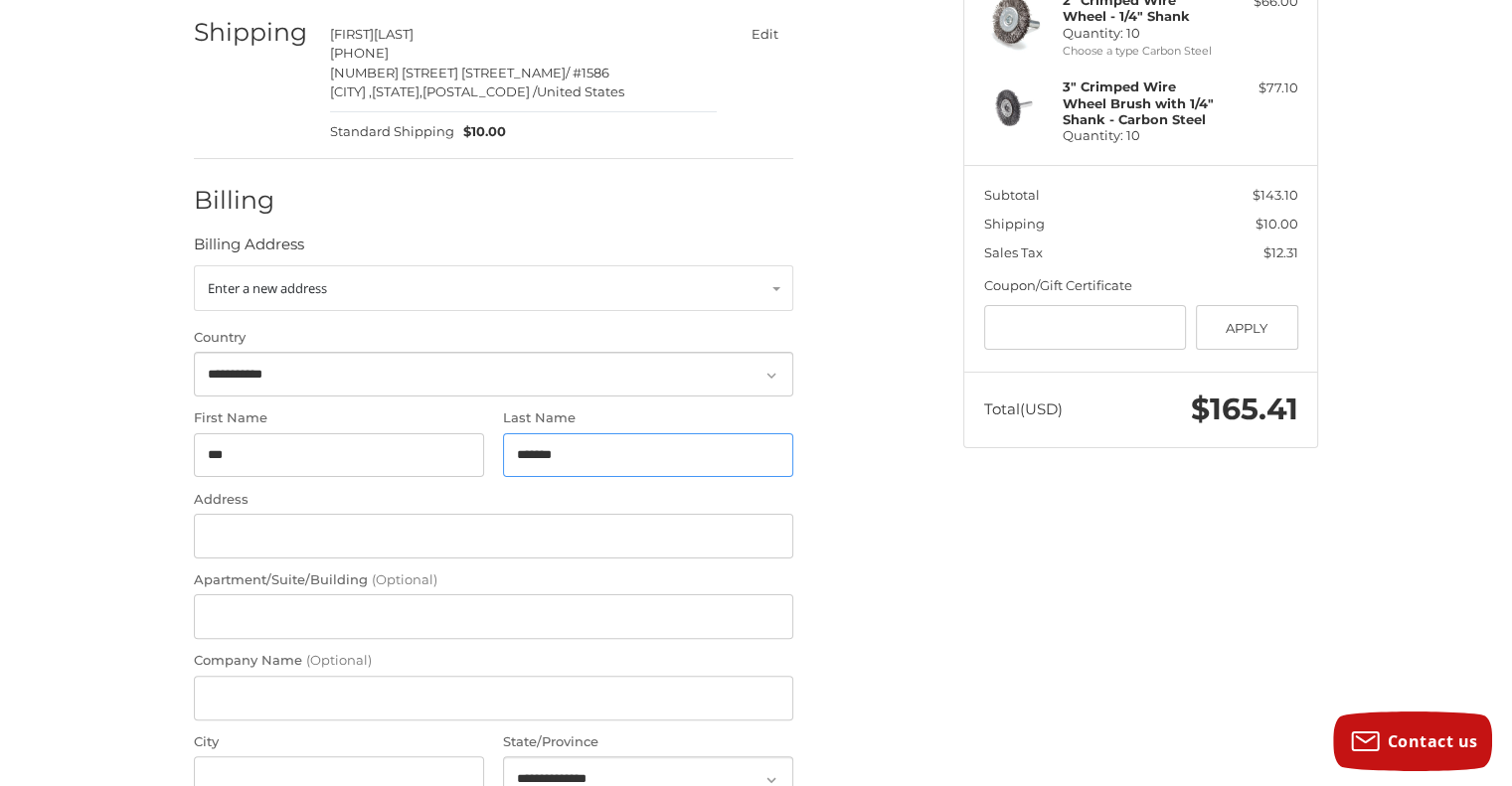 type on "******" 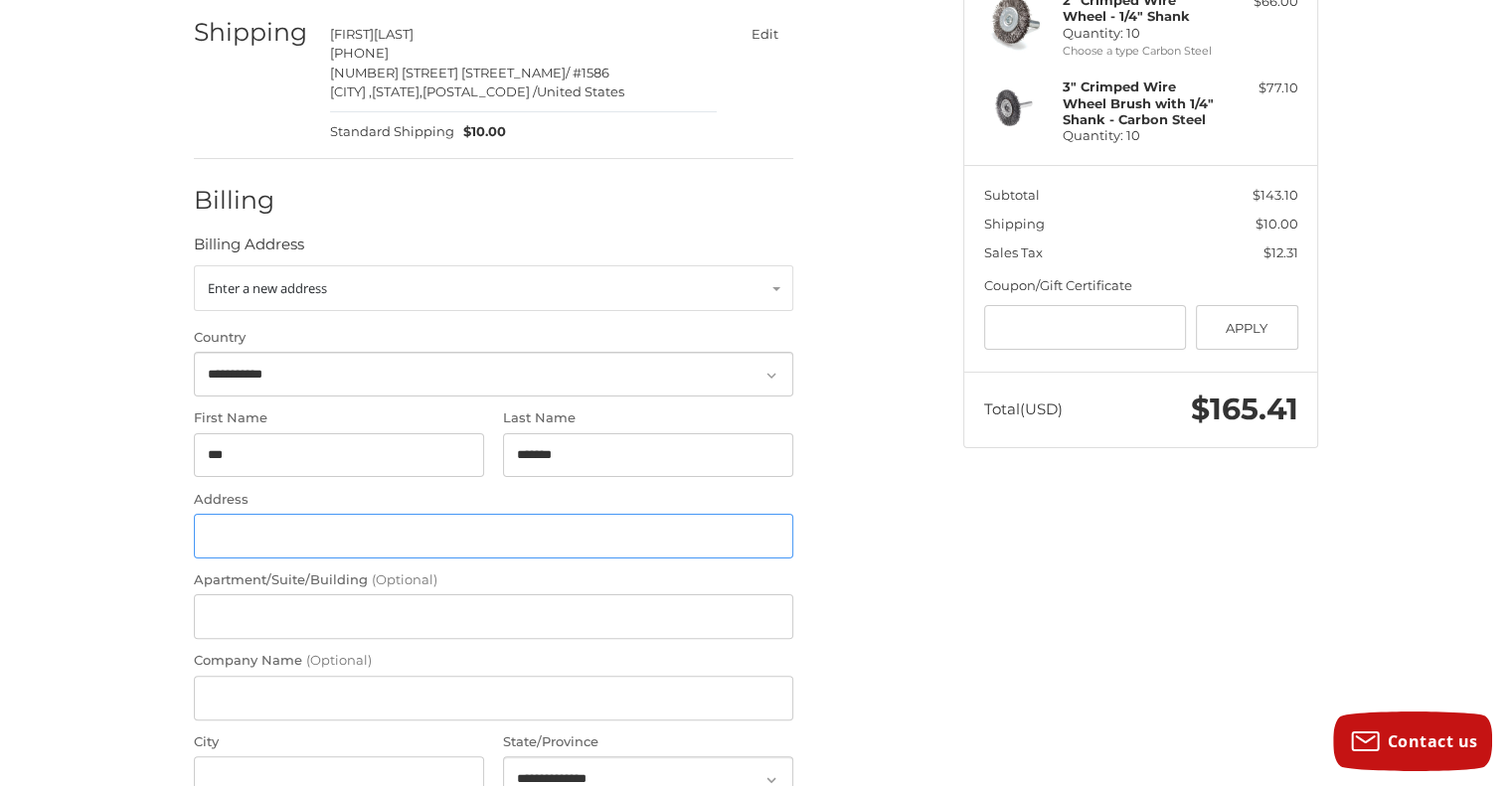click on "Address" at bounding box center [493, 536] 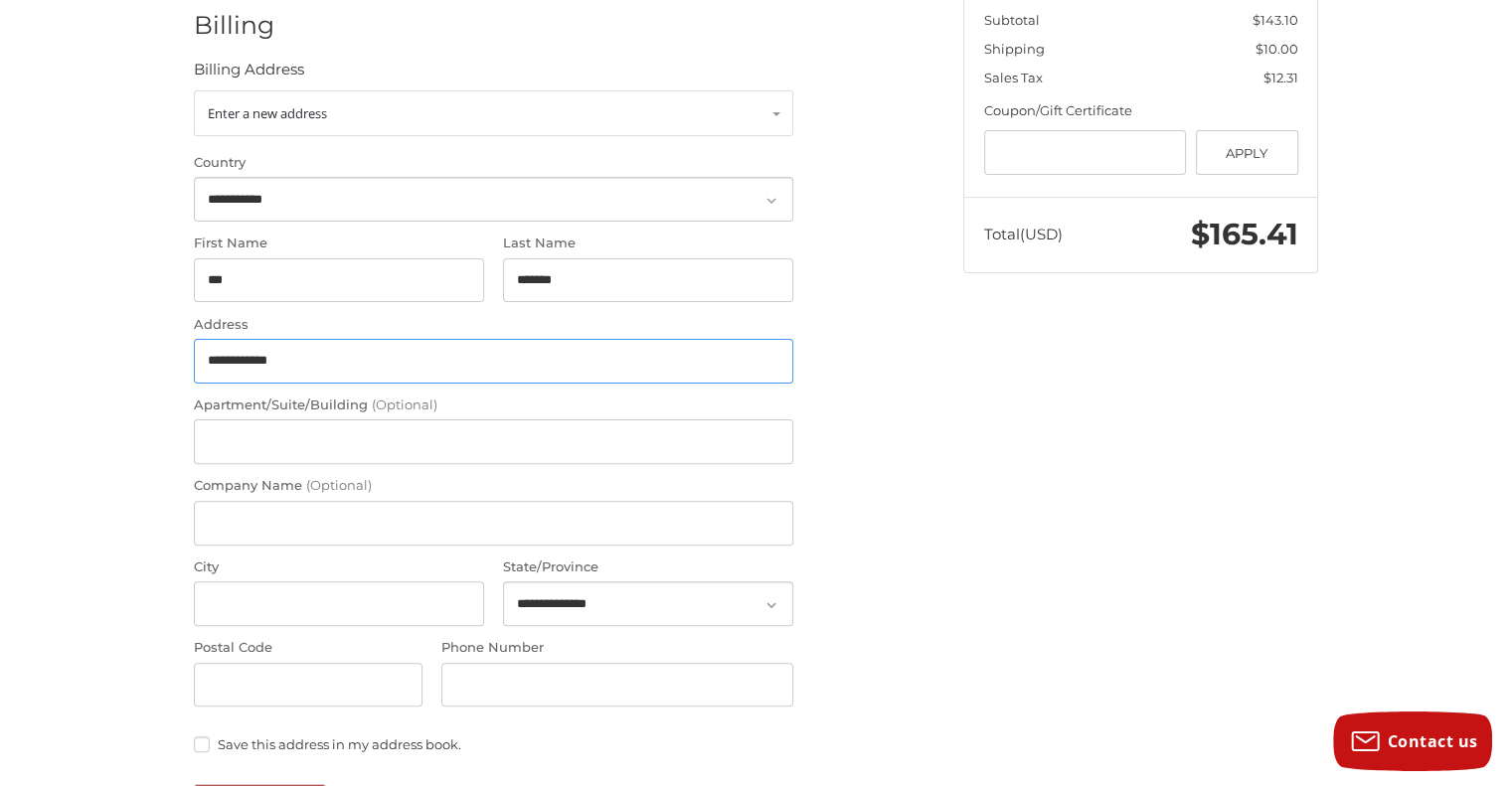 scroll, scrollTop: 502, scrollLeft: 0, axis: vertical 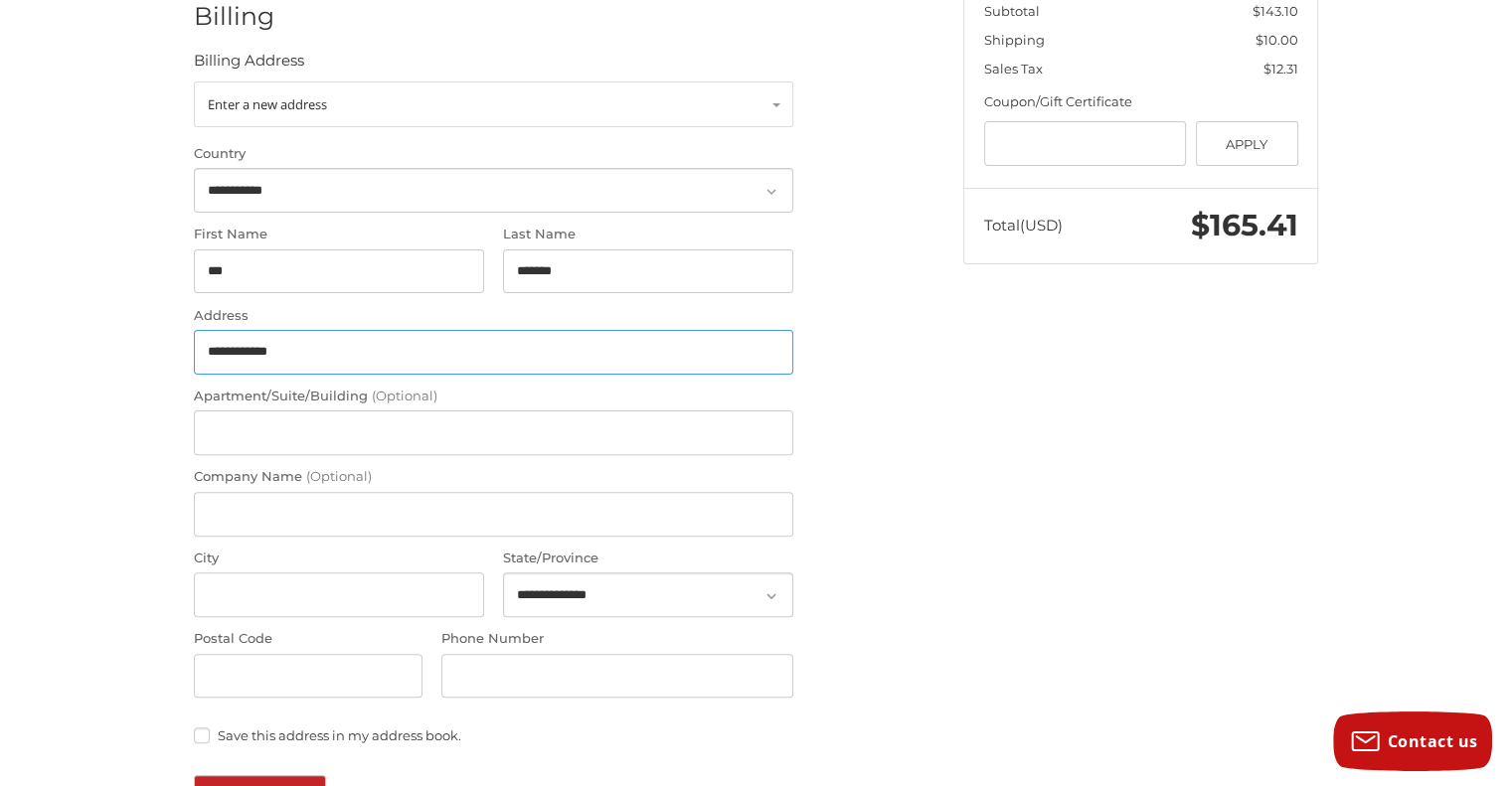type on "**********" 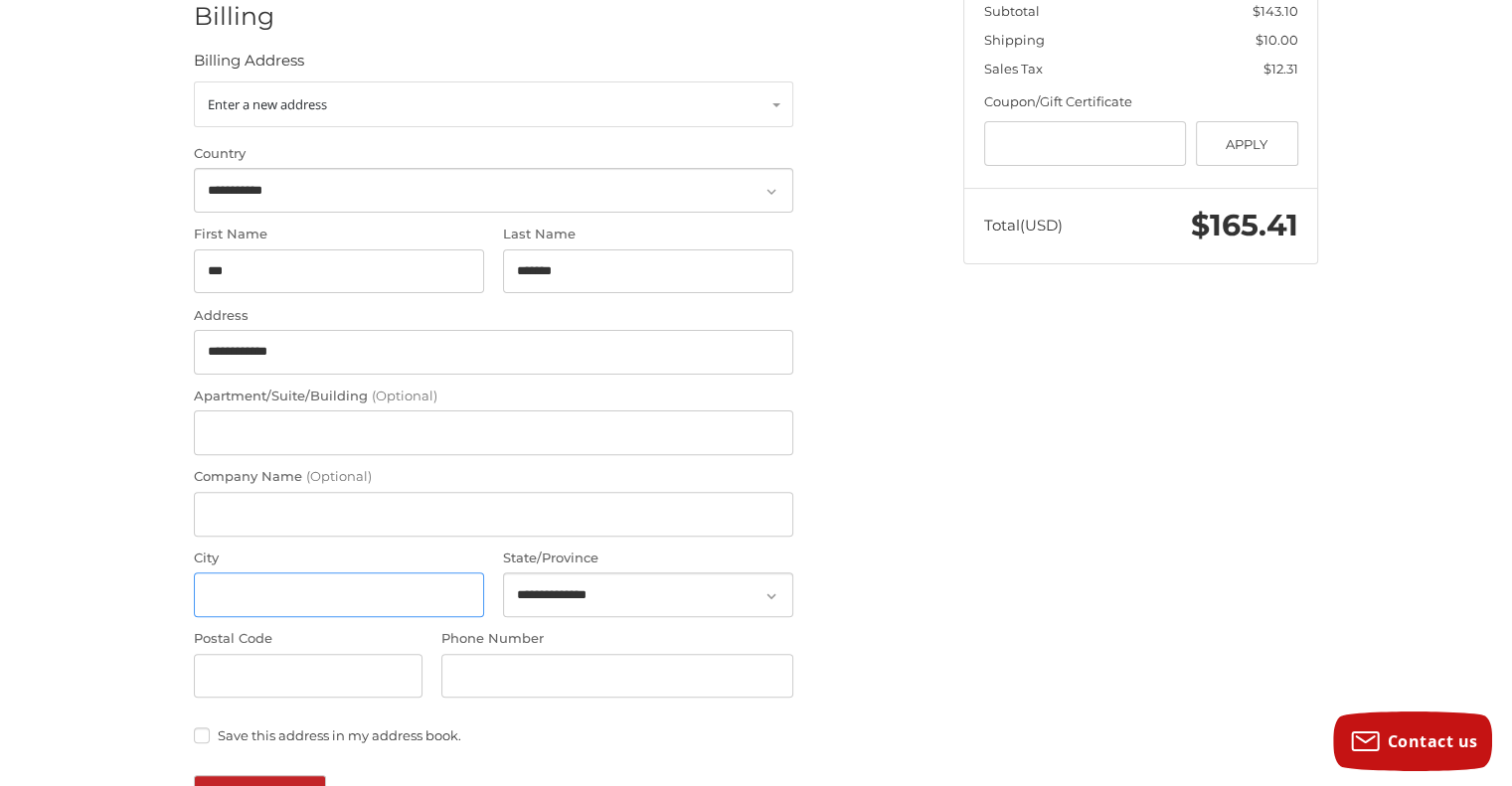 click on "City" at bounding box center (339, 594) 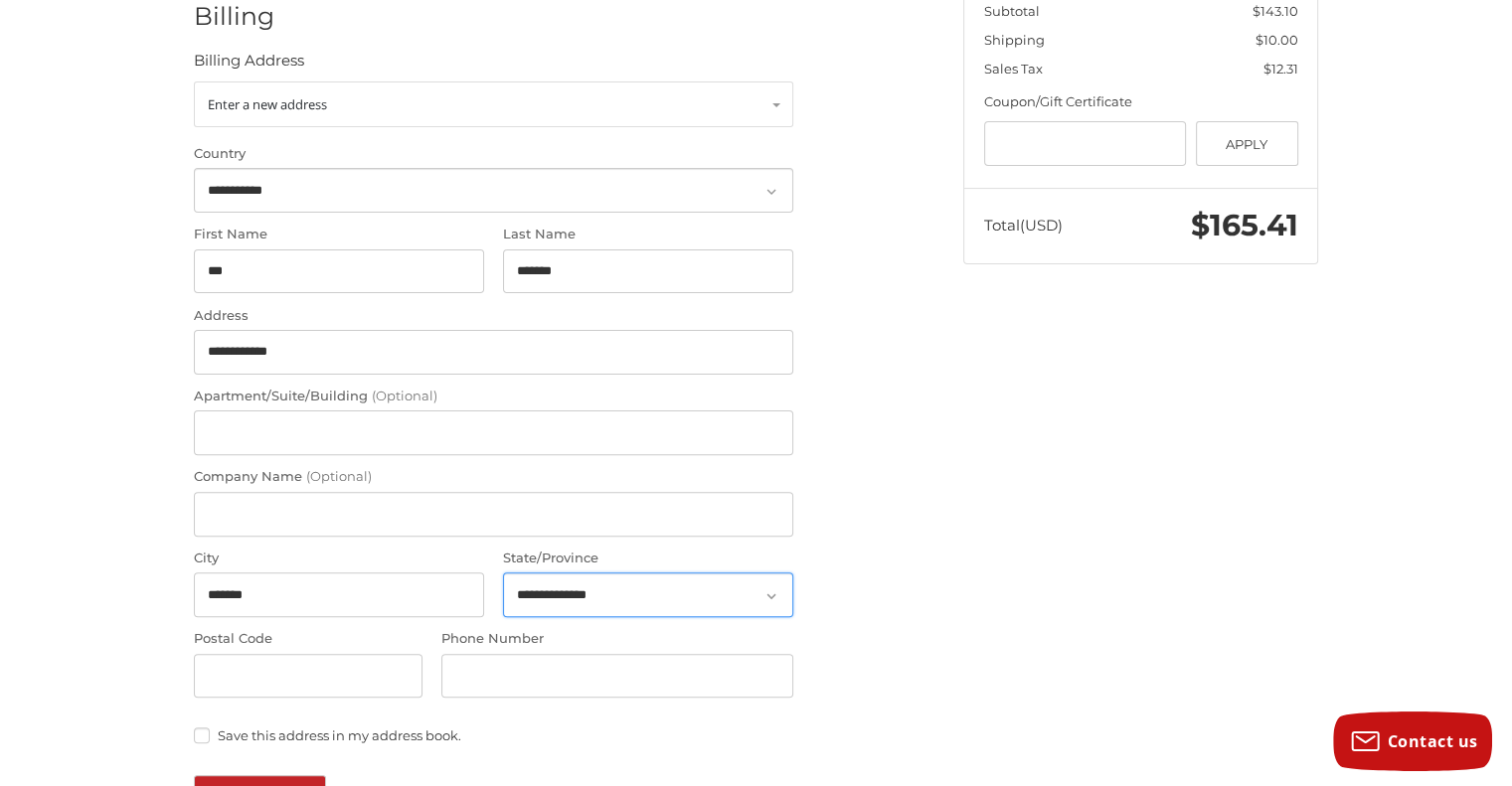 click on "**********" at bounding box center (648, 594) 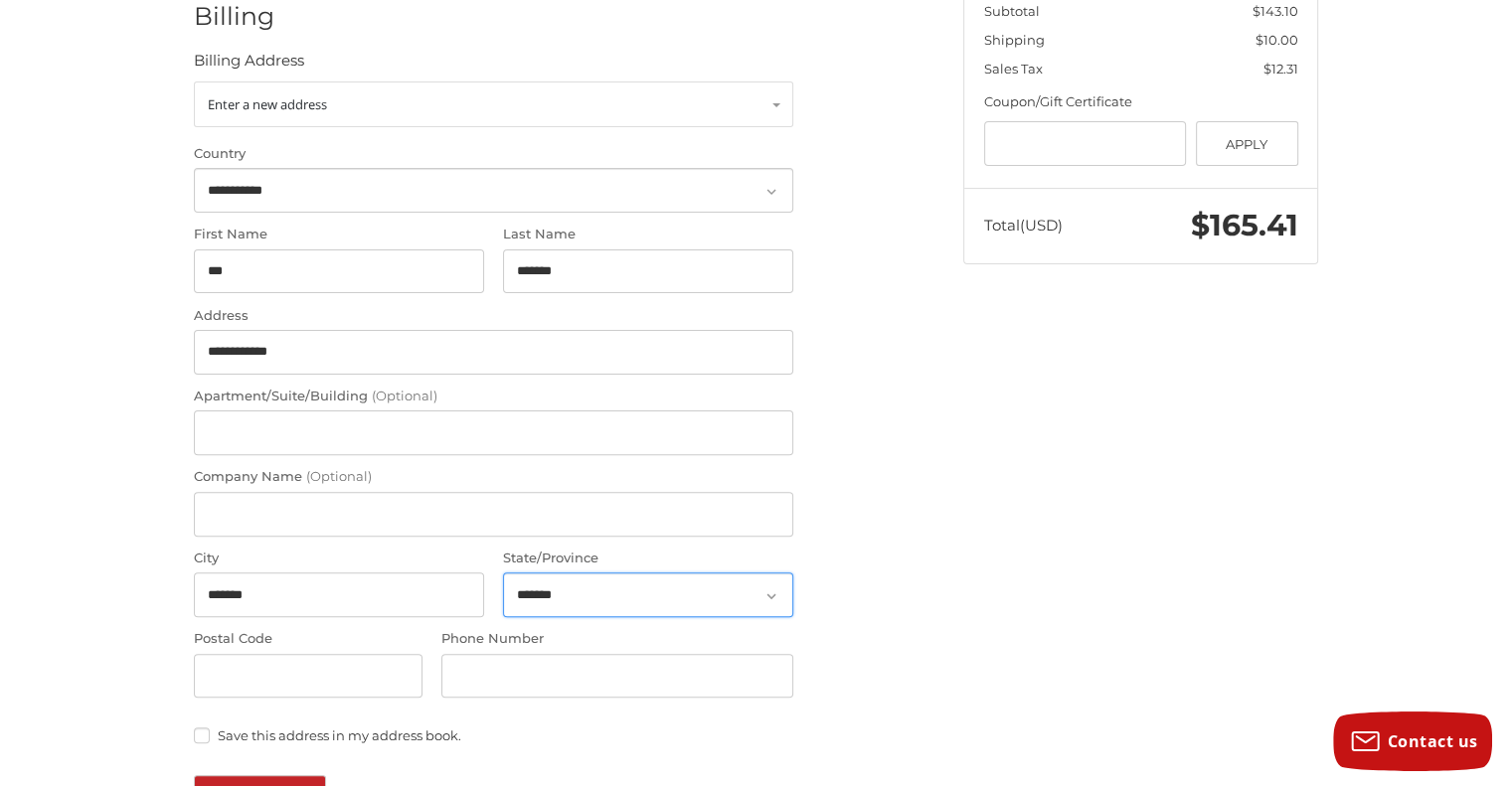 click on "**********" at bounding box center (648, 594) 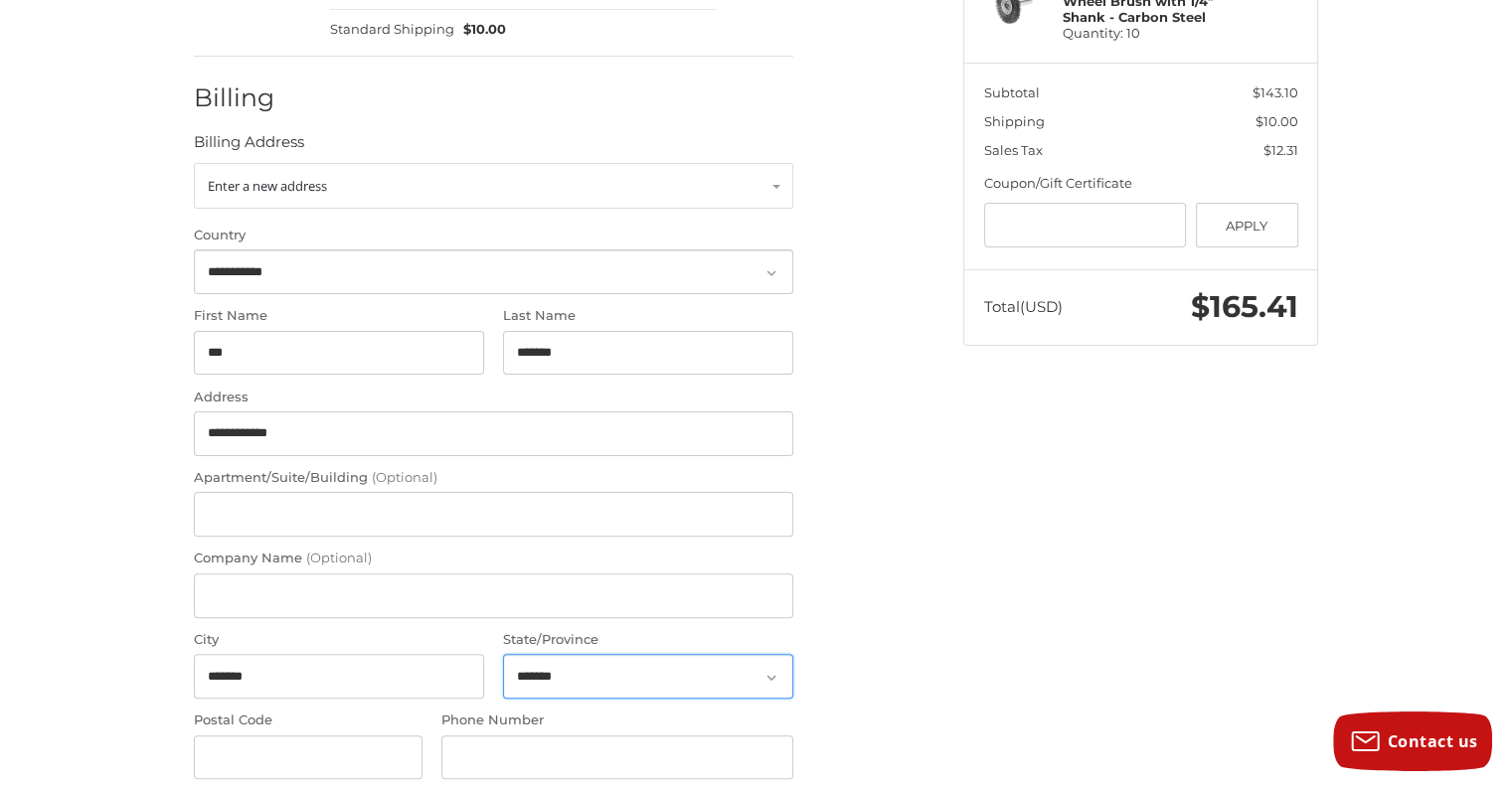 scroll, scrollTop: 414, scrollLeft: 0, axis: vertical 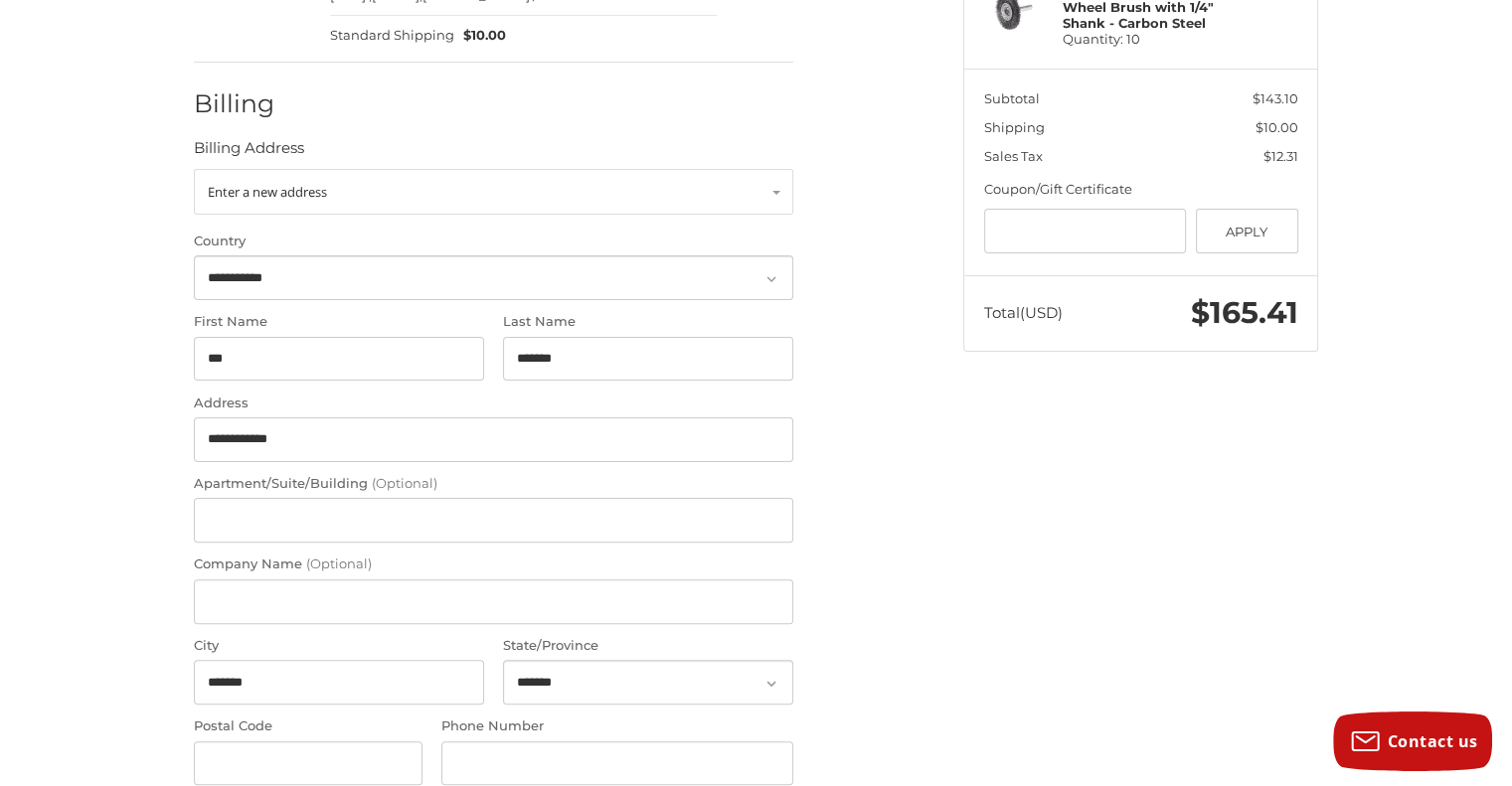 click 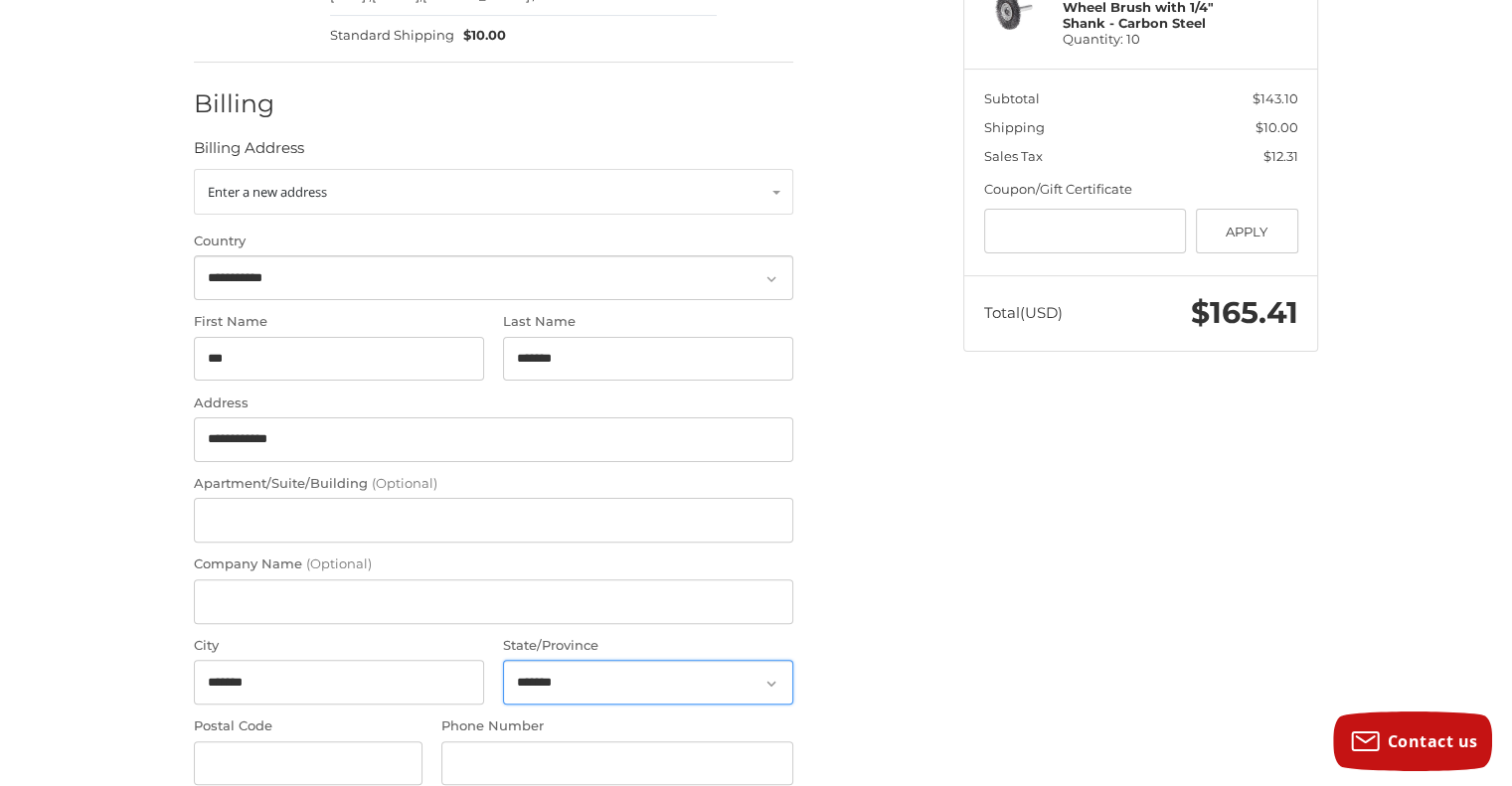 click on "**********" at bounding box center [648, 682] 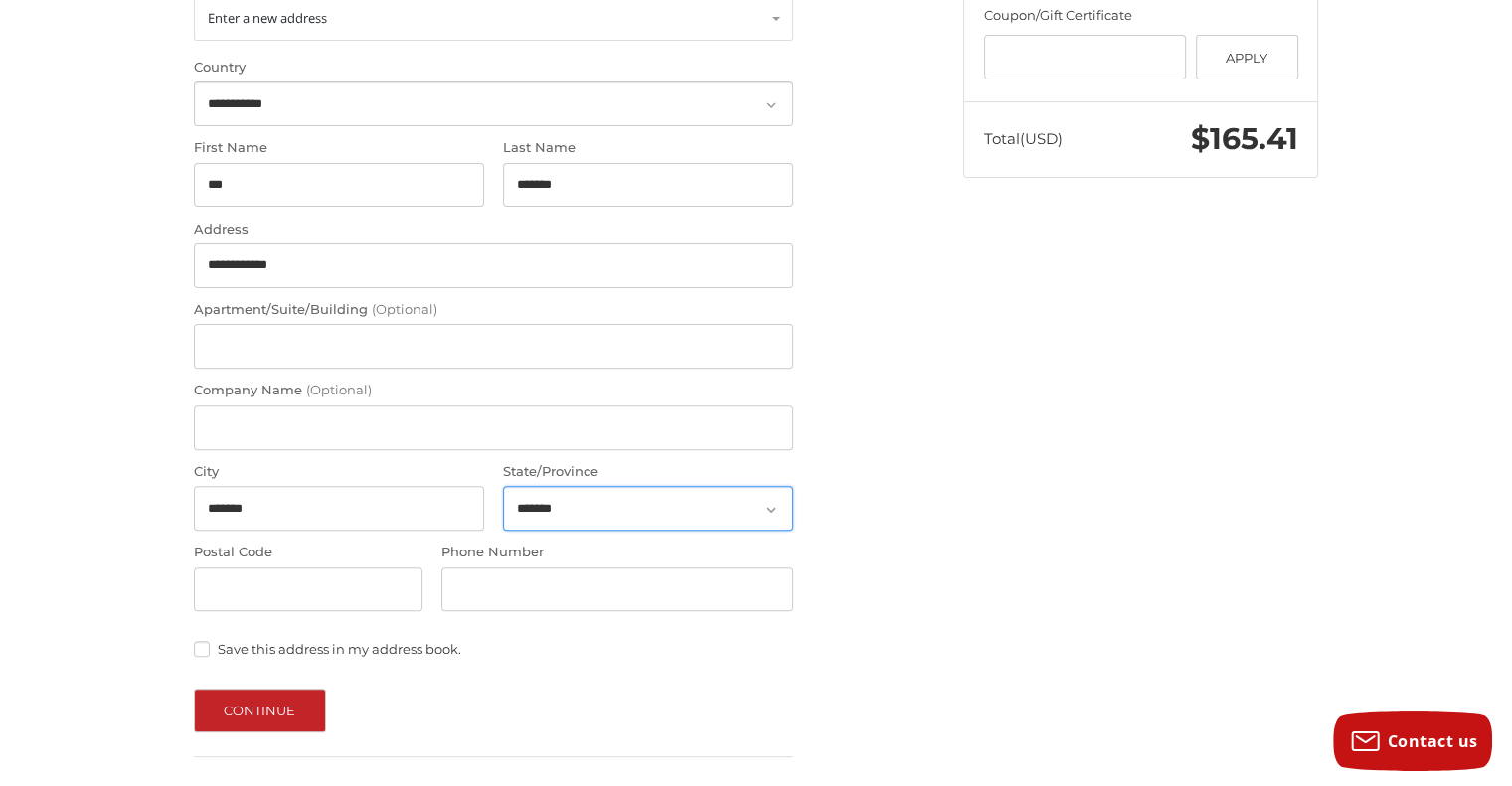 scroll, scrollTop: 652, scrollLeft: 0, axis: vertical 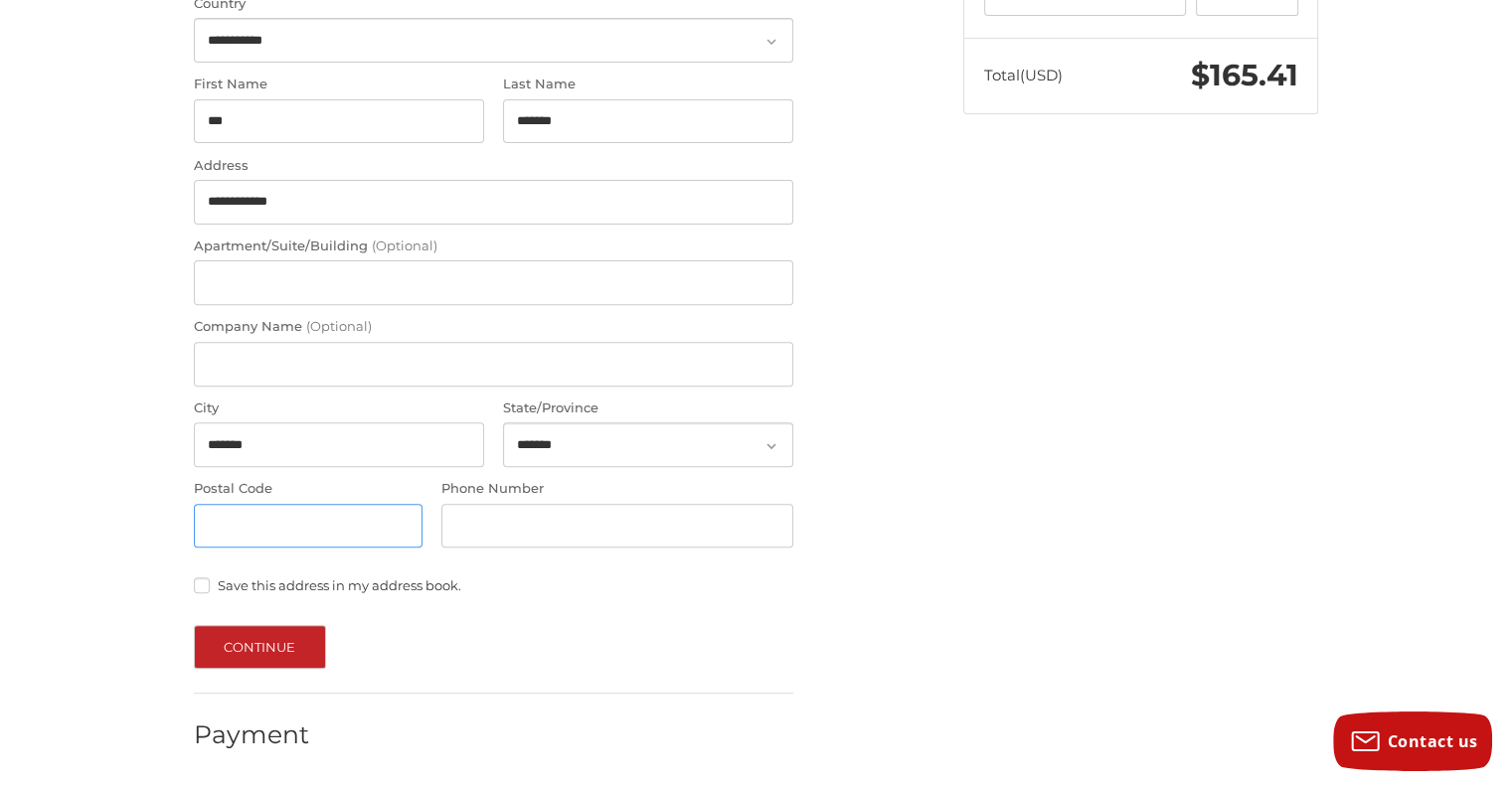 click on "Postal Code" at bounding box center (308, 526) 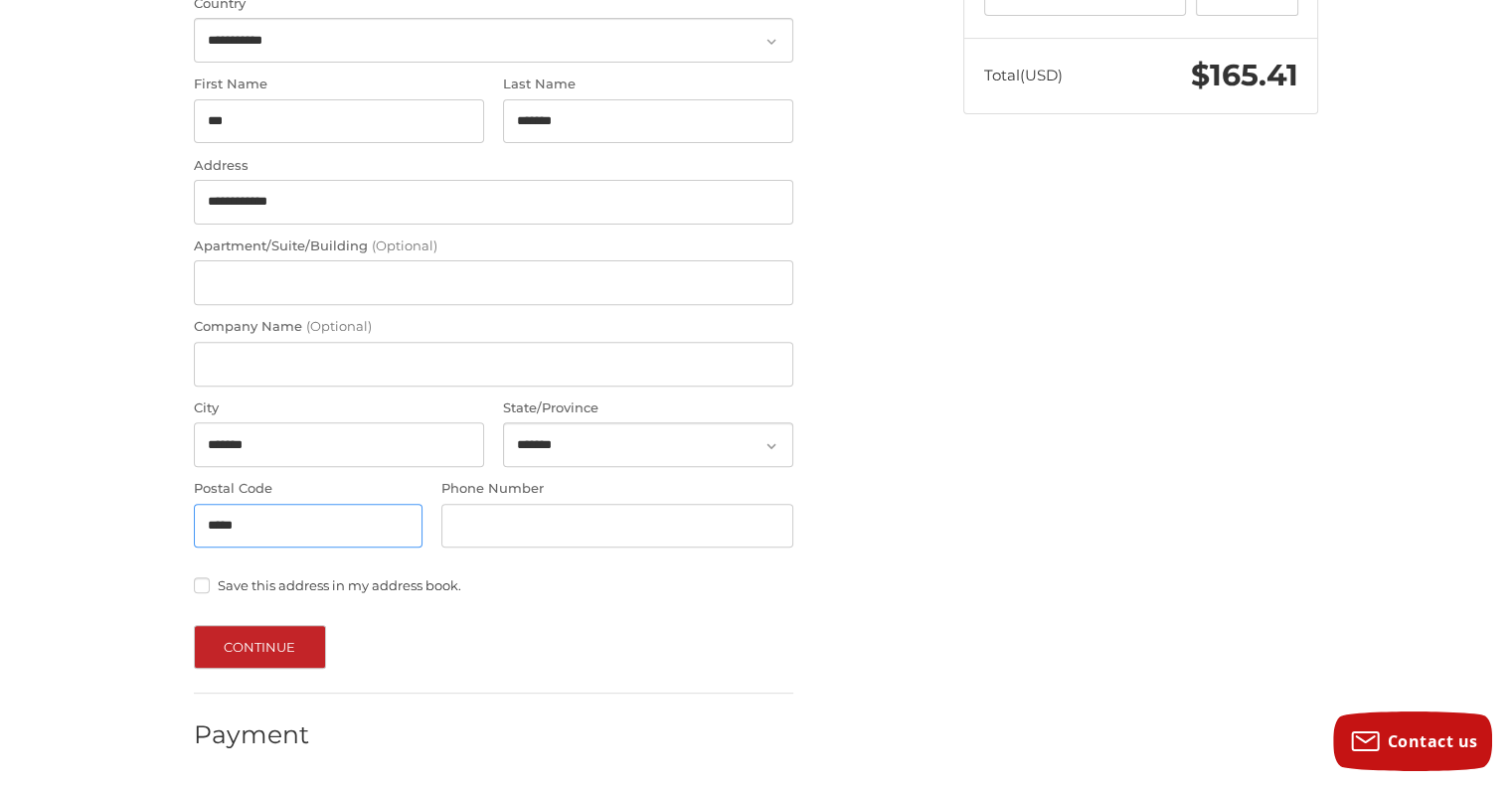 type on "*****" 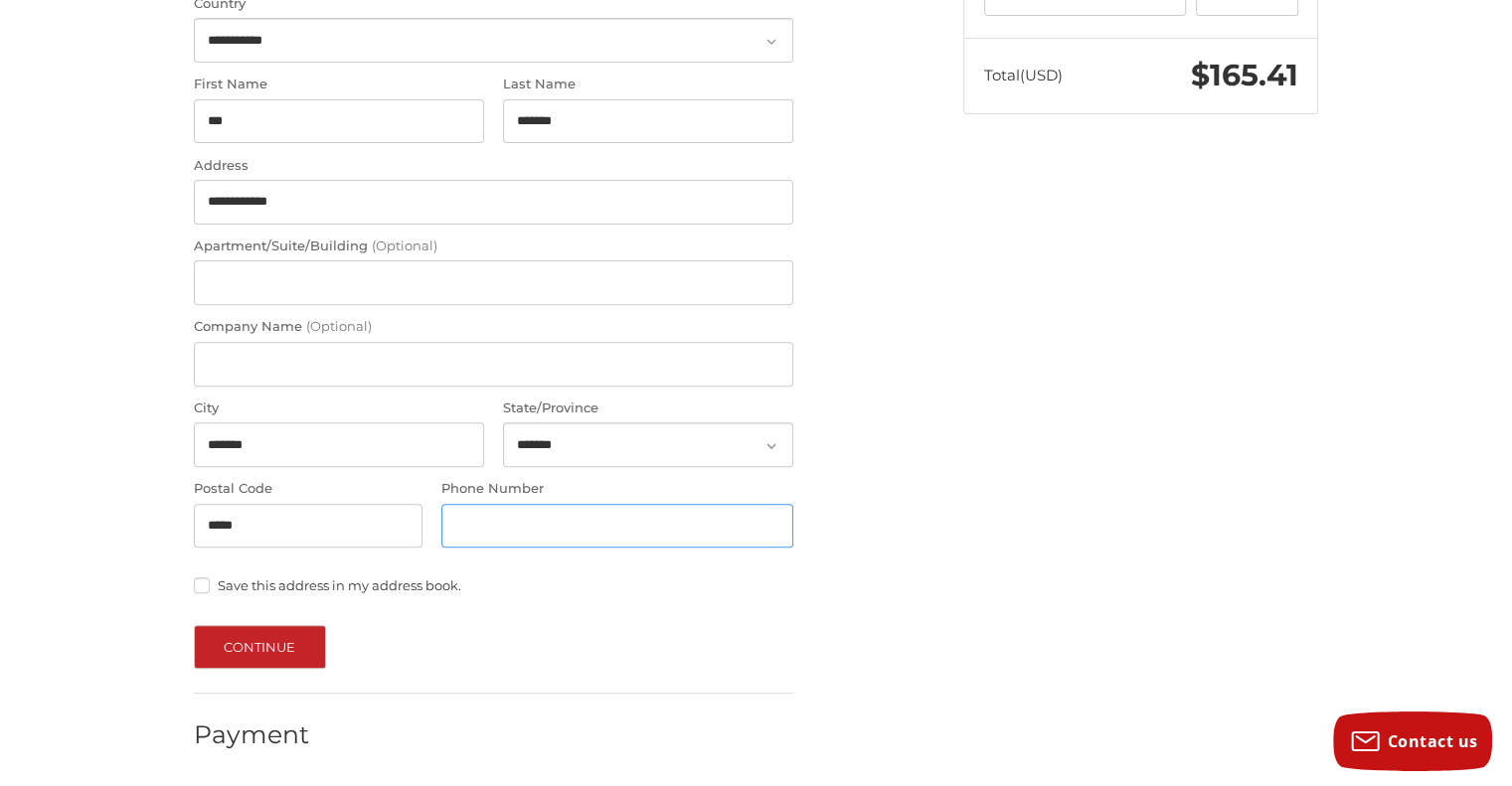 click on "Phone Number" at bounding box center (617, 526) 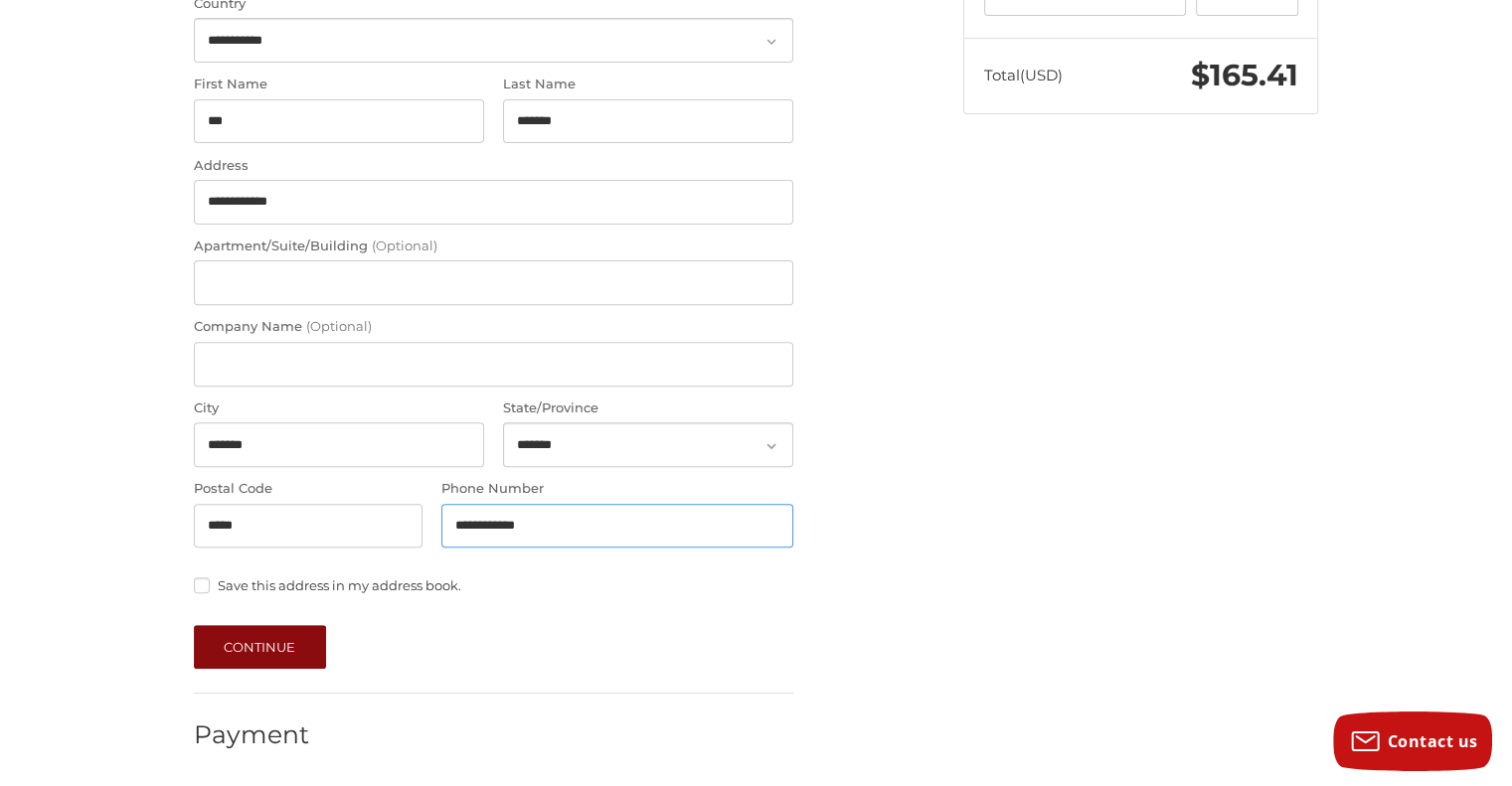 type on "**********" 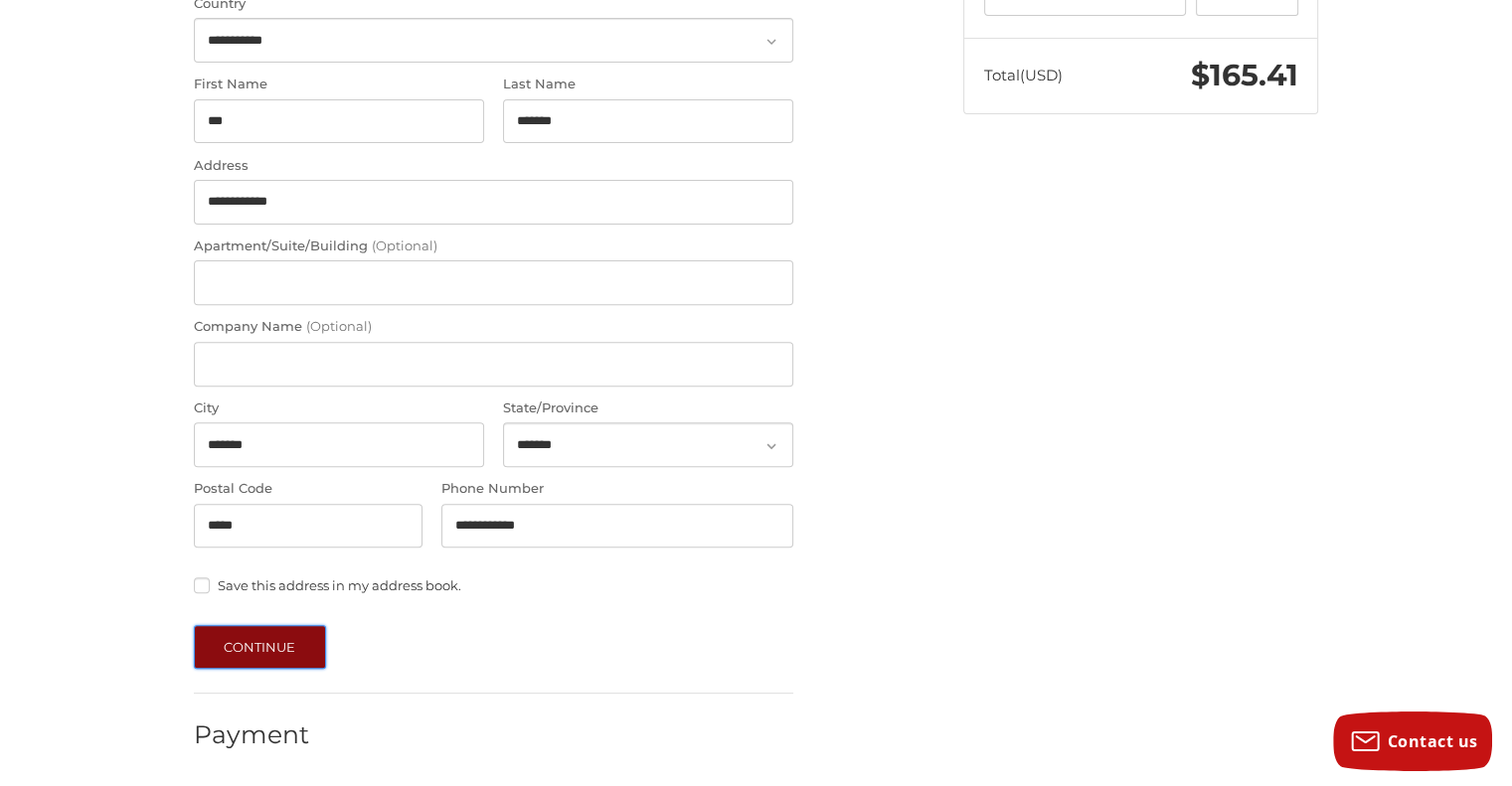 click on "Continue" at bounding box center [259, 647] 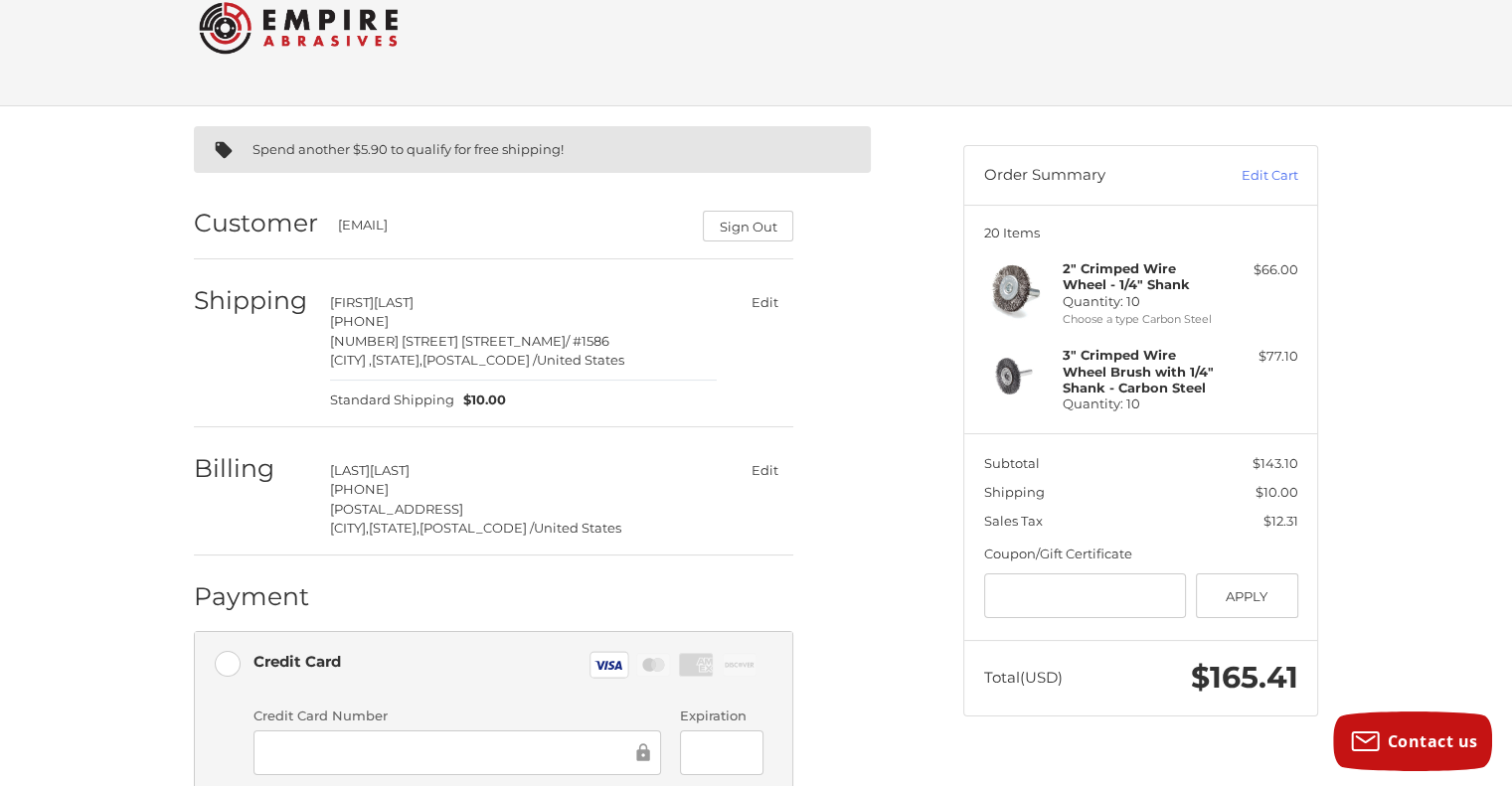 scroll, scrollTop: 47, scrollLeft: 0, axis: vertical 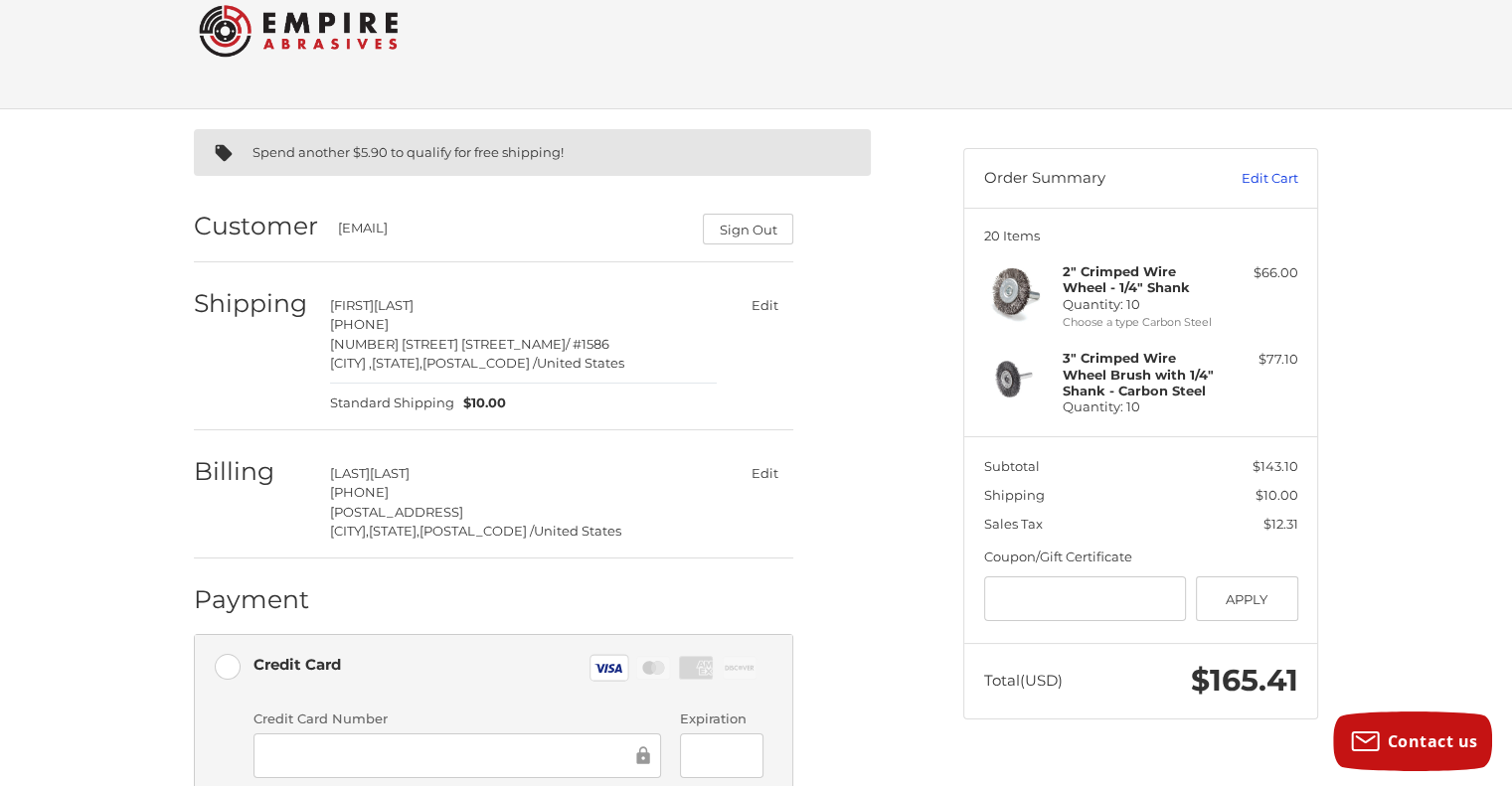 click on "Edit Cart" at bounding box center (1248, 179) 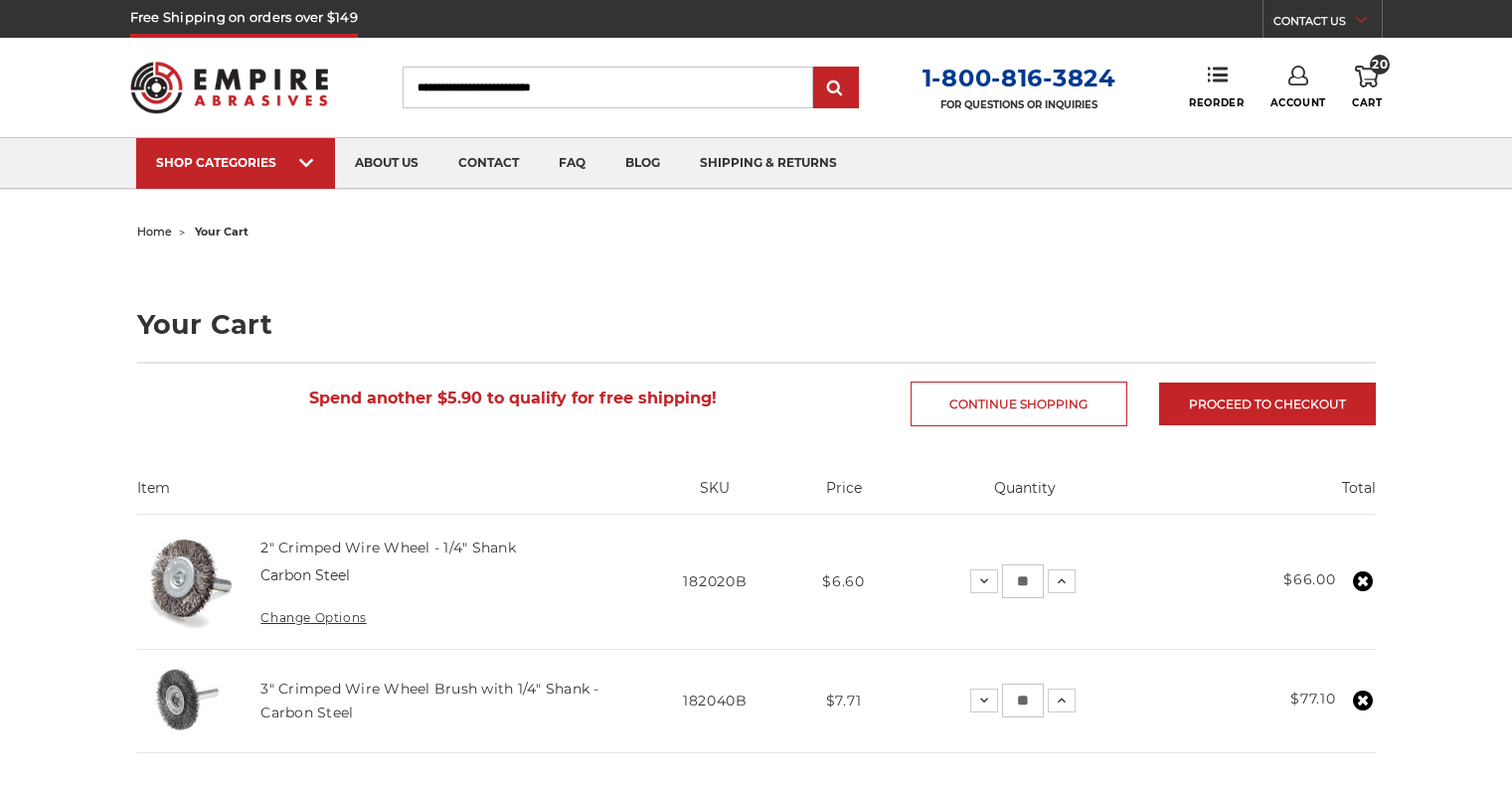 scroll, scrollTop: 0, scrollLeft: 0, axis: both 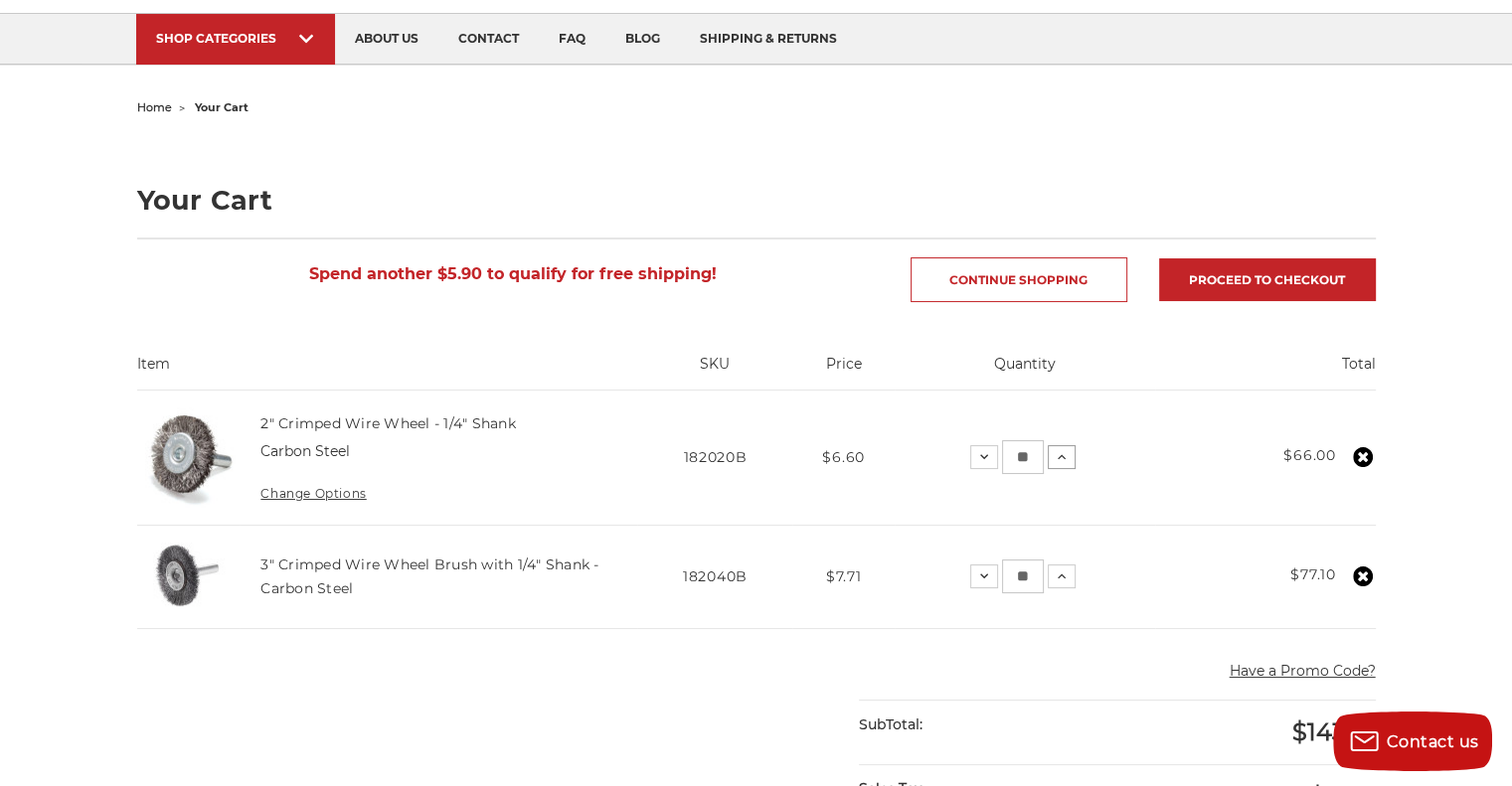 click 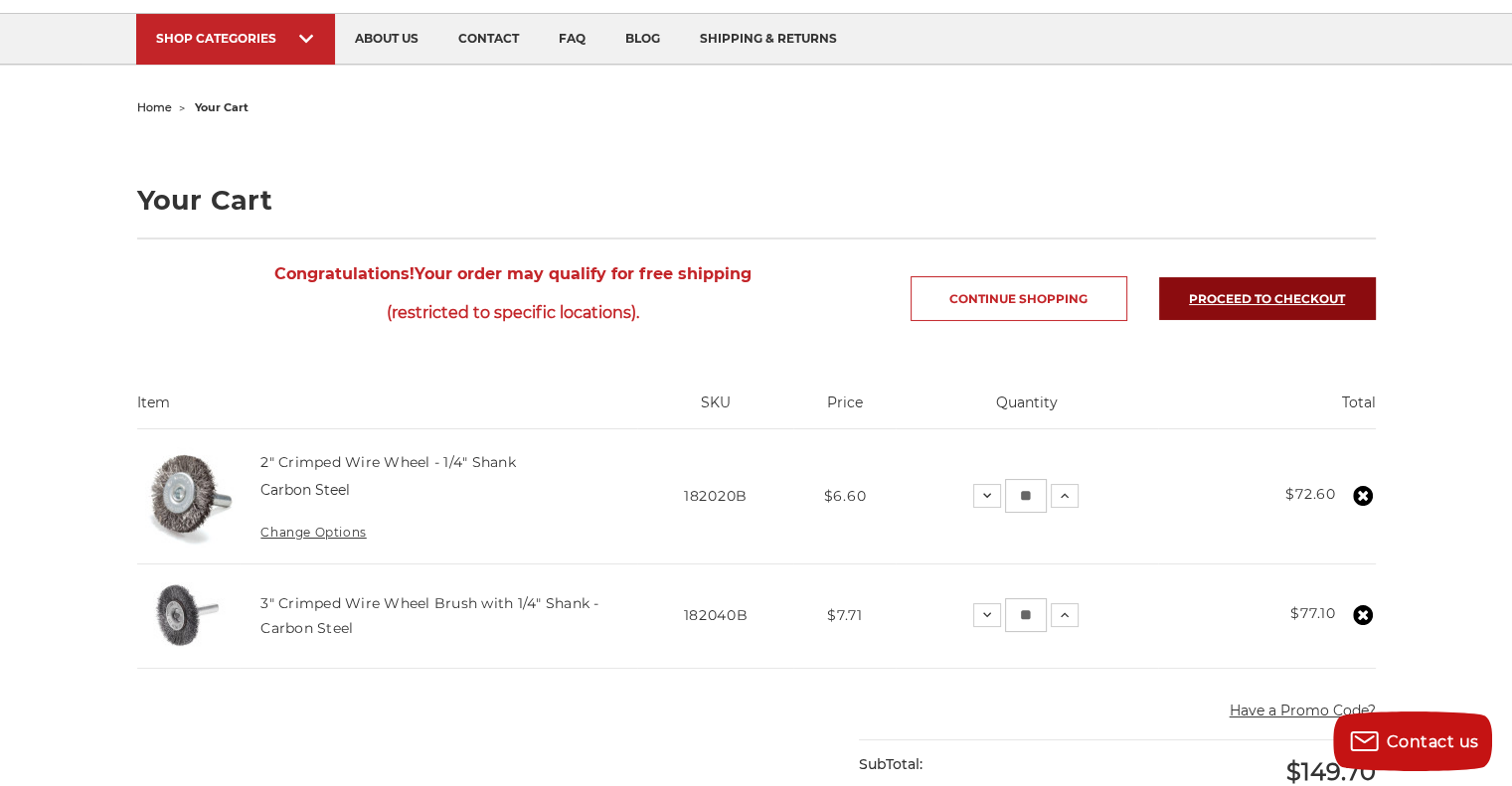 click on "Proceed to checkout" at bounding box center (1267, 298) 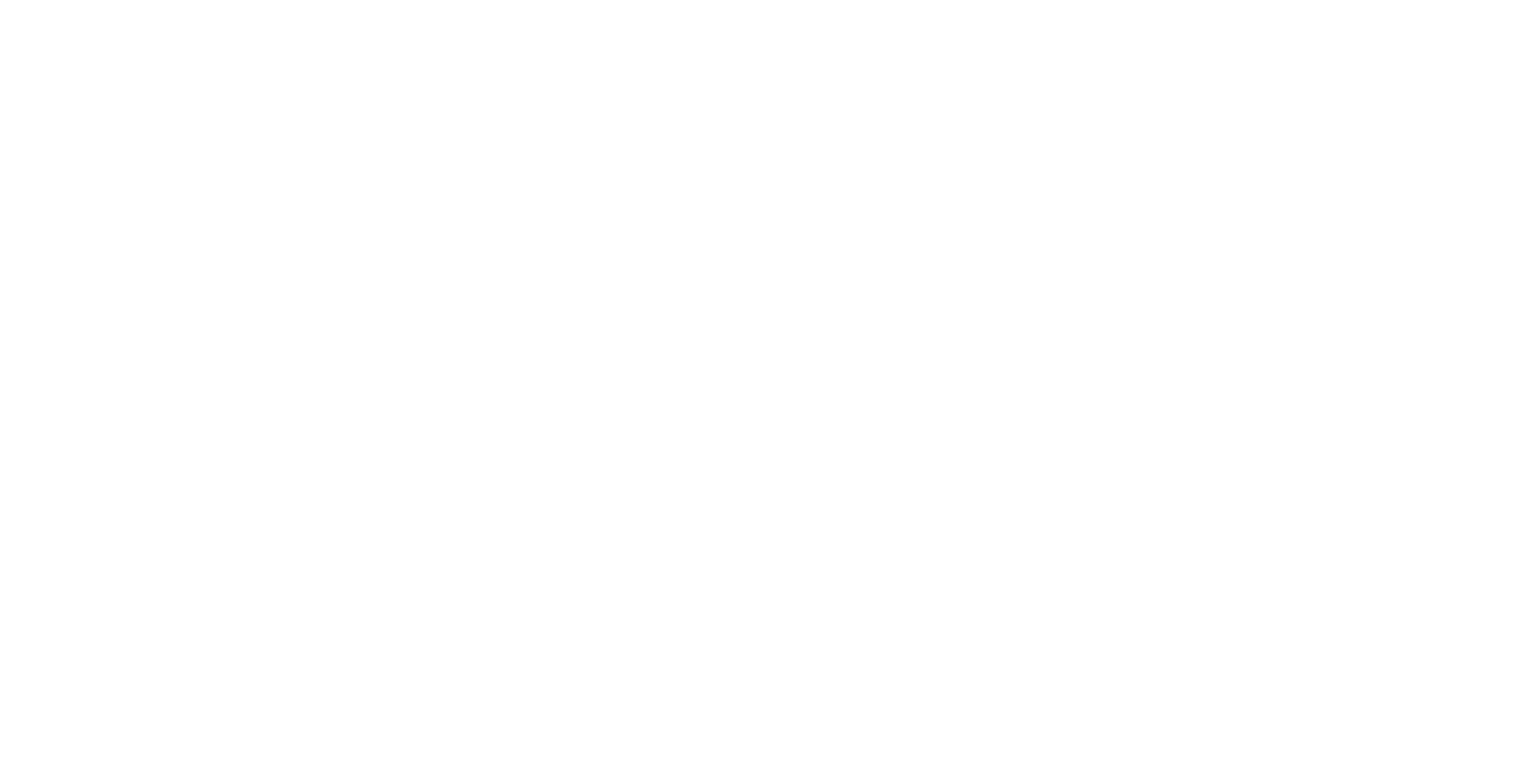 scroll, scrollTop: 0, scrollLeft: 0, axis: both 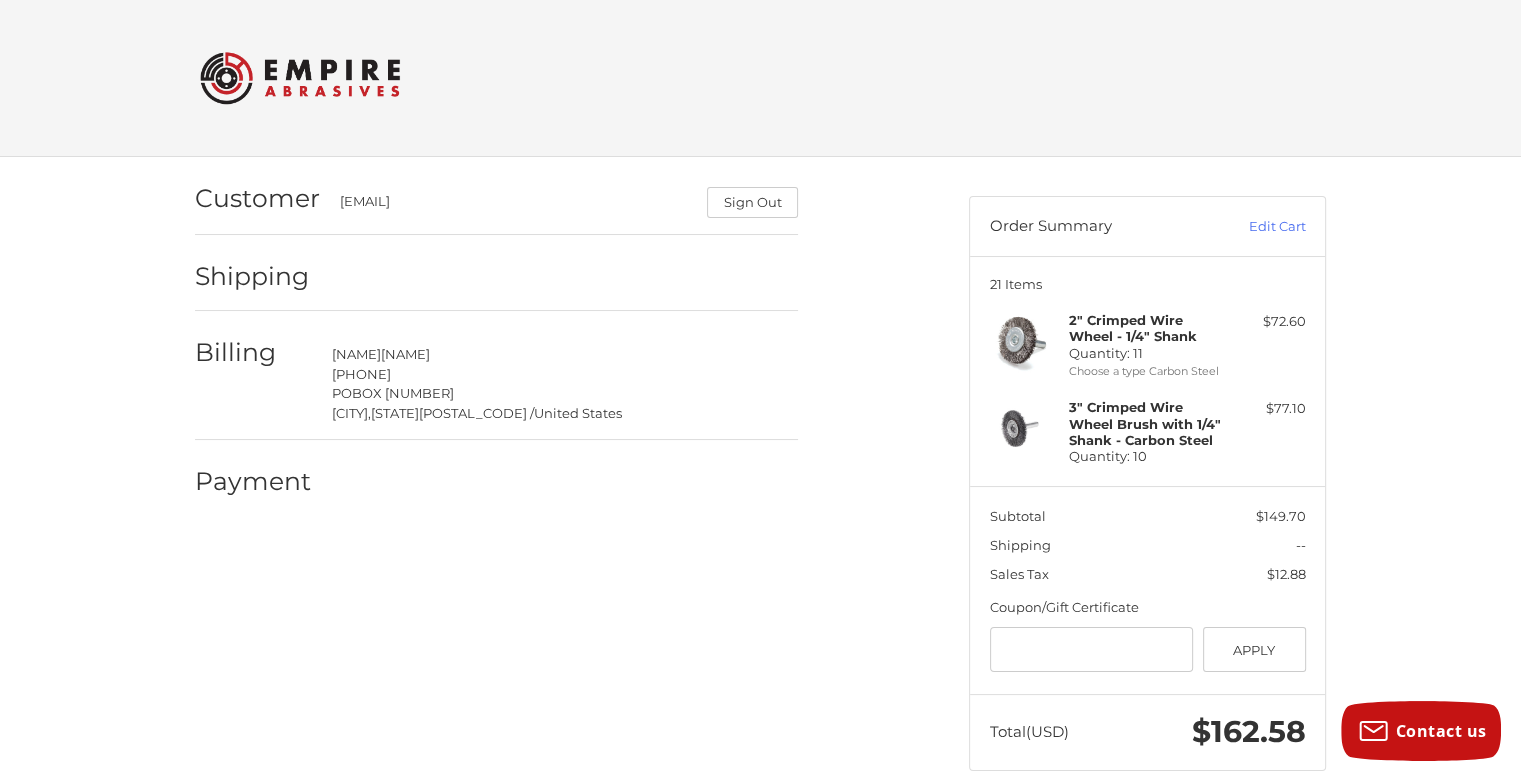 select on "**" 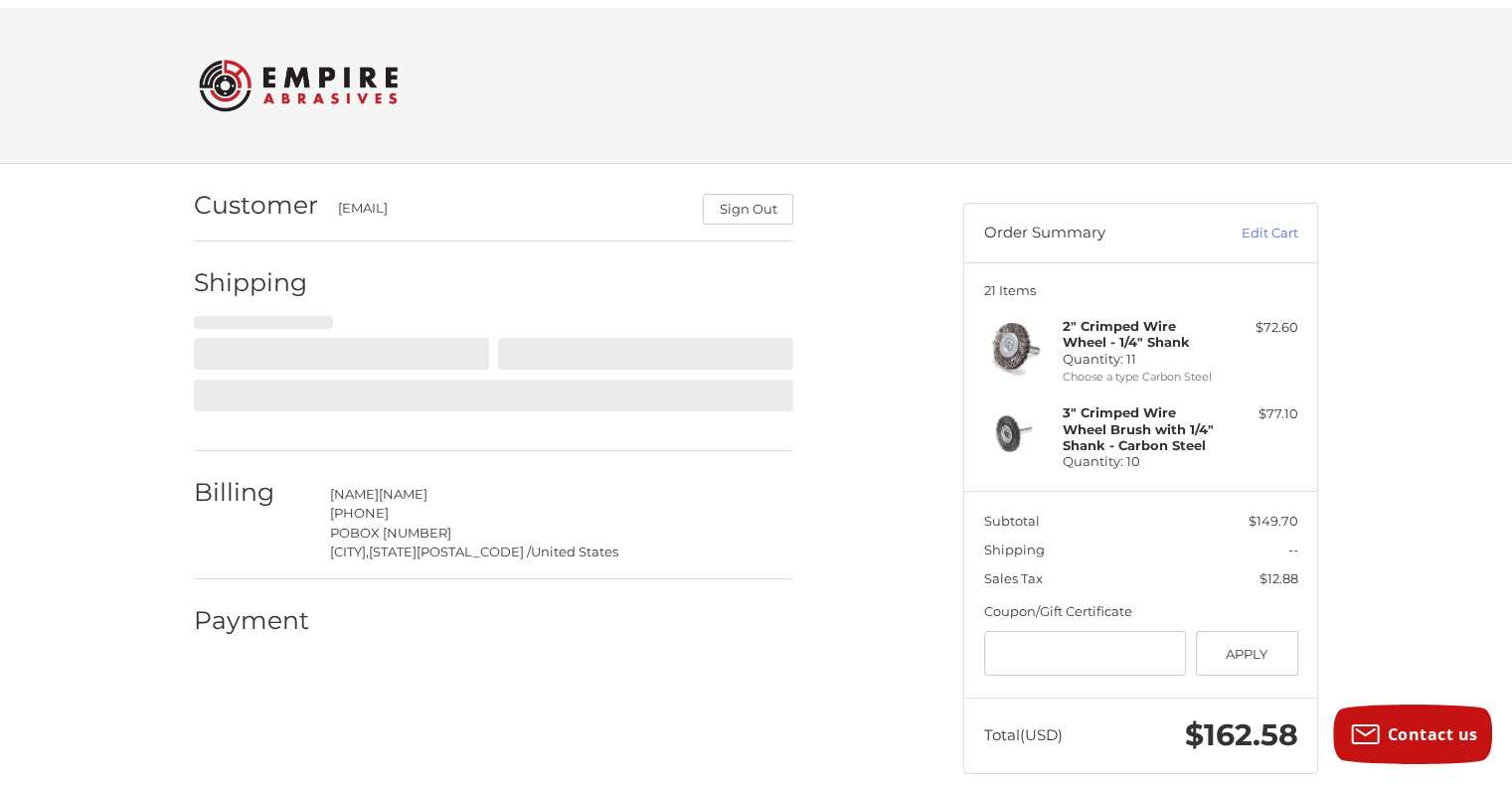 scroll, scrollTop: 32, scrollLeft: 0, axis: vertical 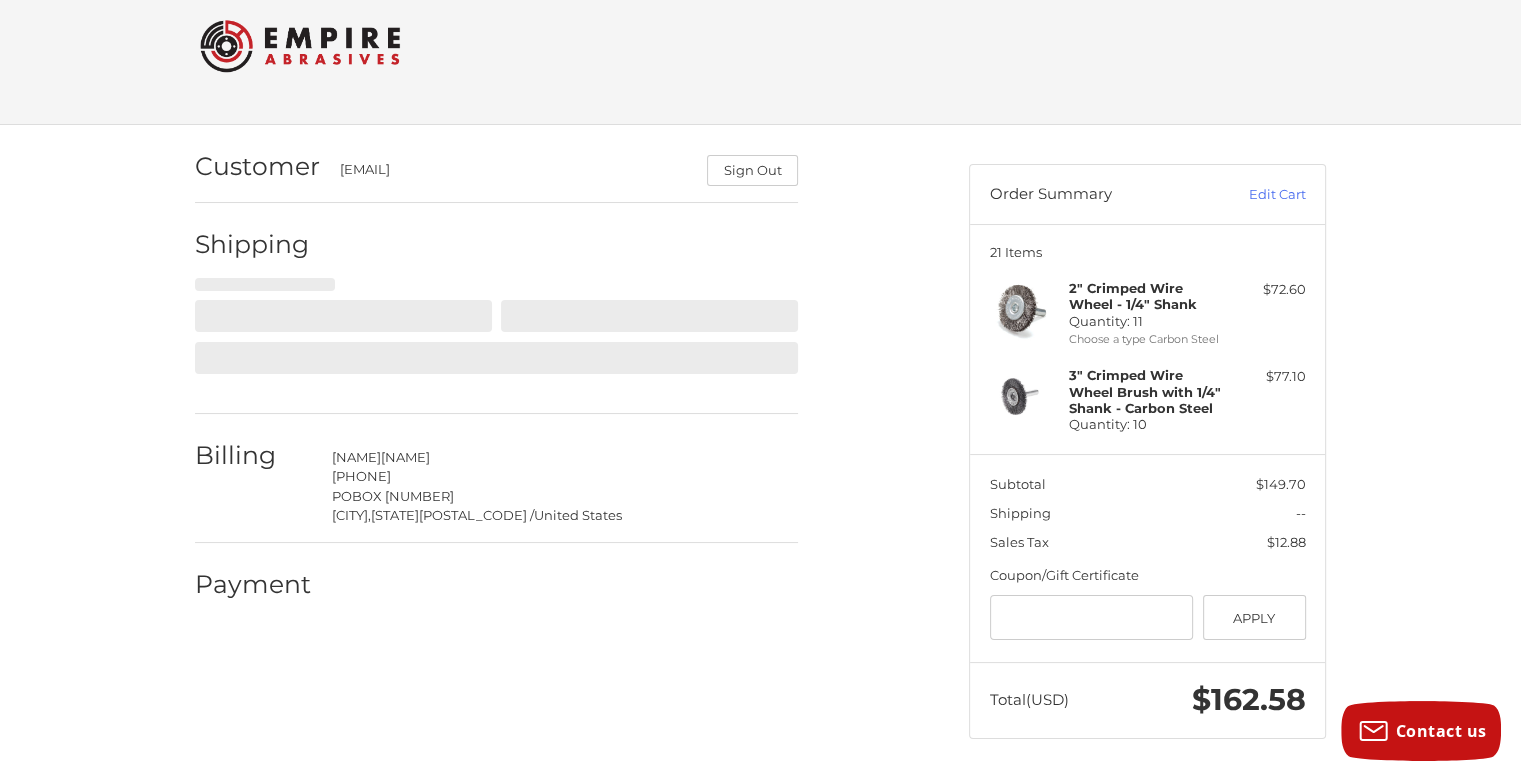 select on "**" 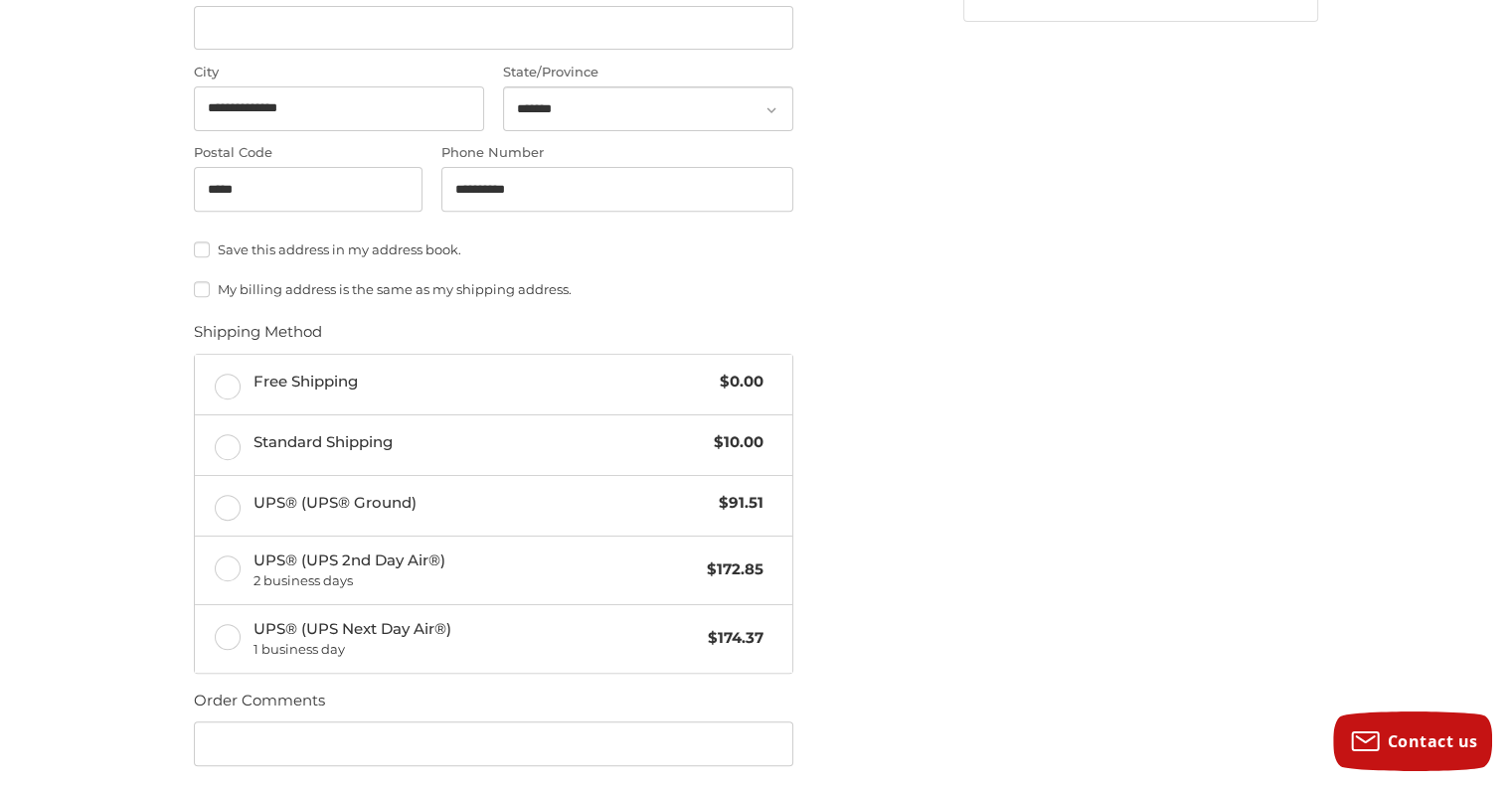 scroll, scrollTop: 767, scrollLeft: 0, axis: vertical 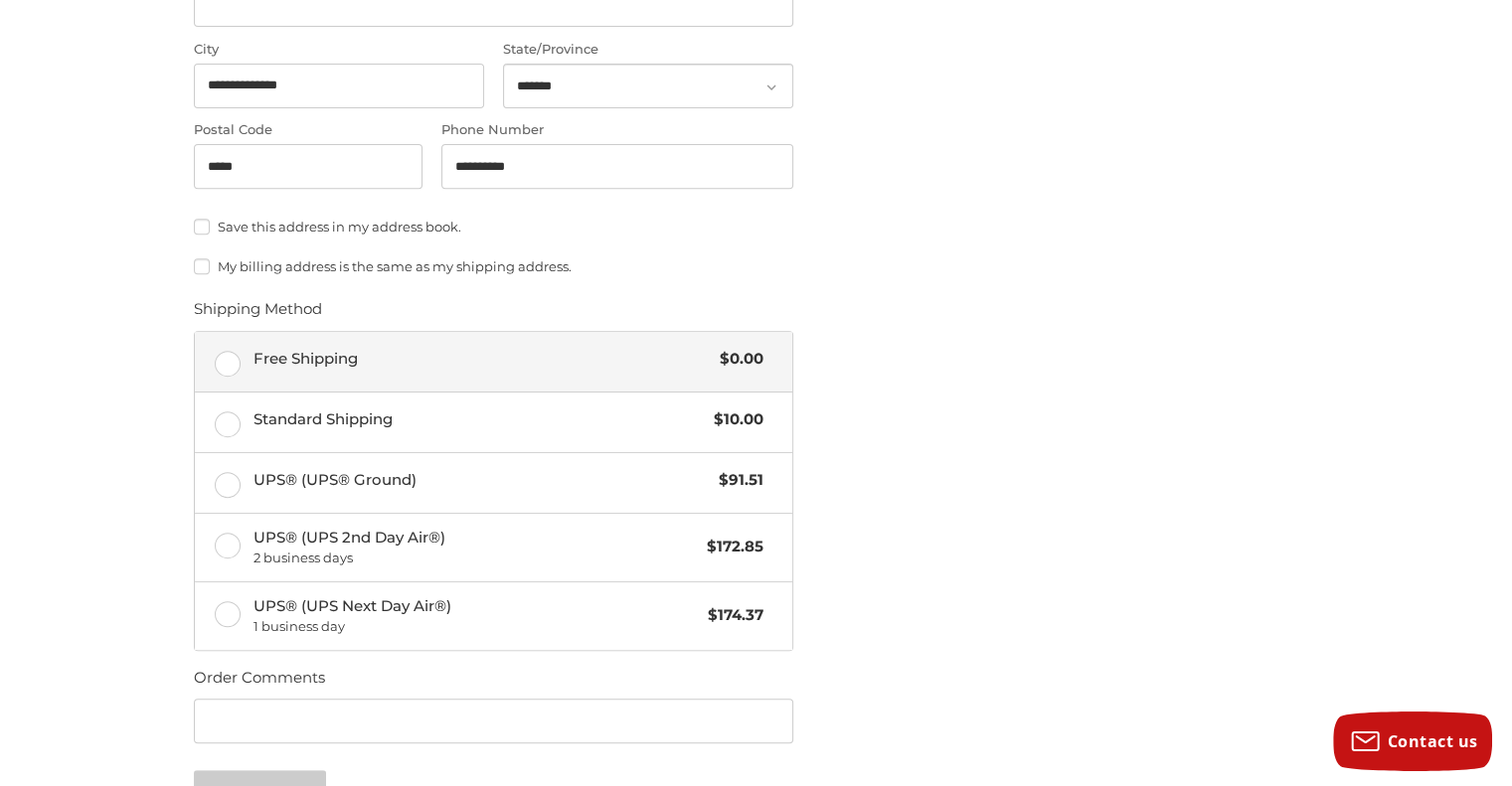 click on "Free Shipping $0.00" at bounding box center [493, 362] 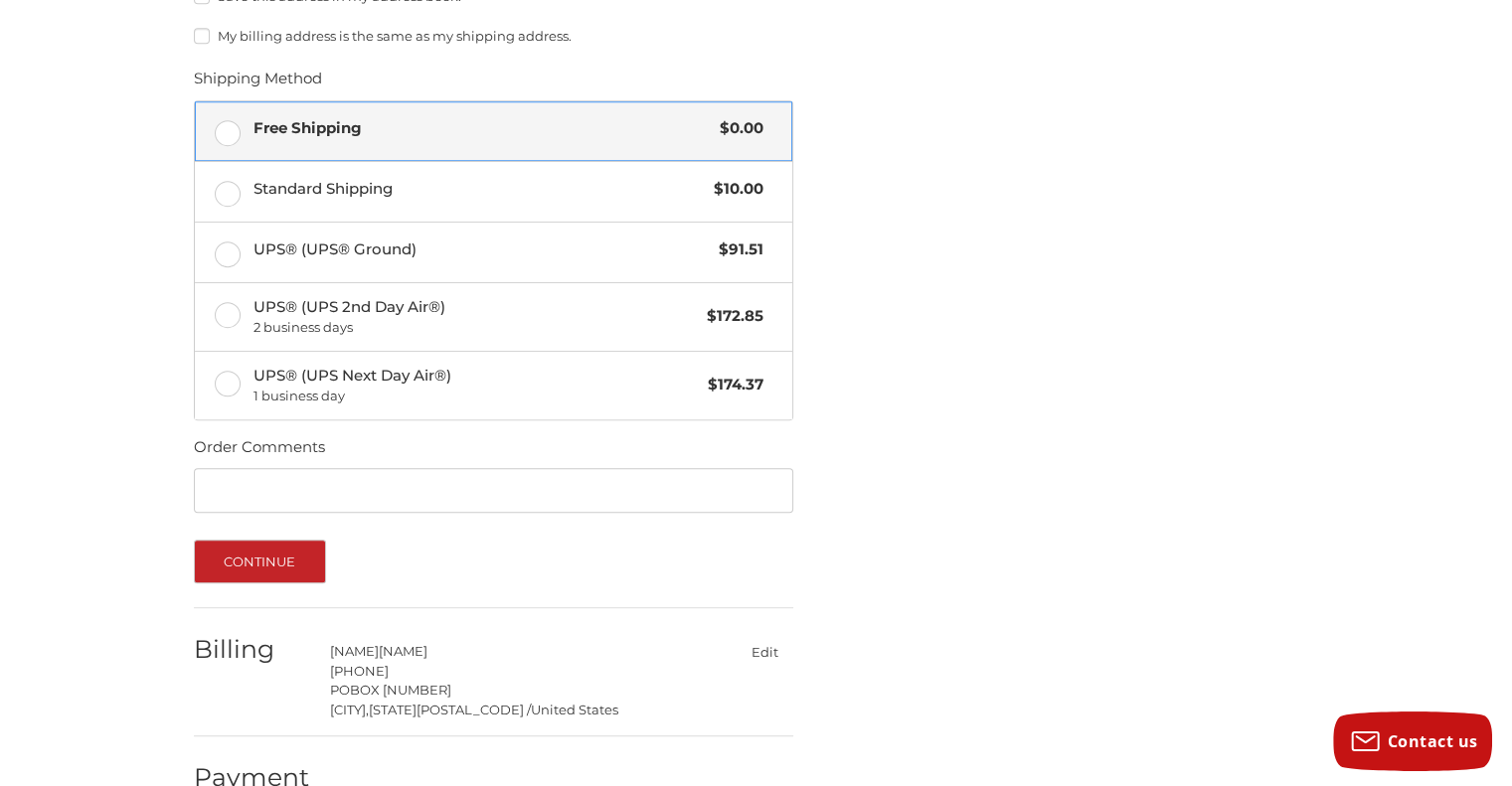 scroll, scrollTop: 1039, scrollLeft: 0, axis: vertical 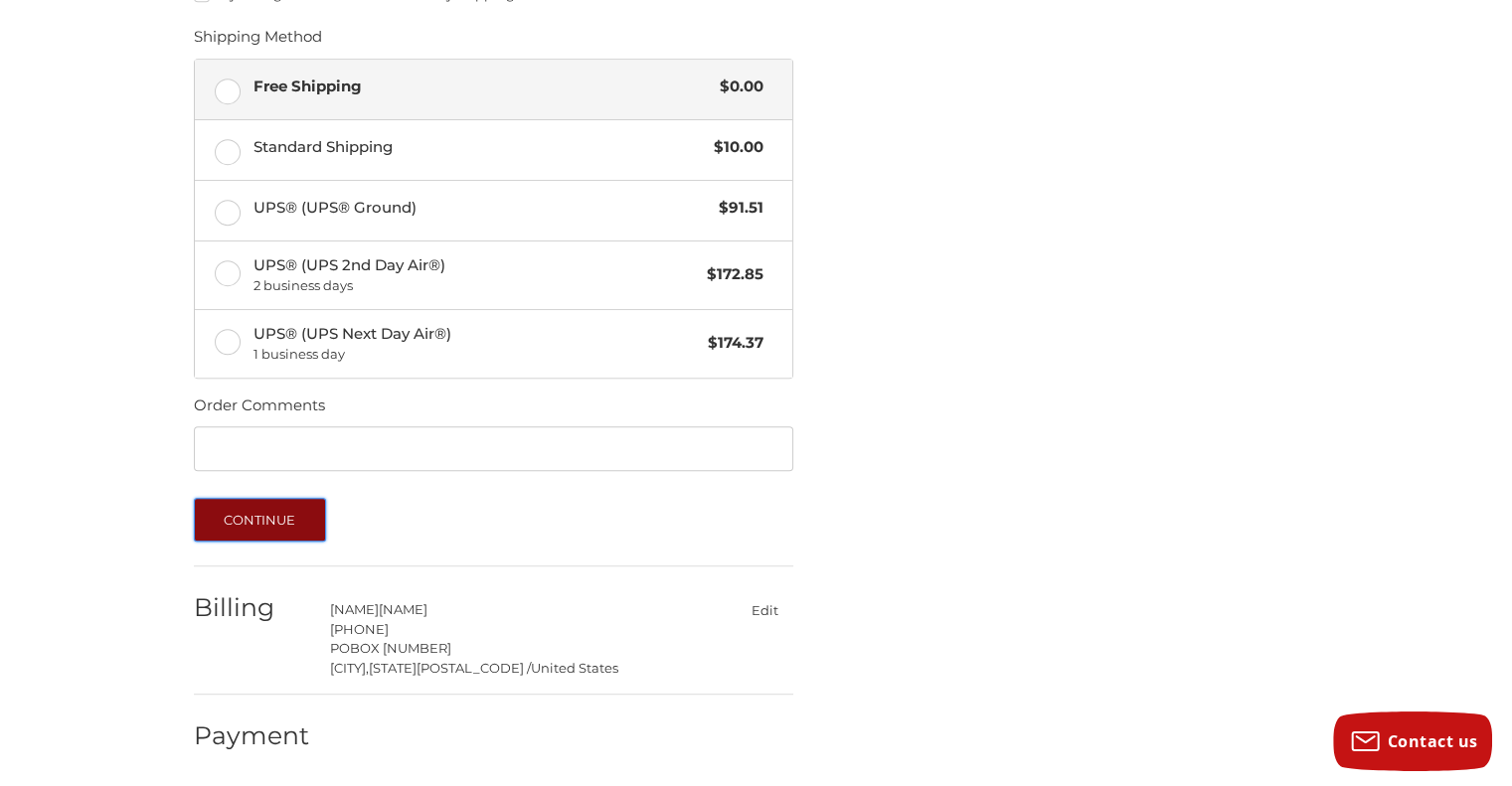 click on "Continue" at bounding box center (259, 520) 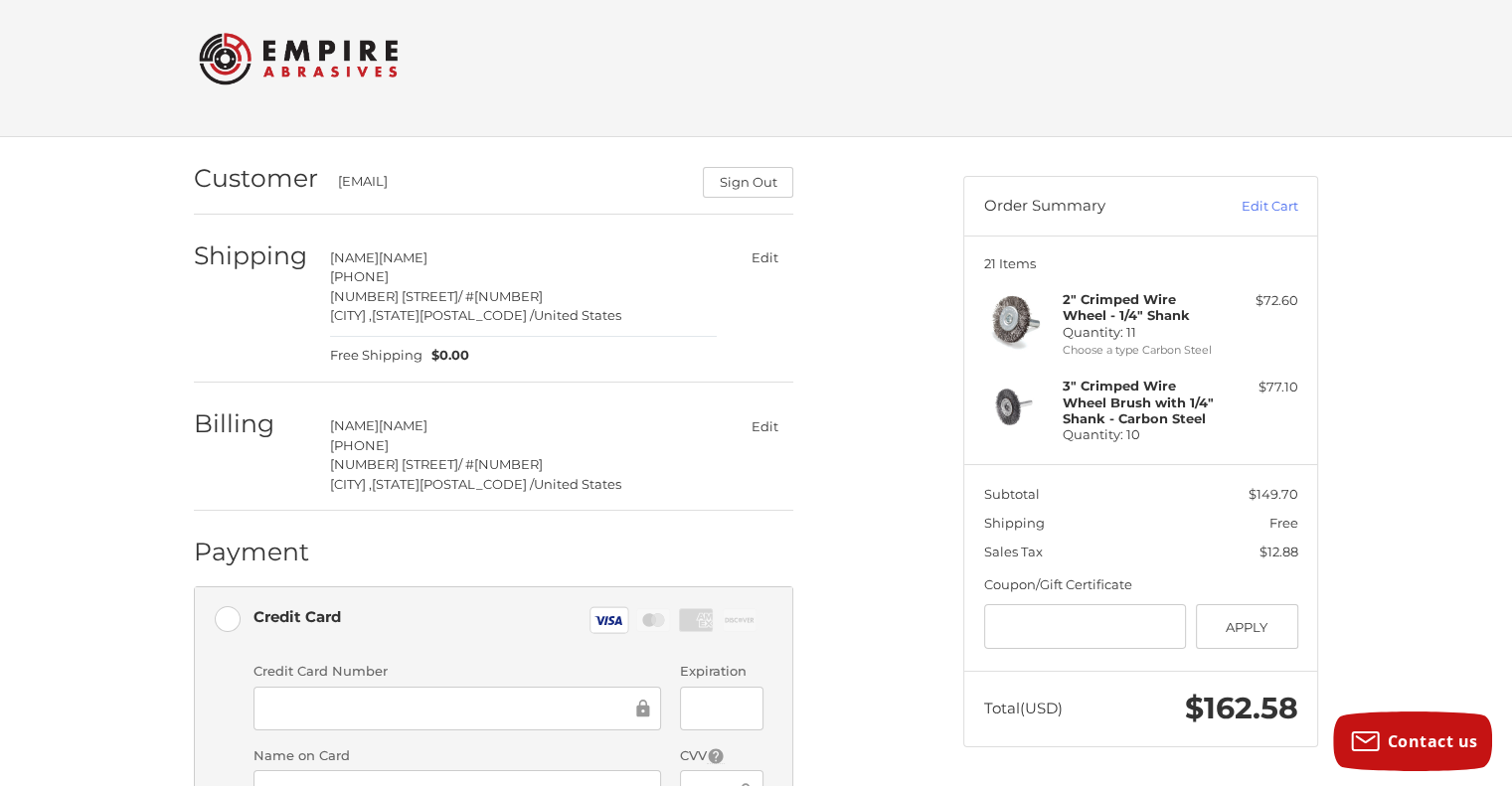 scroll, scrollTop: 4, scrollLeft: 0, axis: vertical 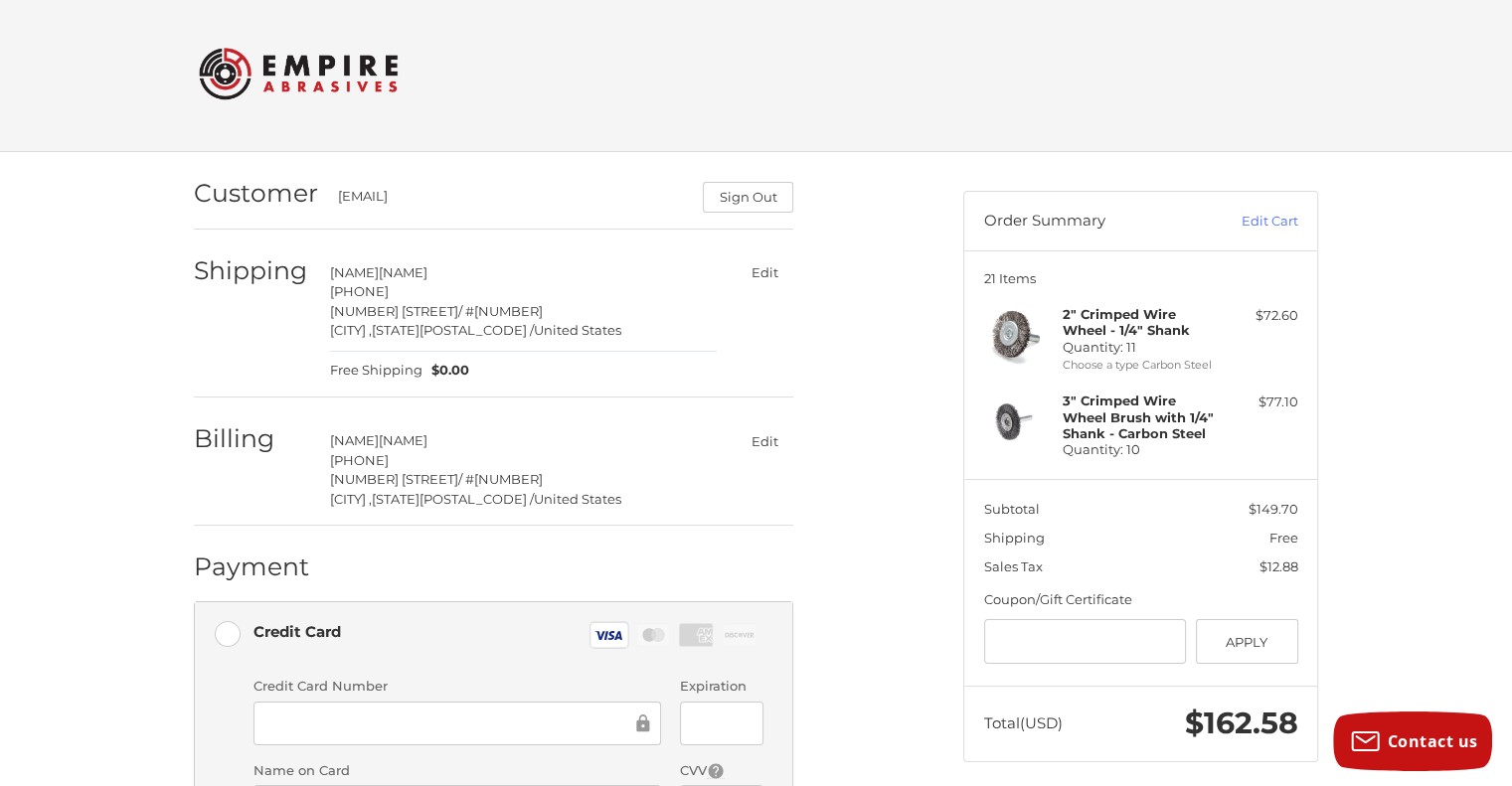 click on "Edit" at bounding box center (764, 440) 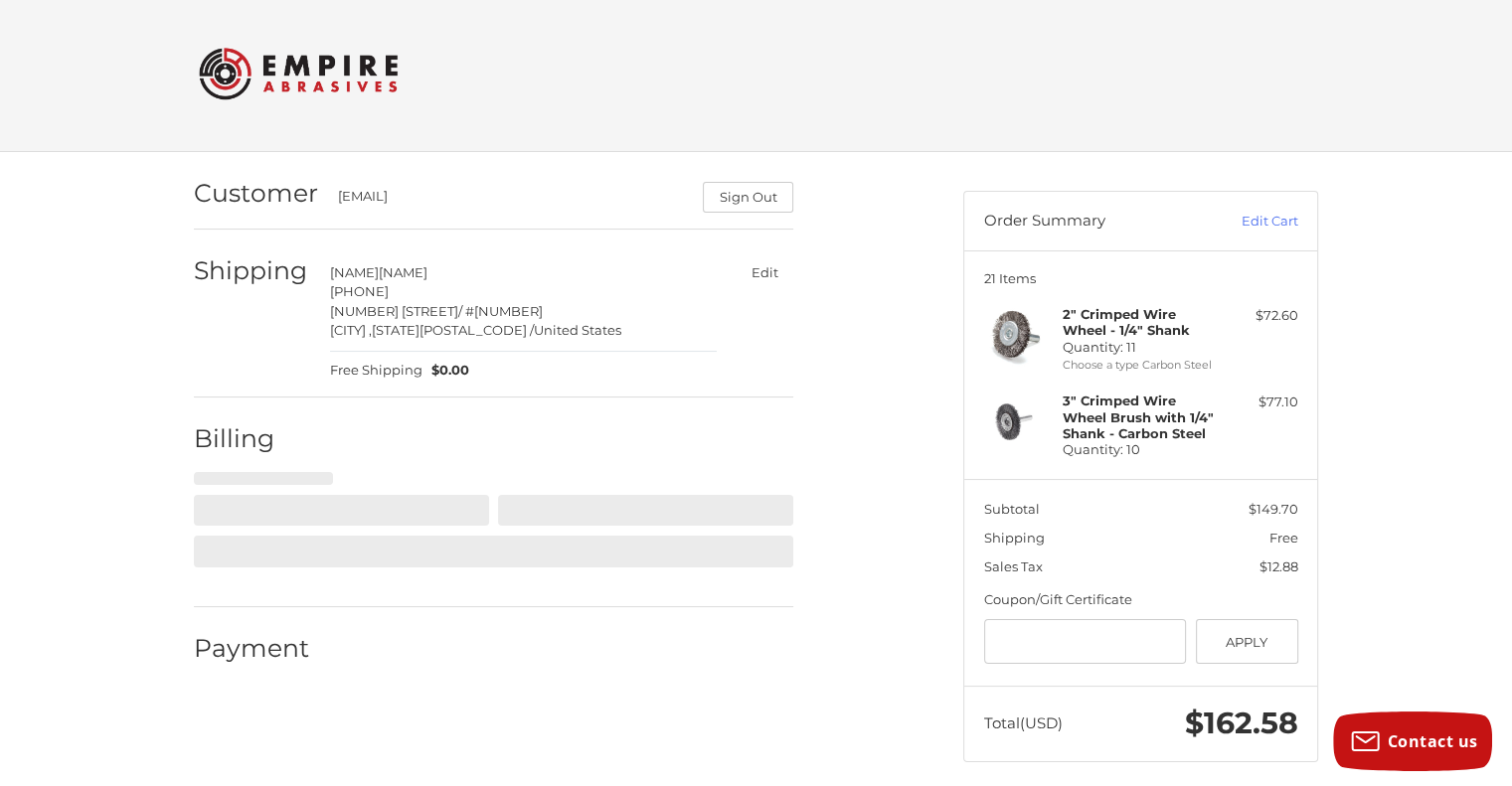 select on "**" 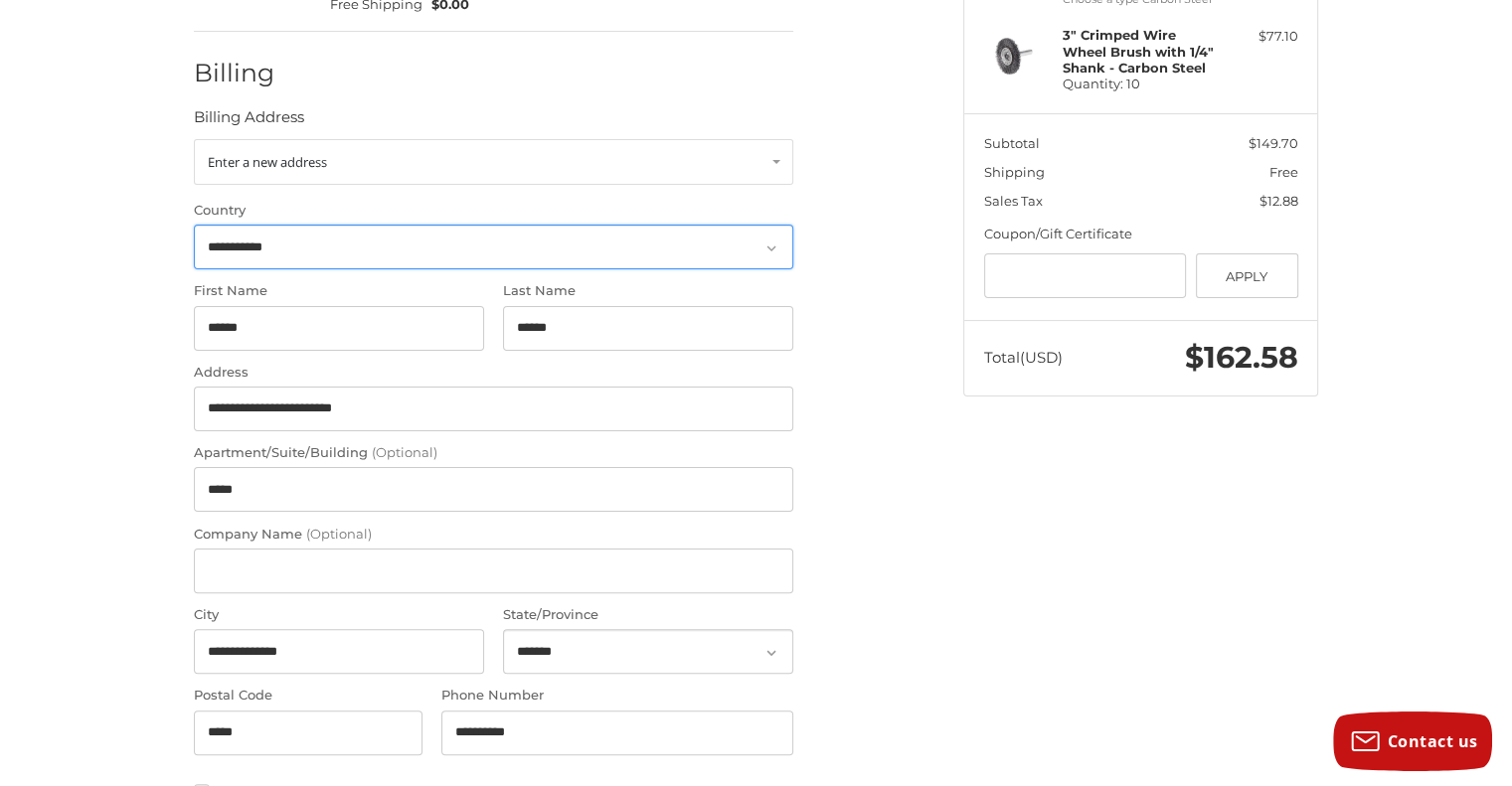 scroll, scrollTop: 400, scrollLeft: 0, axis: vertical 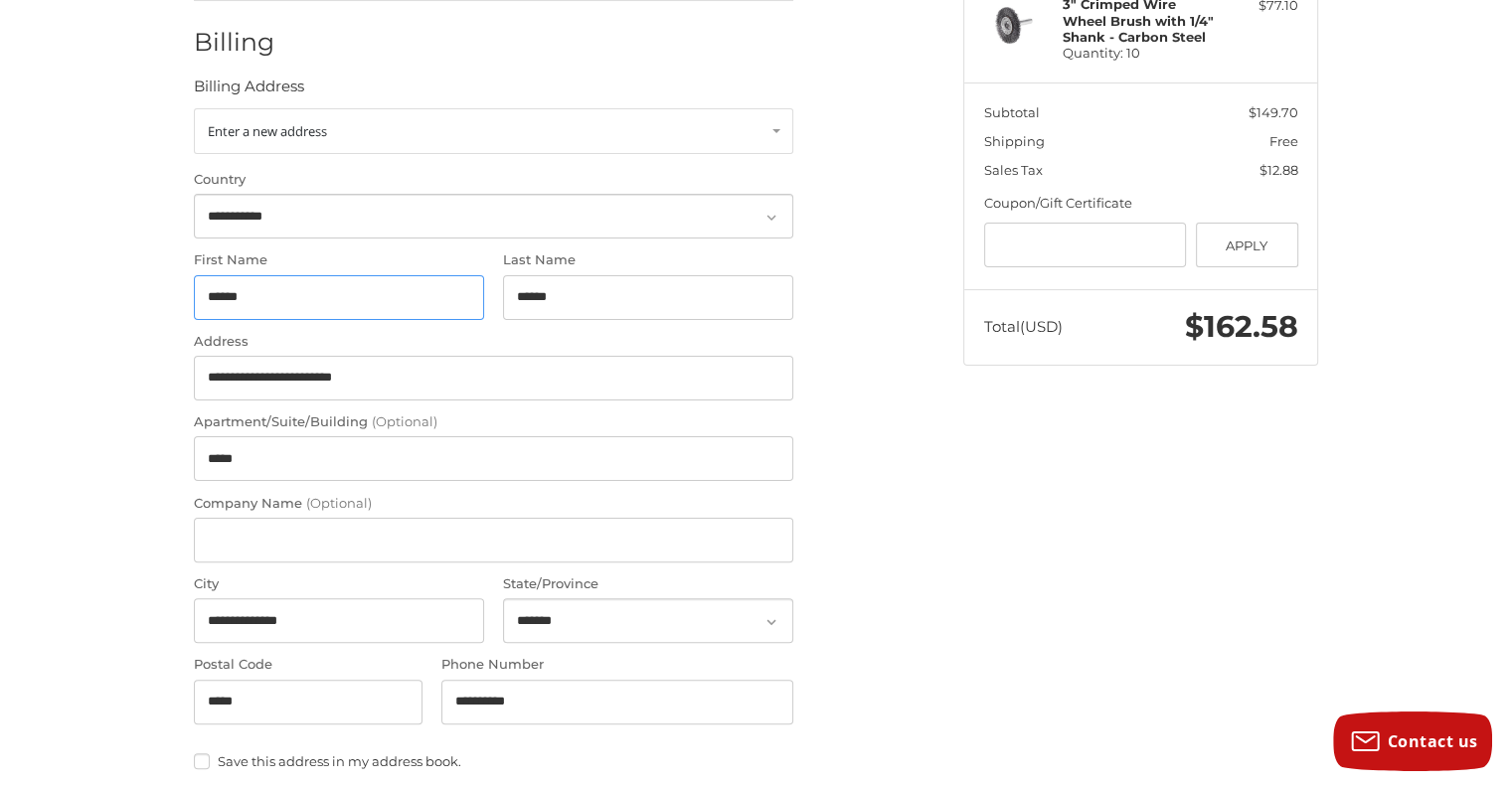 click on "******" at bounding box center [339, 297] 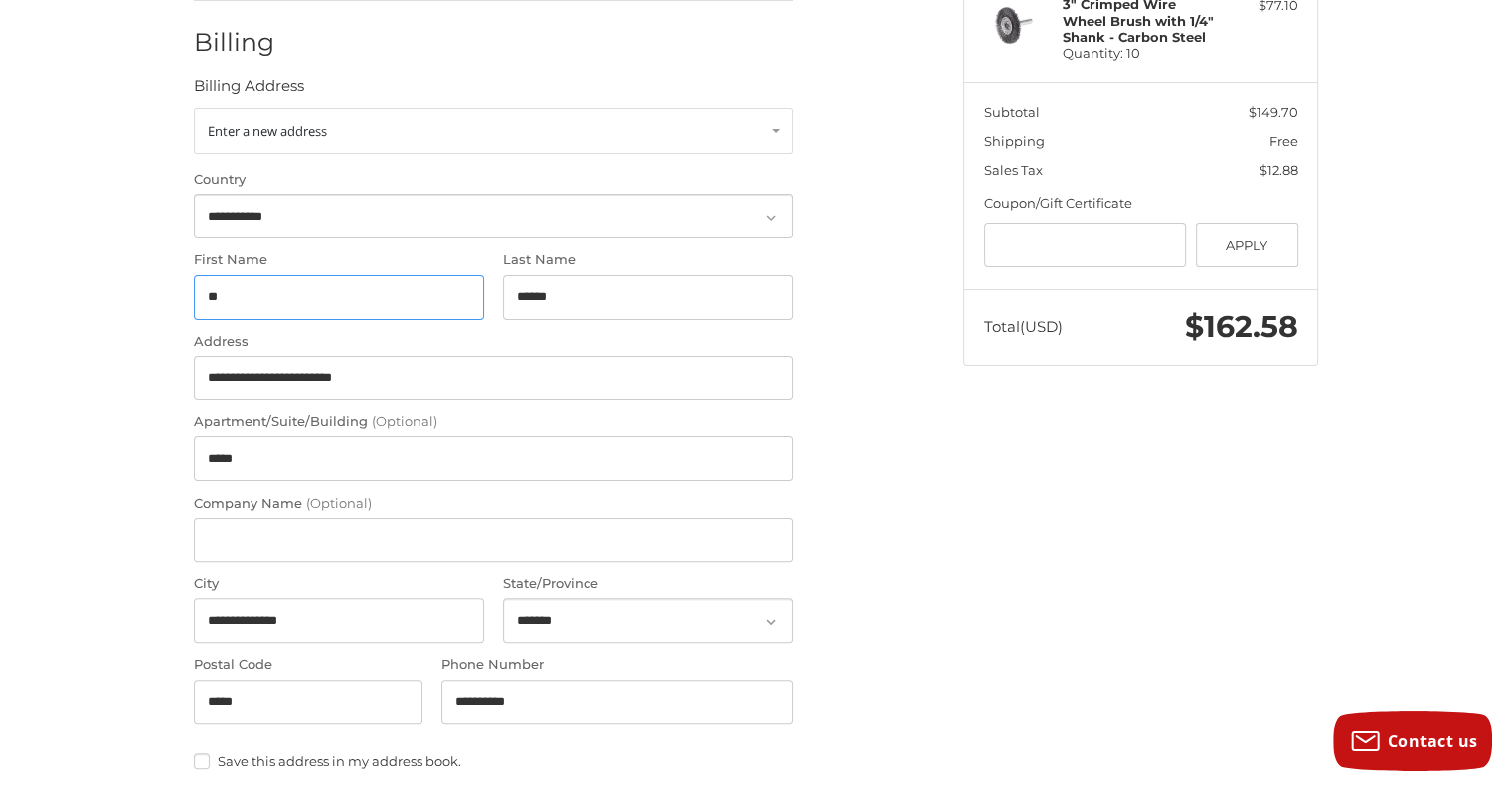 type on "*" 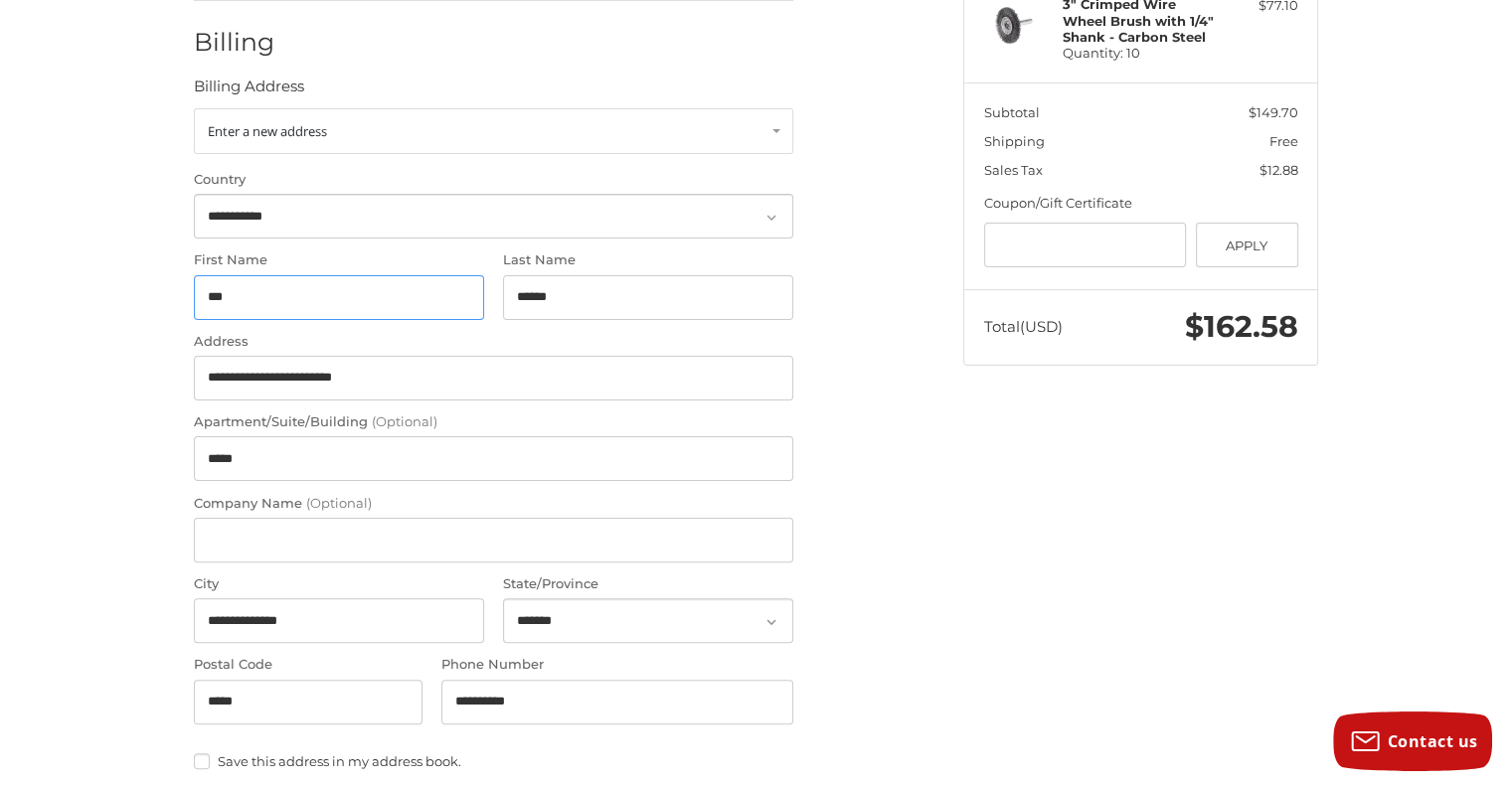 type on "***" 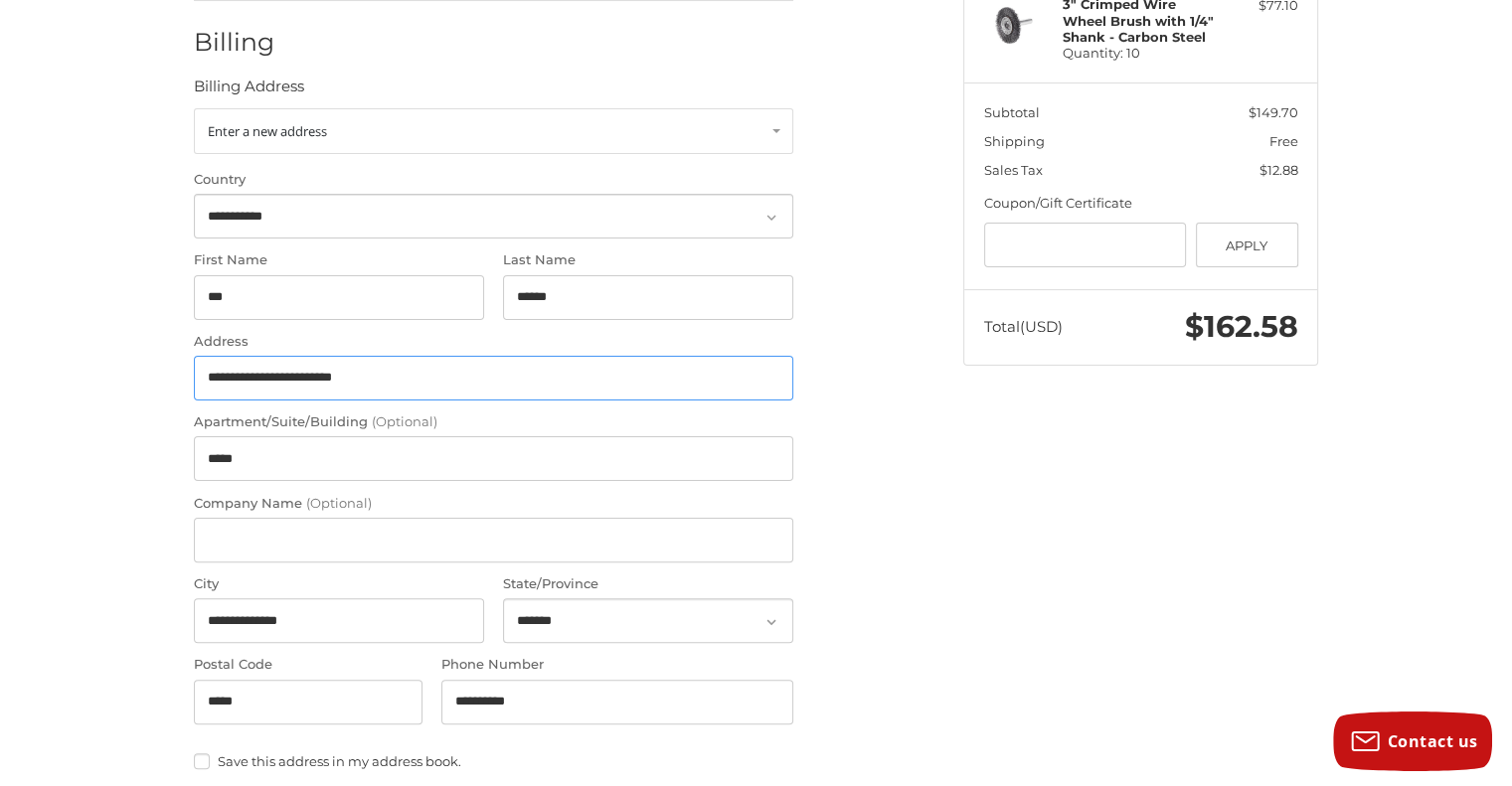 click on "**********" at bounding box center (493, 378) 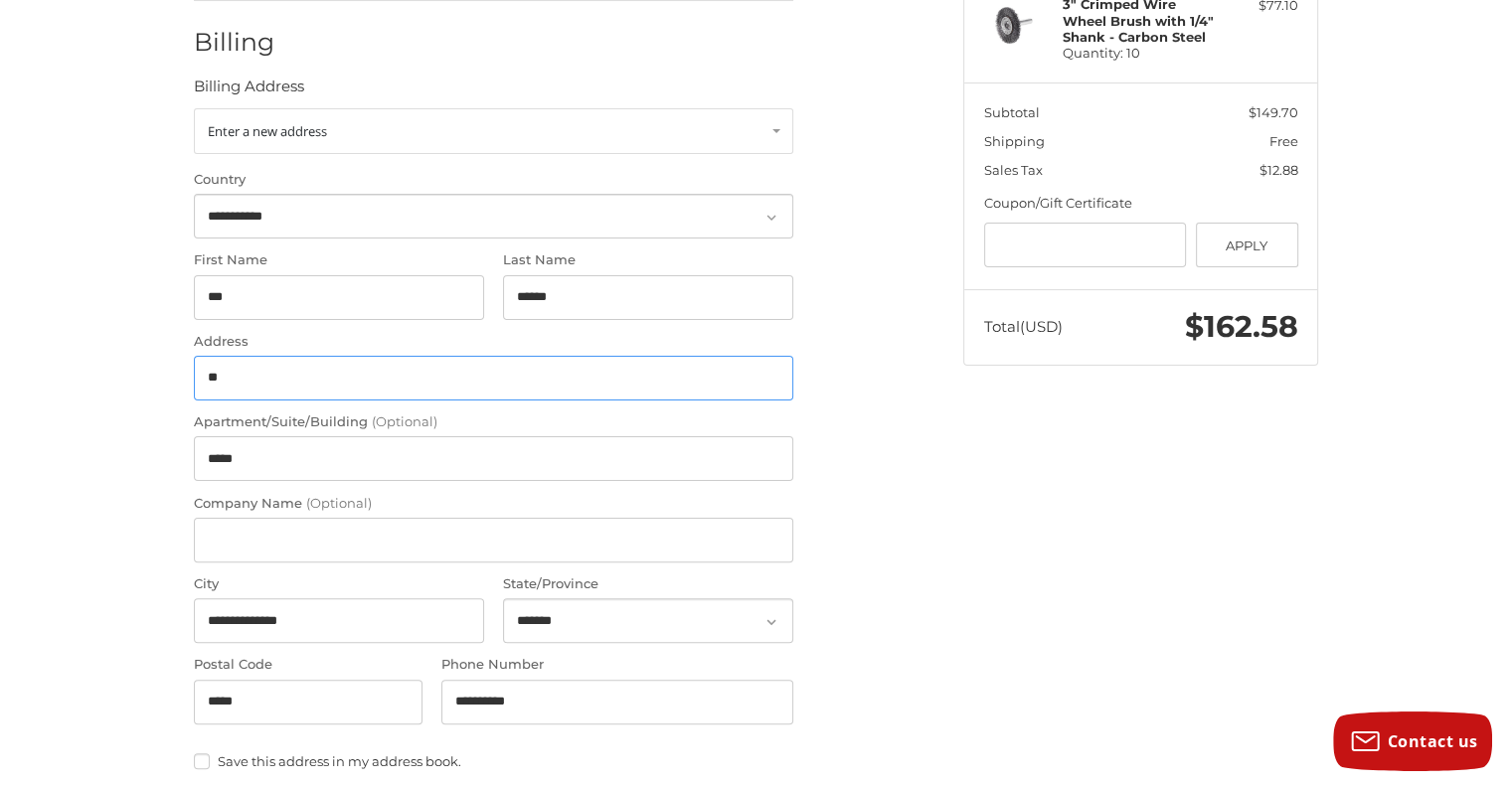 type on "*" 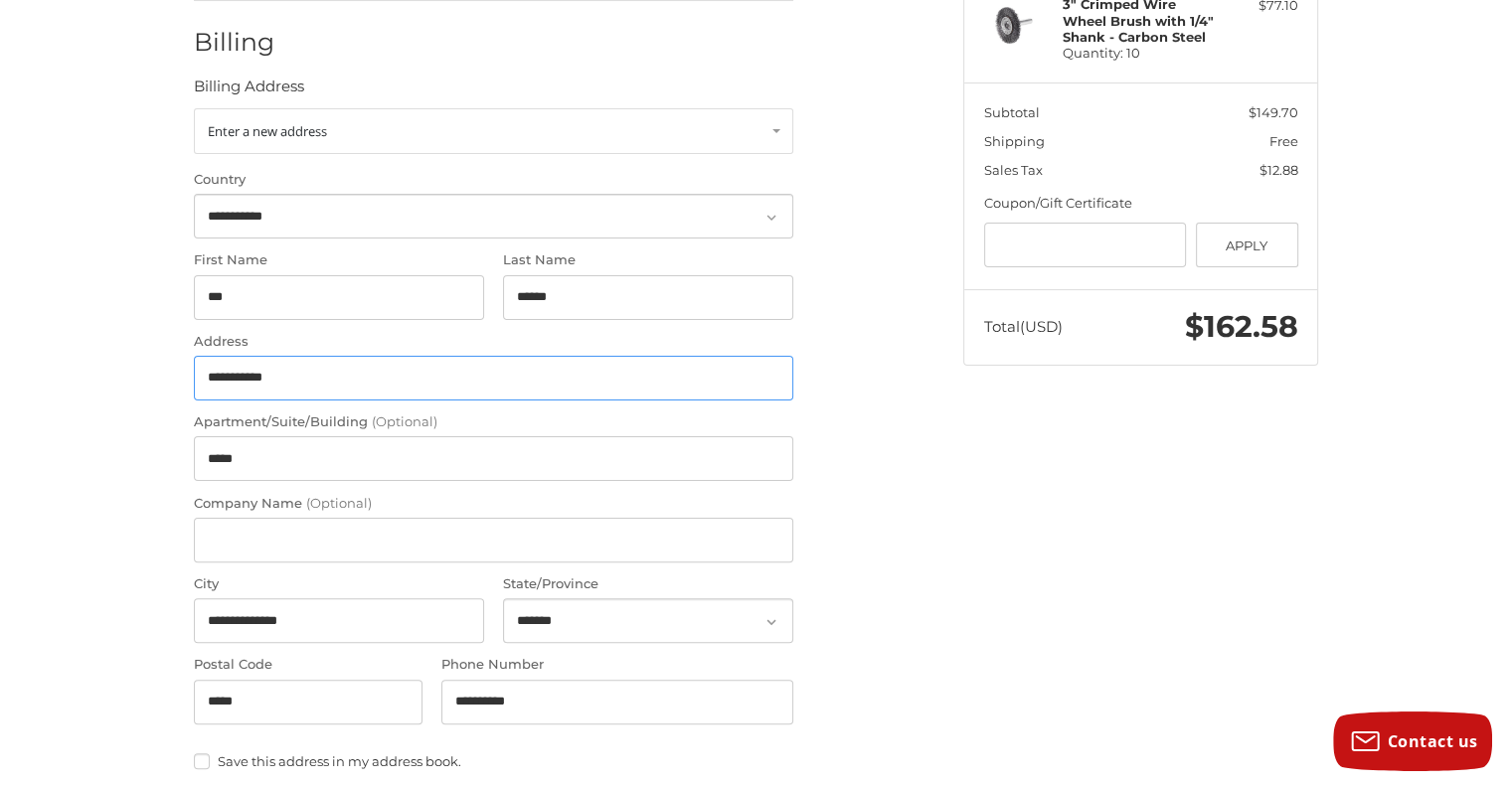 type on "**********" 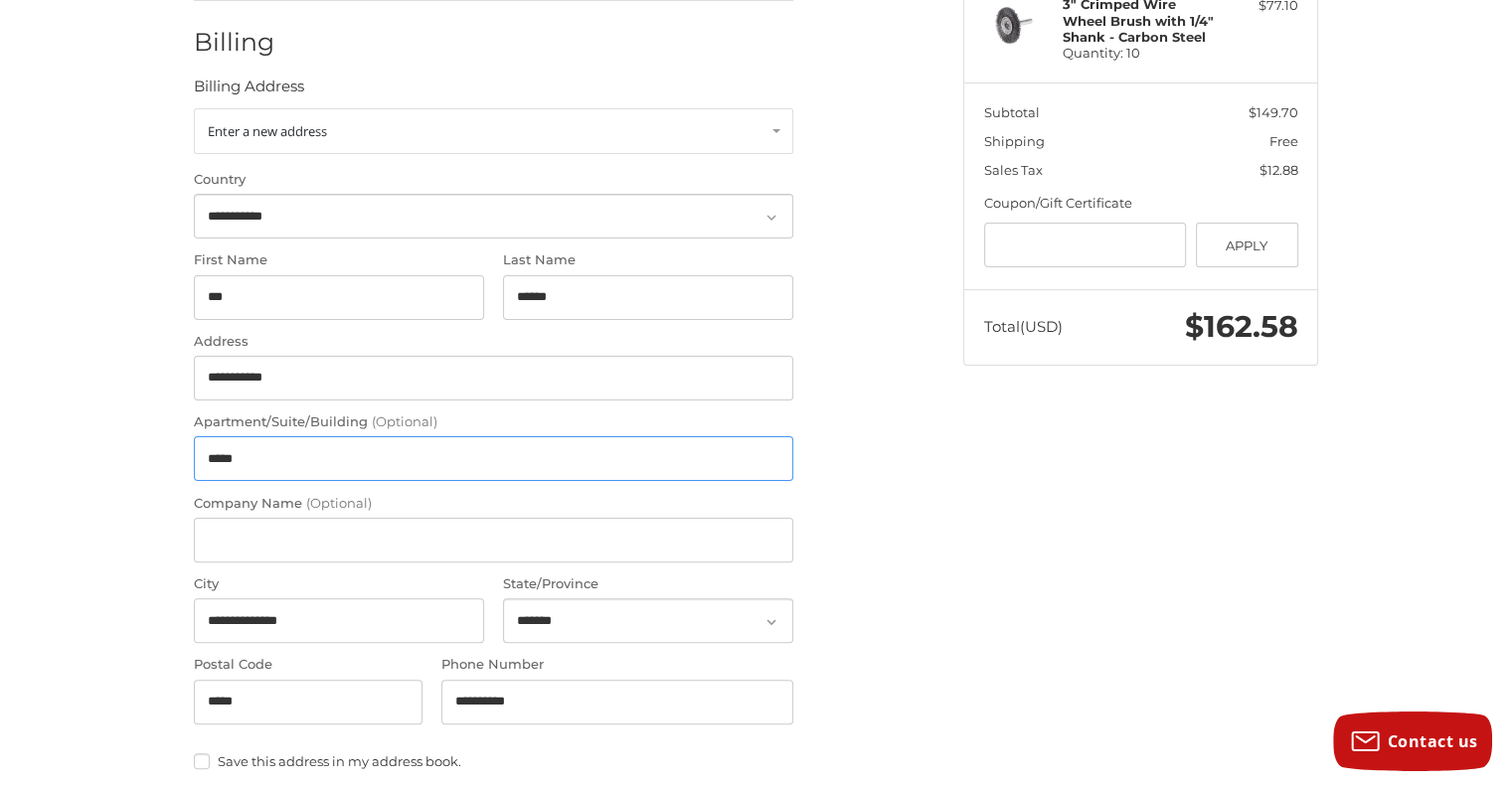 click on "*****" at bounding box center [493, 458] 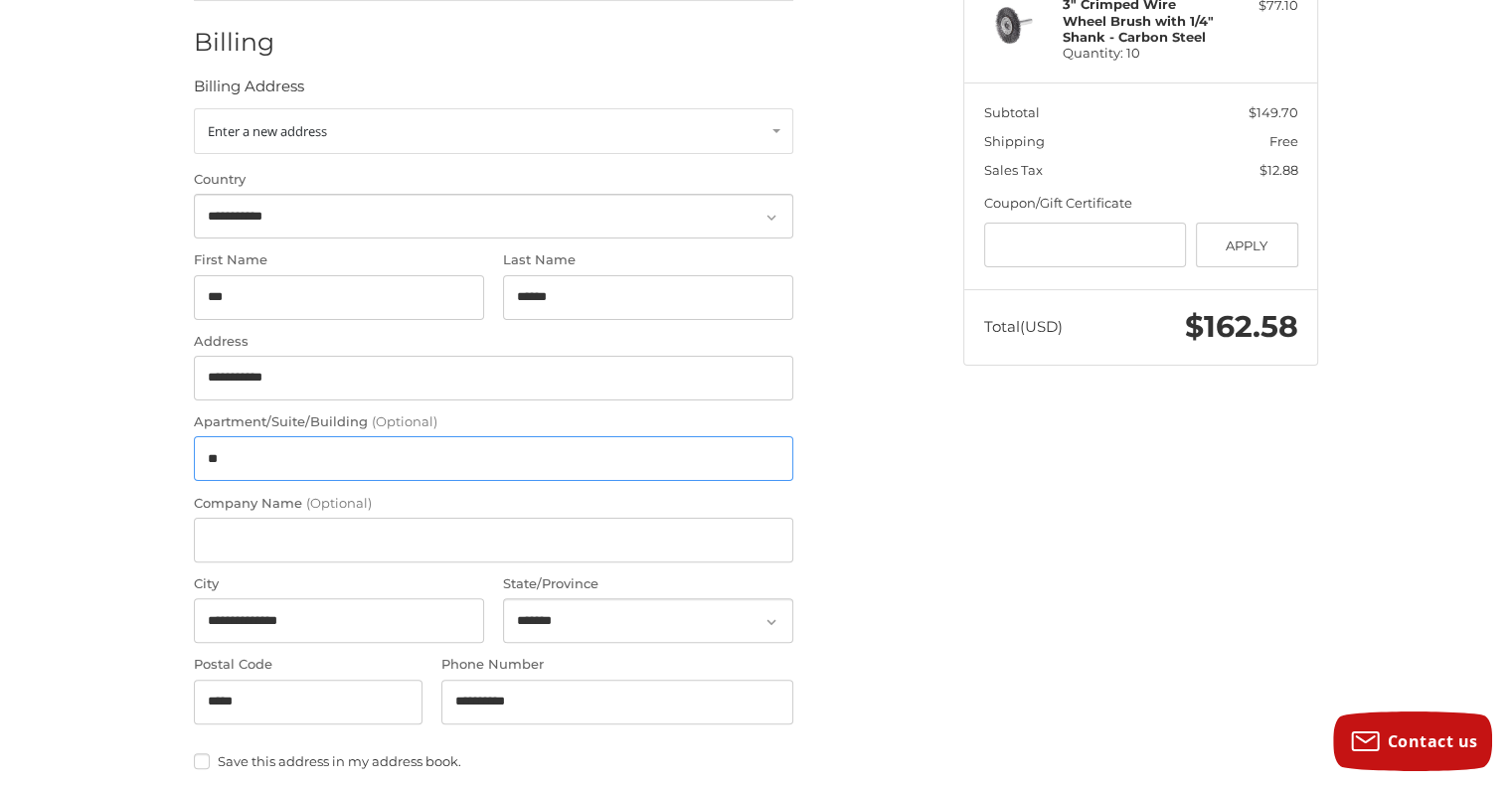 type on "*" 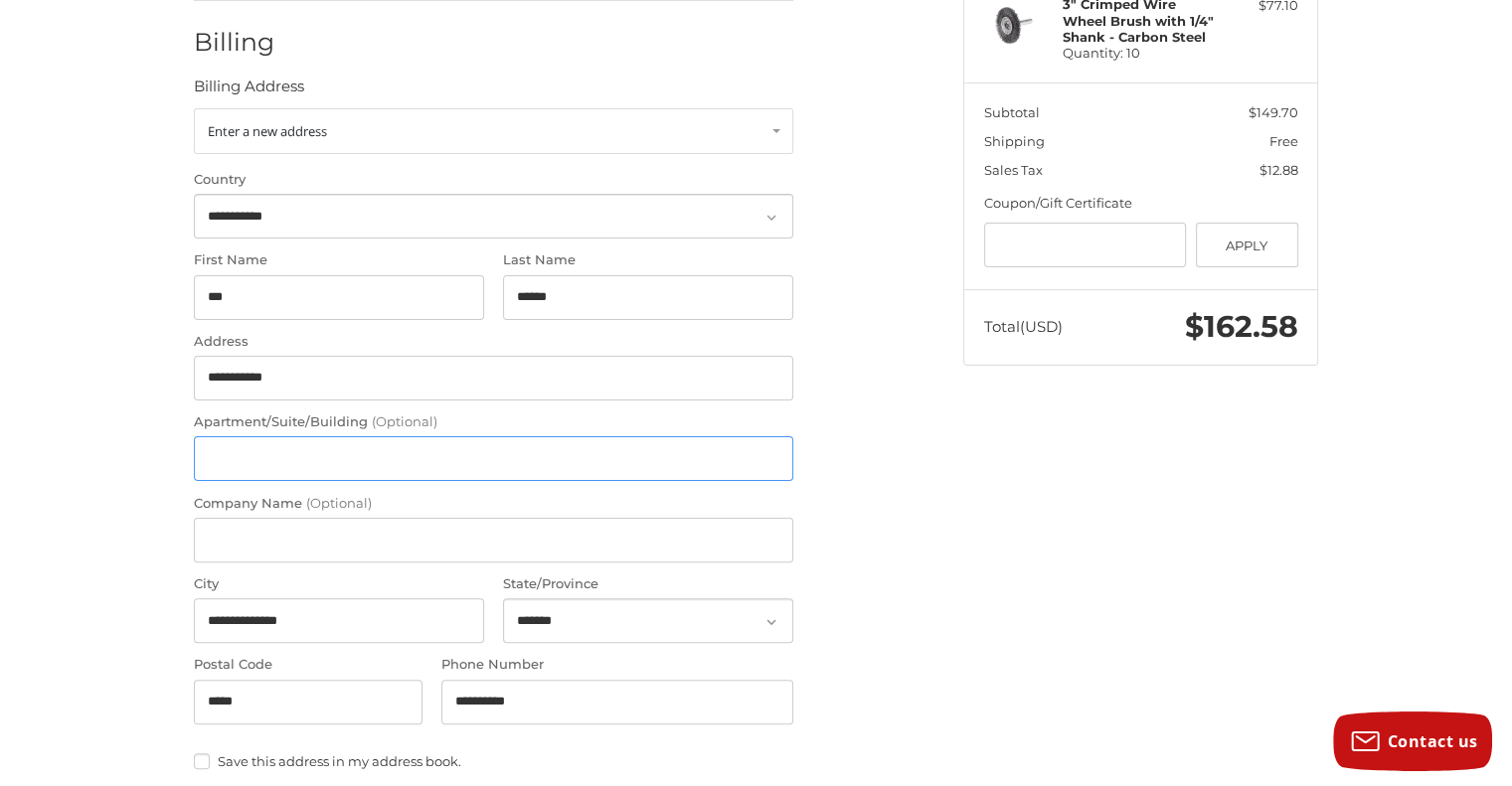 type 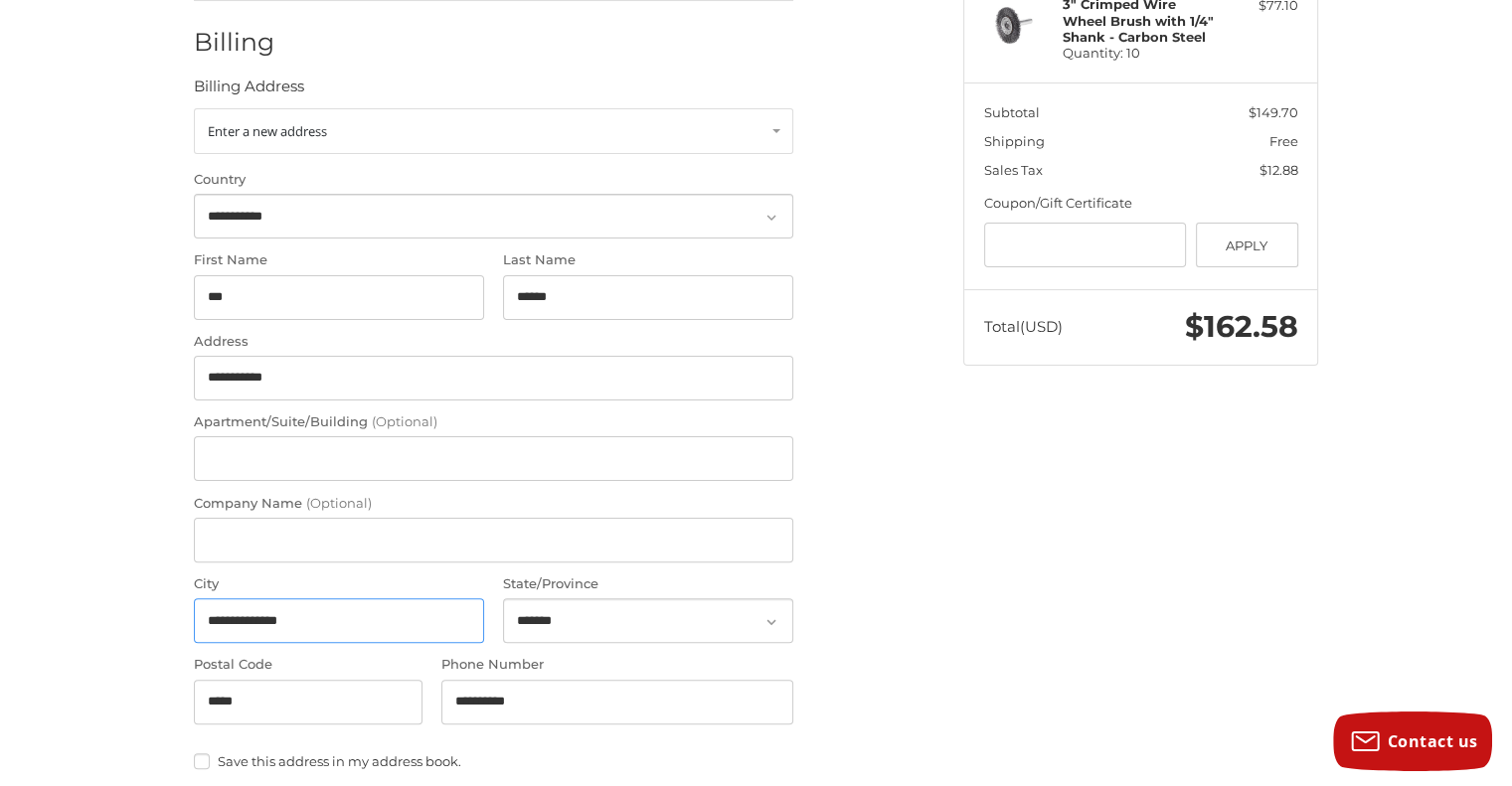 click on "**********" at bounding box center (339, 620) 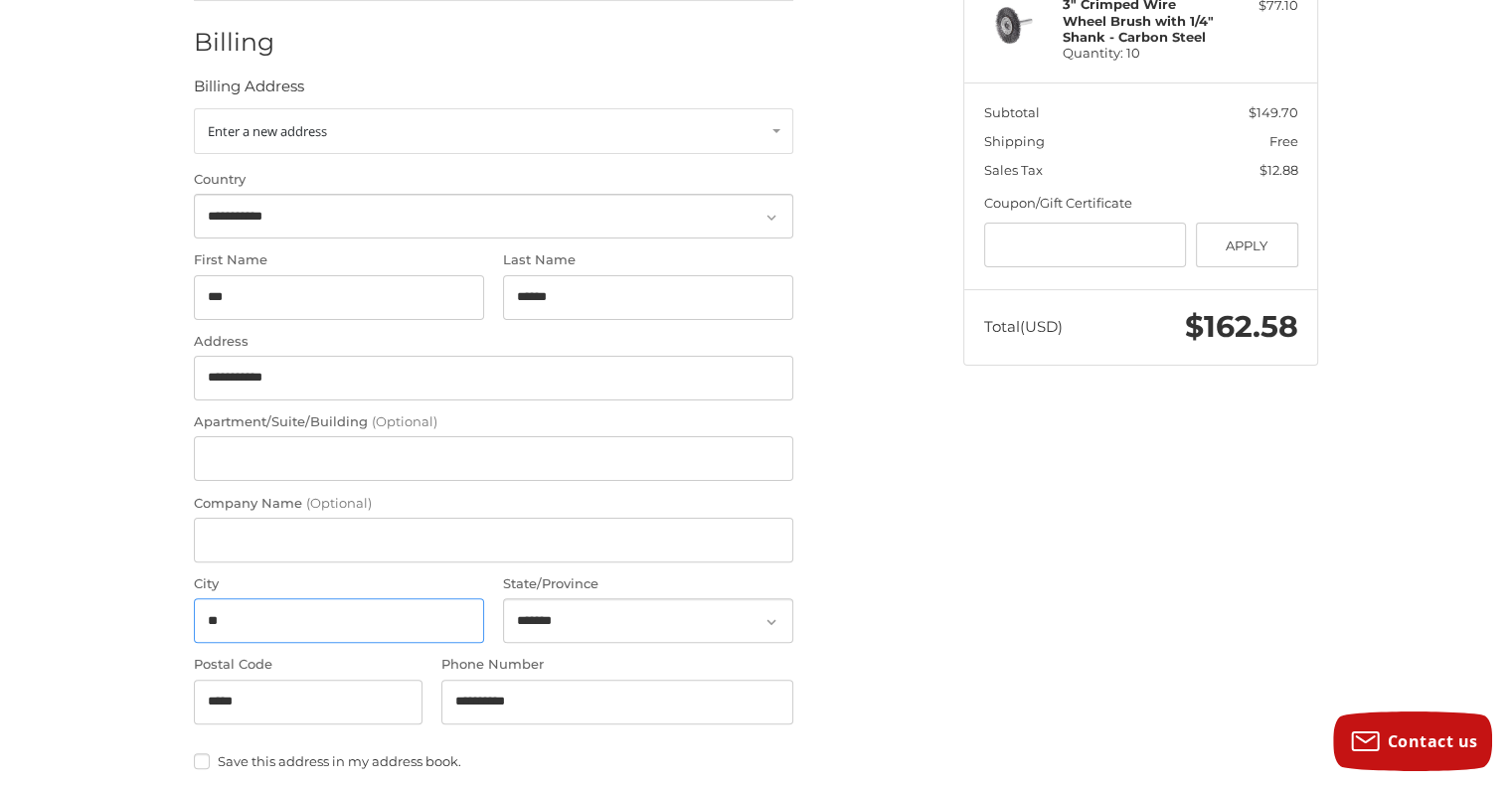 type on "*" 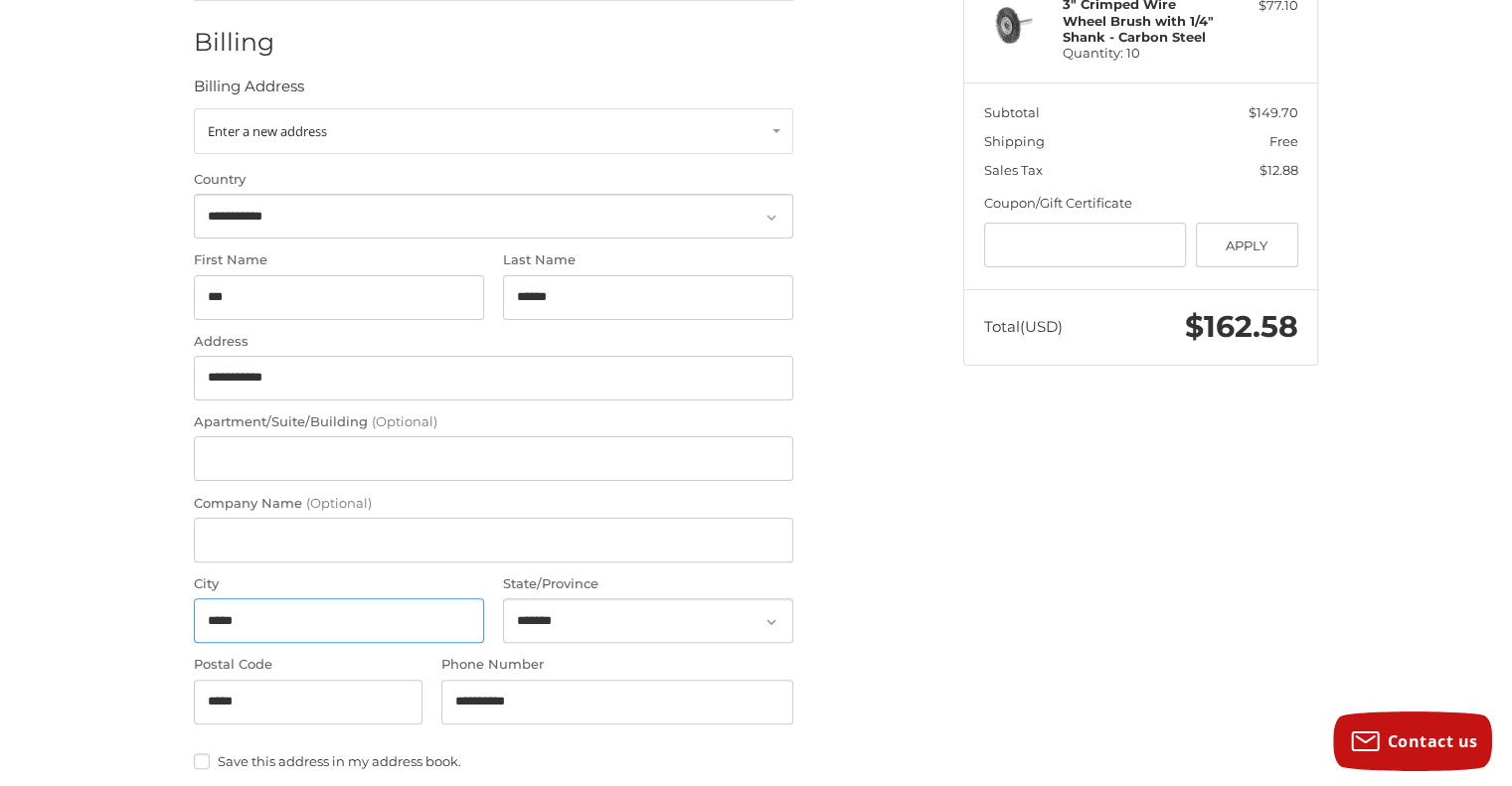 type on "*******" 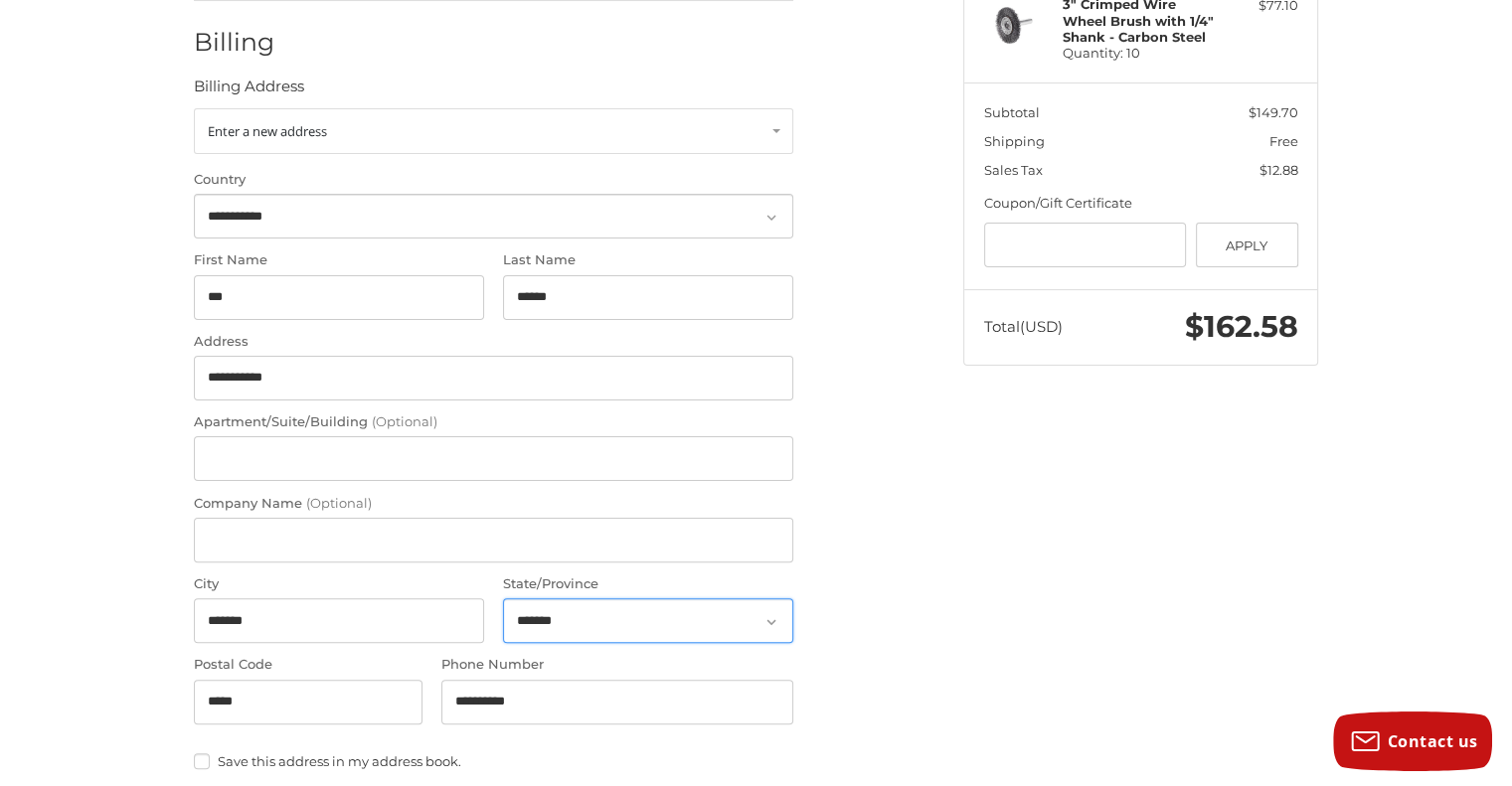 click on "**********" at bounding box center [648, 620] 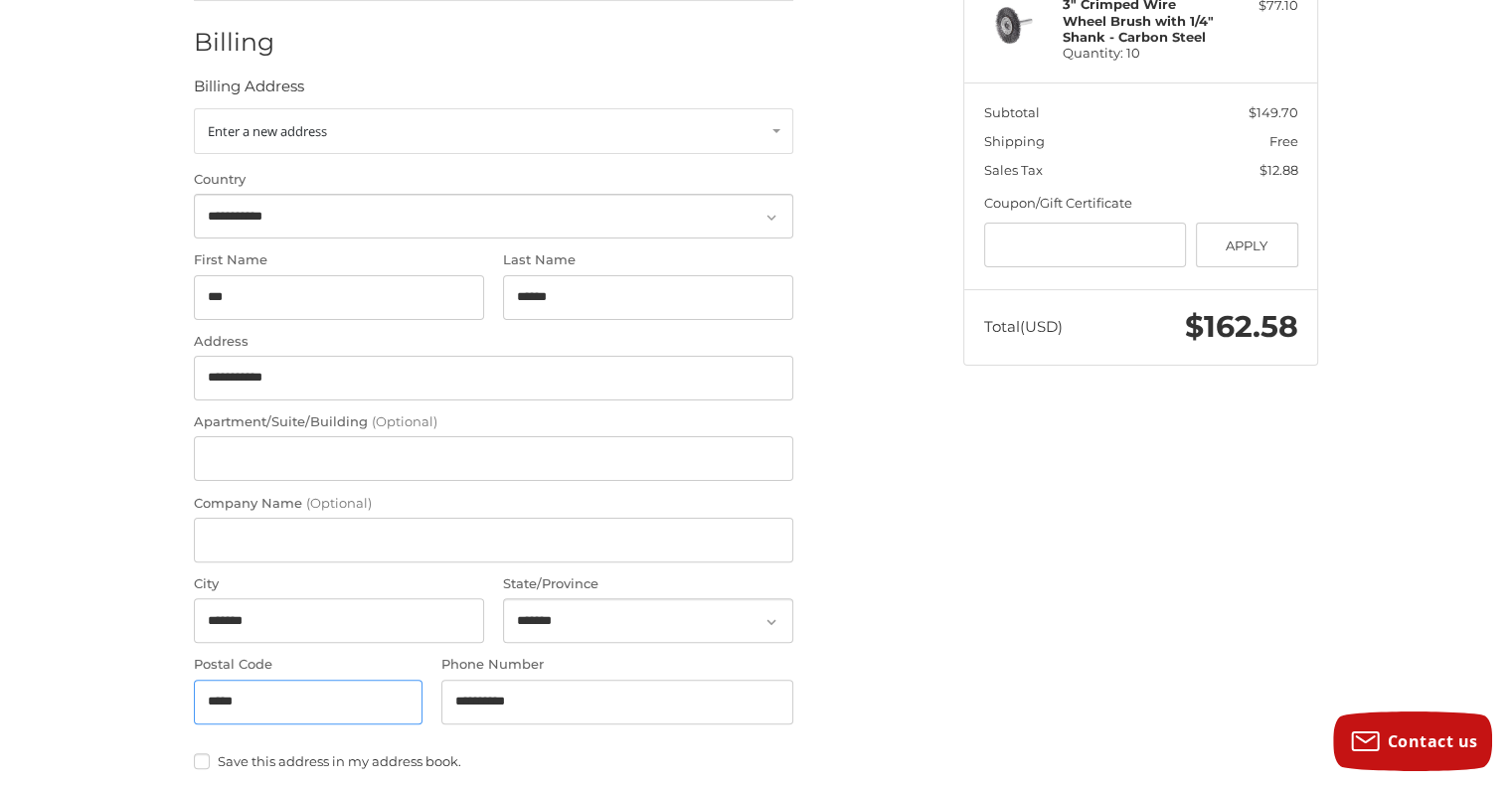 click on "*****" at bounding box center [308, 702] 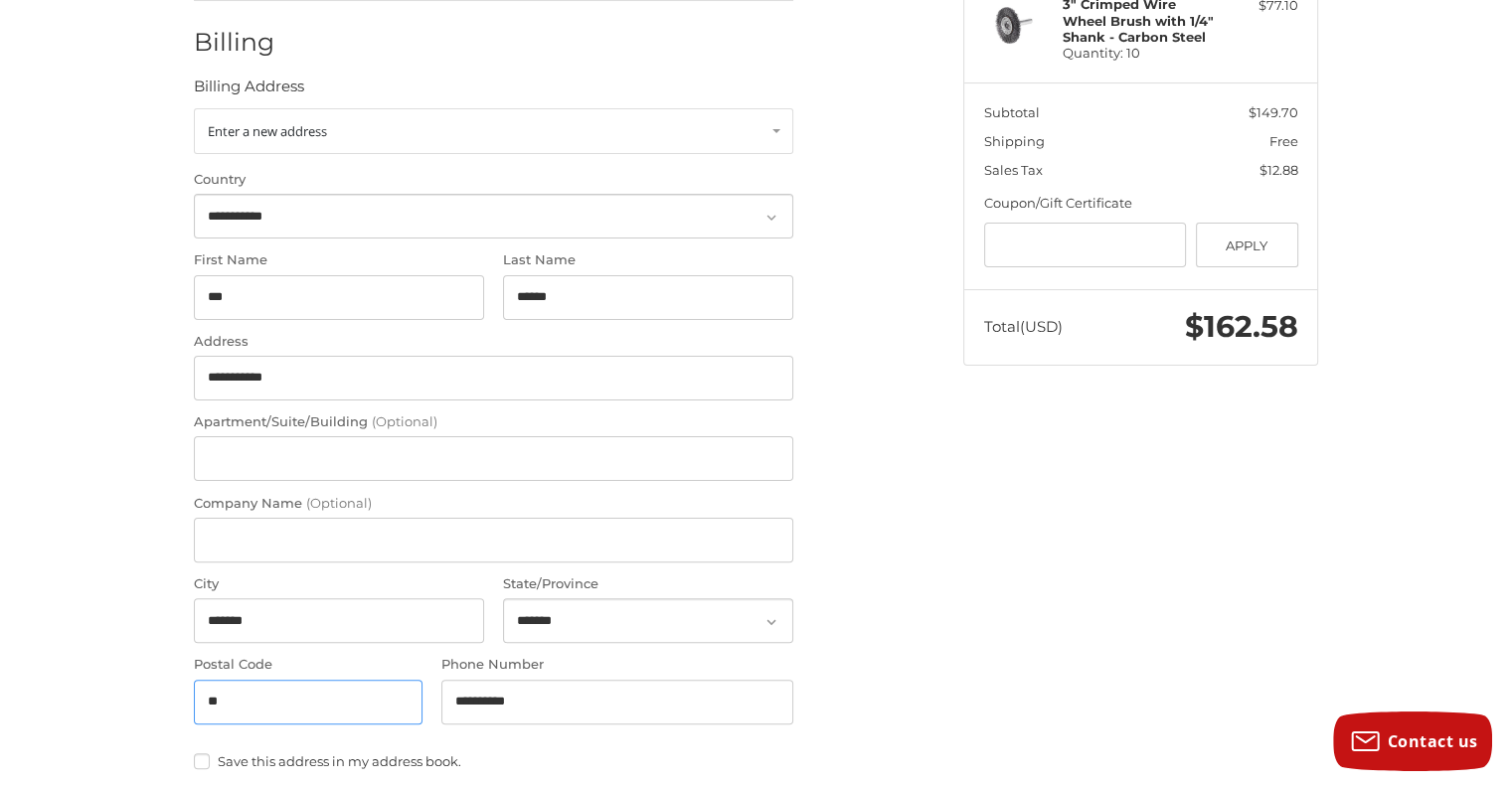 type on "*" 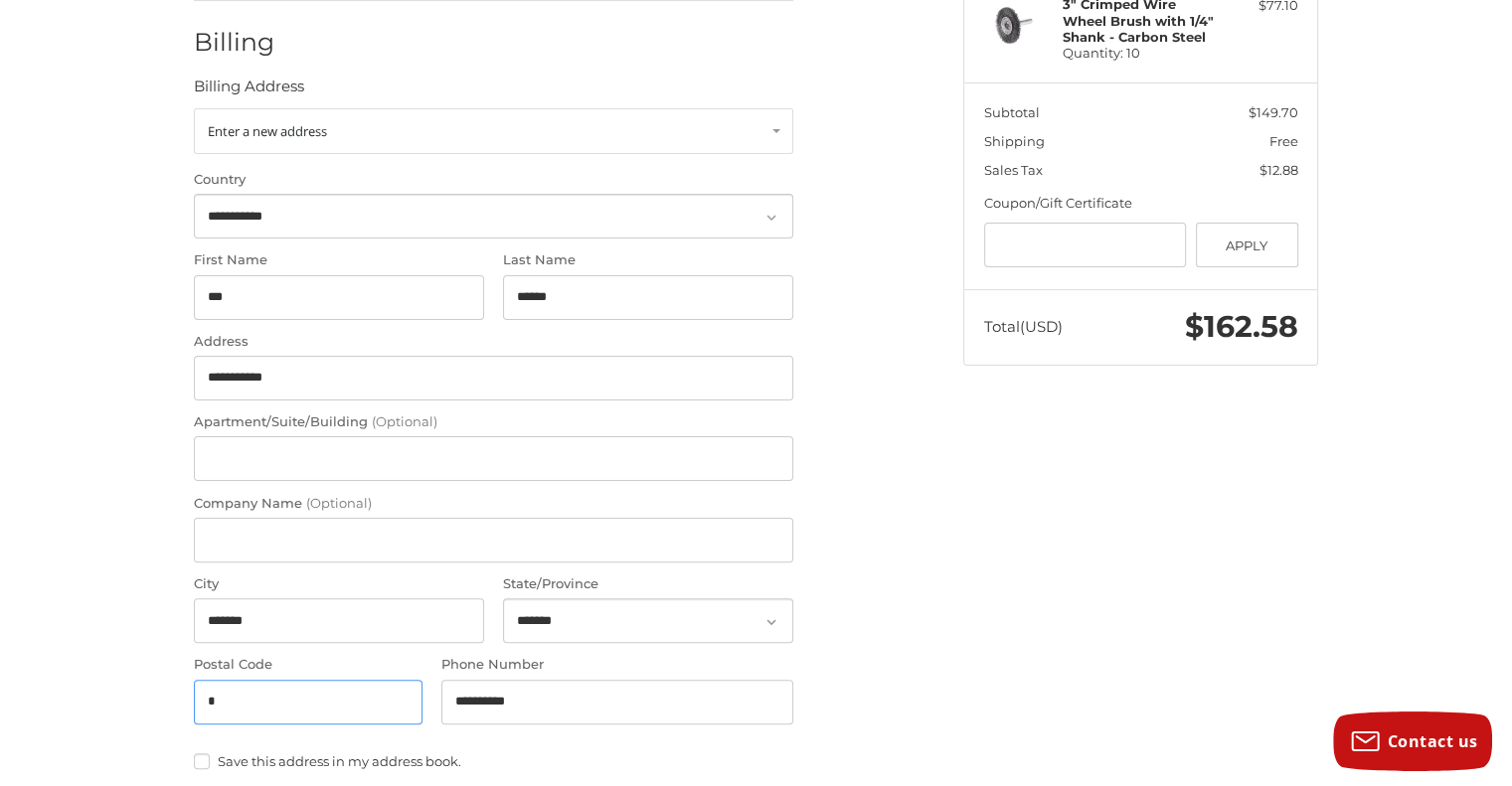 type on "*****" 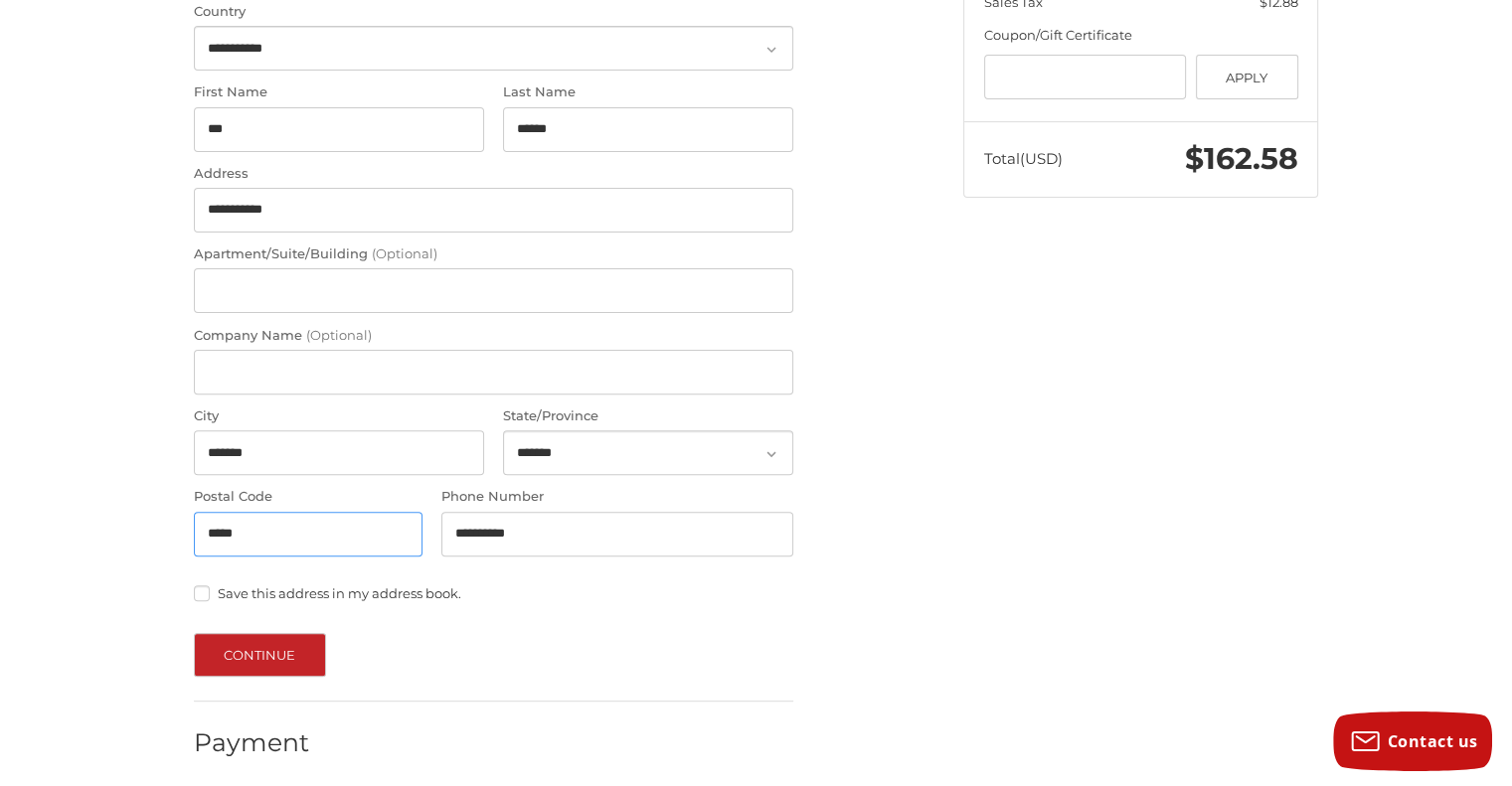 scroll, scrollTop: 576, scrollLeft: 0, axis: vertical 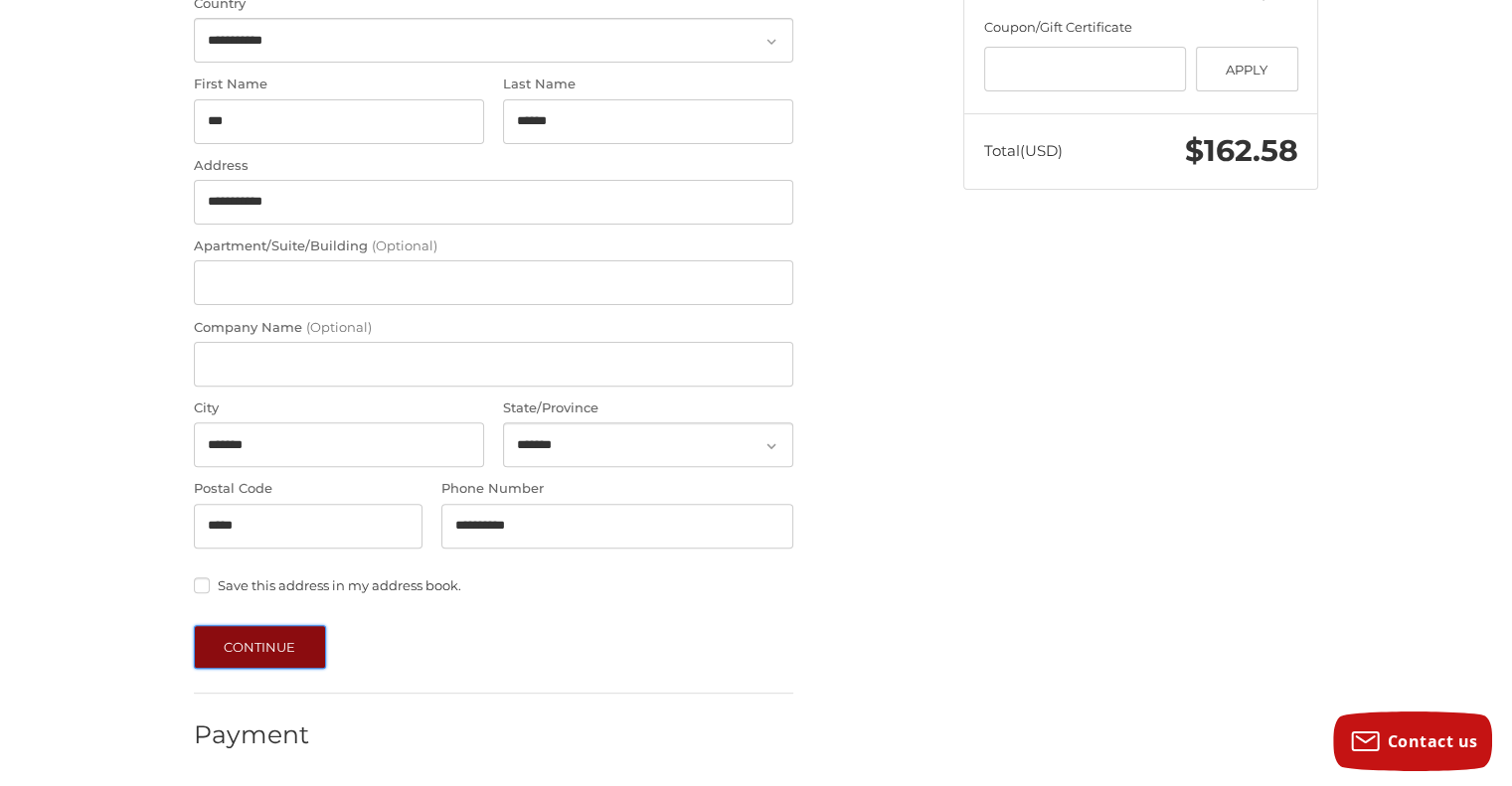 click on "Continue" at bounding box center (259, 647) 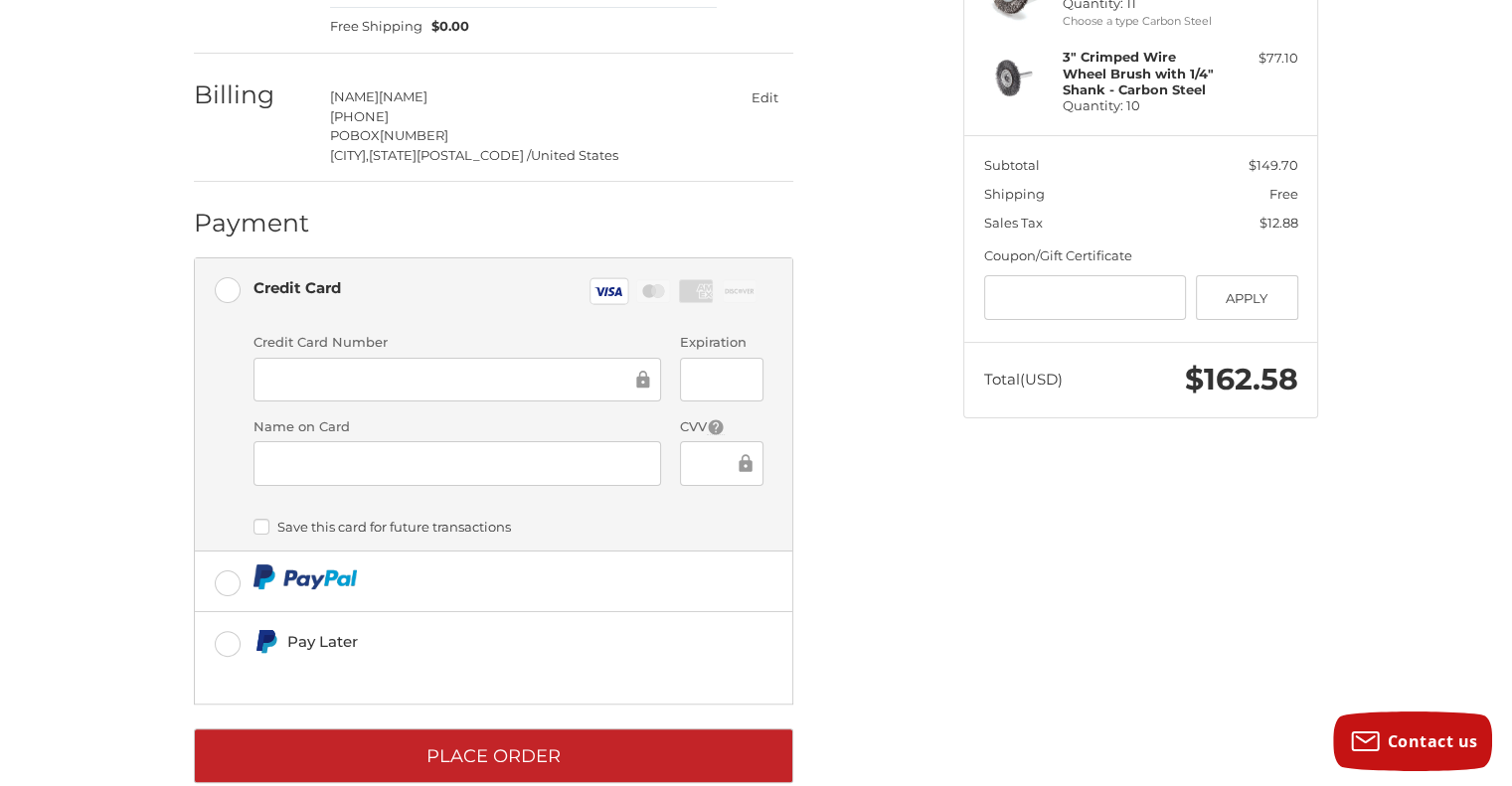 scroll, scrollTop: 387, scrollLeft: 0, axis: vertical 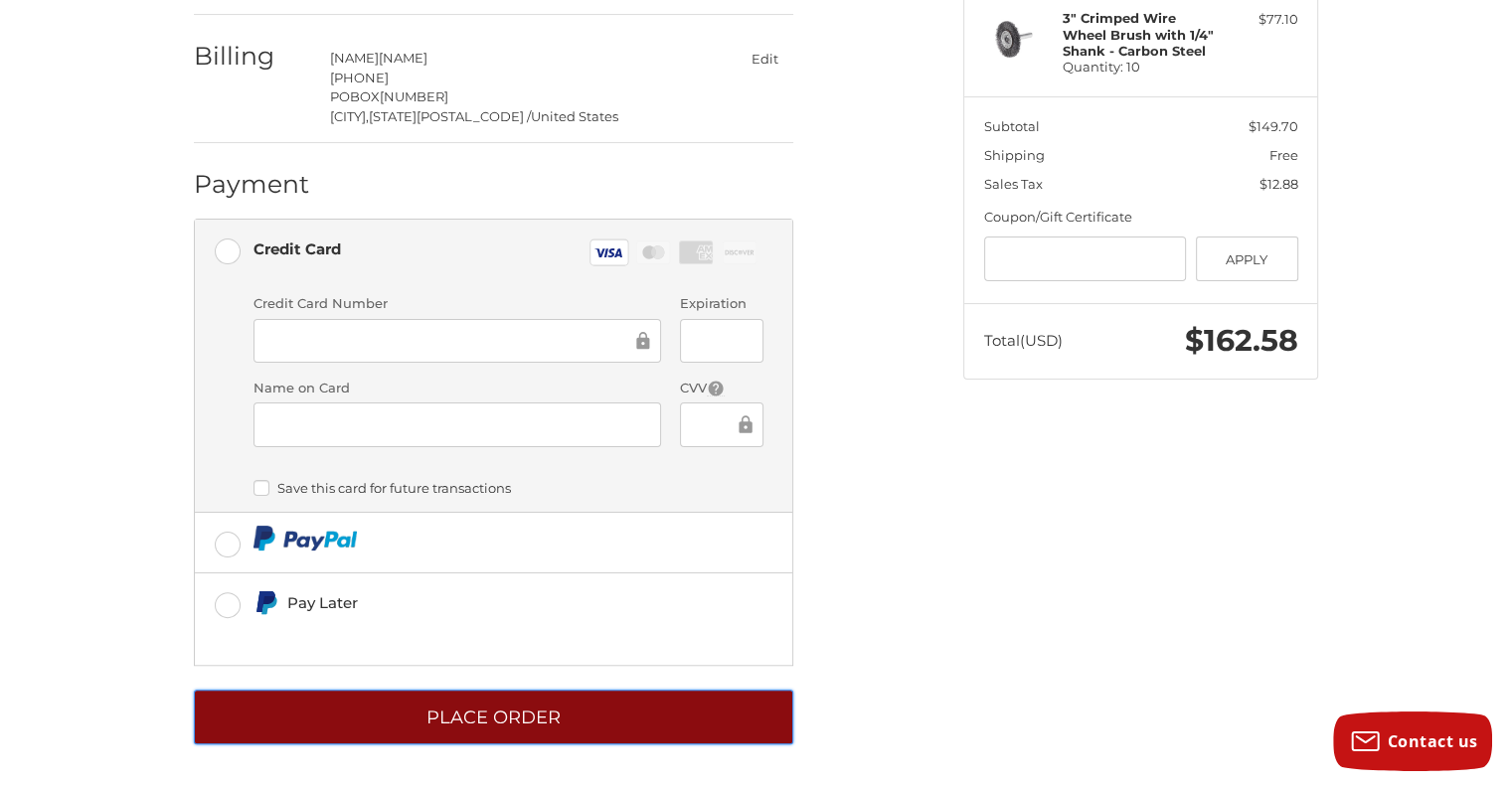 click on "Place Order" at bounding box center [493, 716] 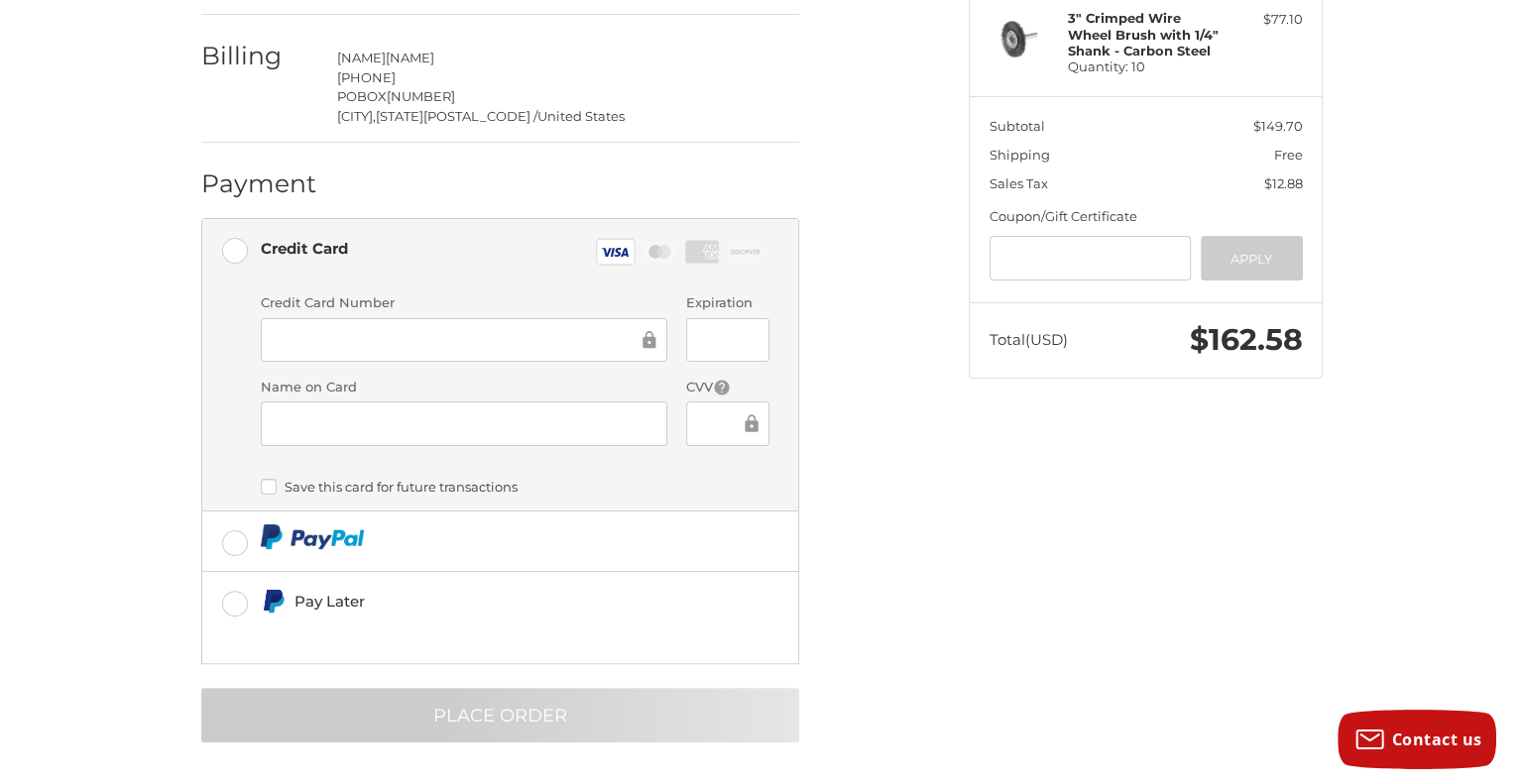 scroll, scrollTop: 0, scrollLeft: 0, axis: both 